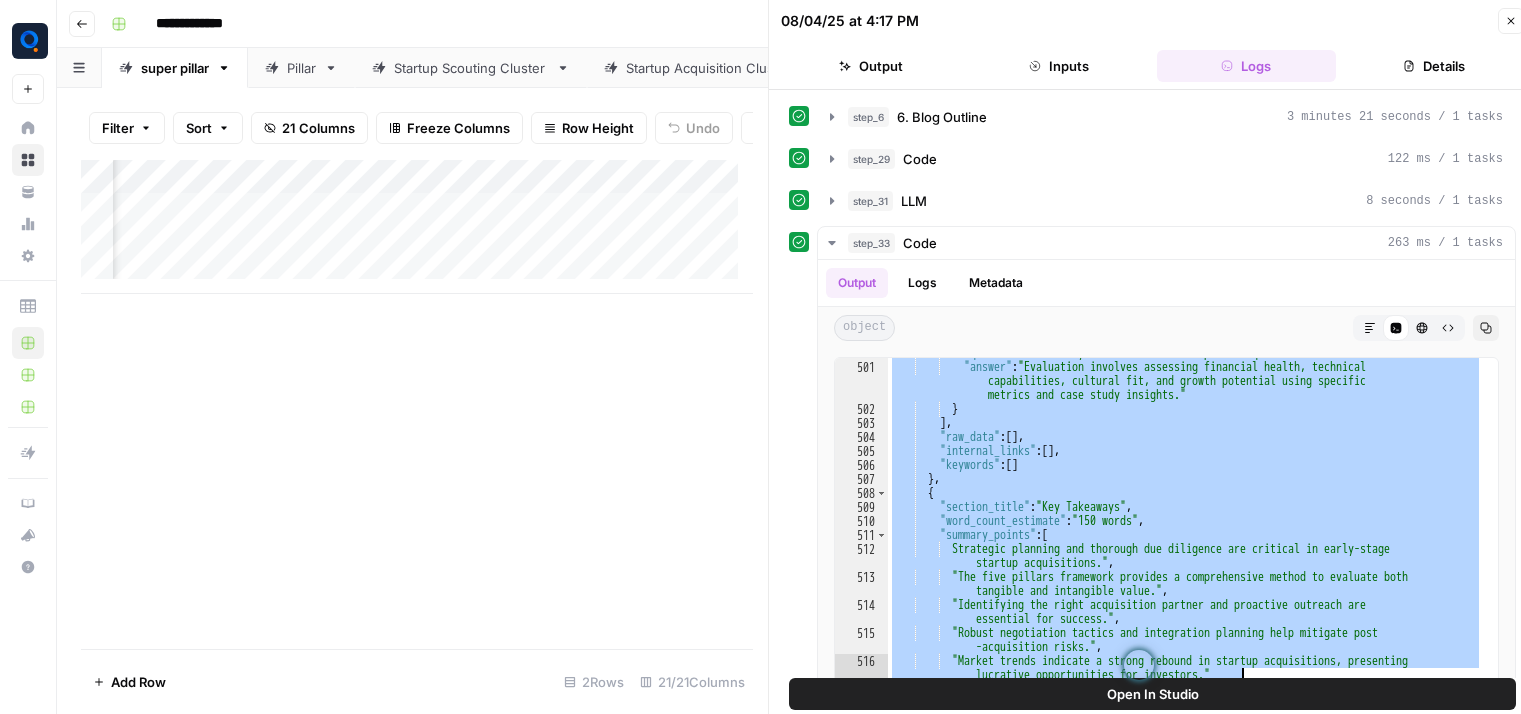 scroll, scrollTop: 0, scrollLeft: 0, axis: both 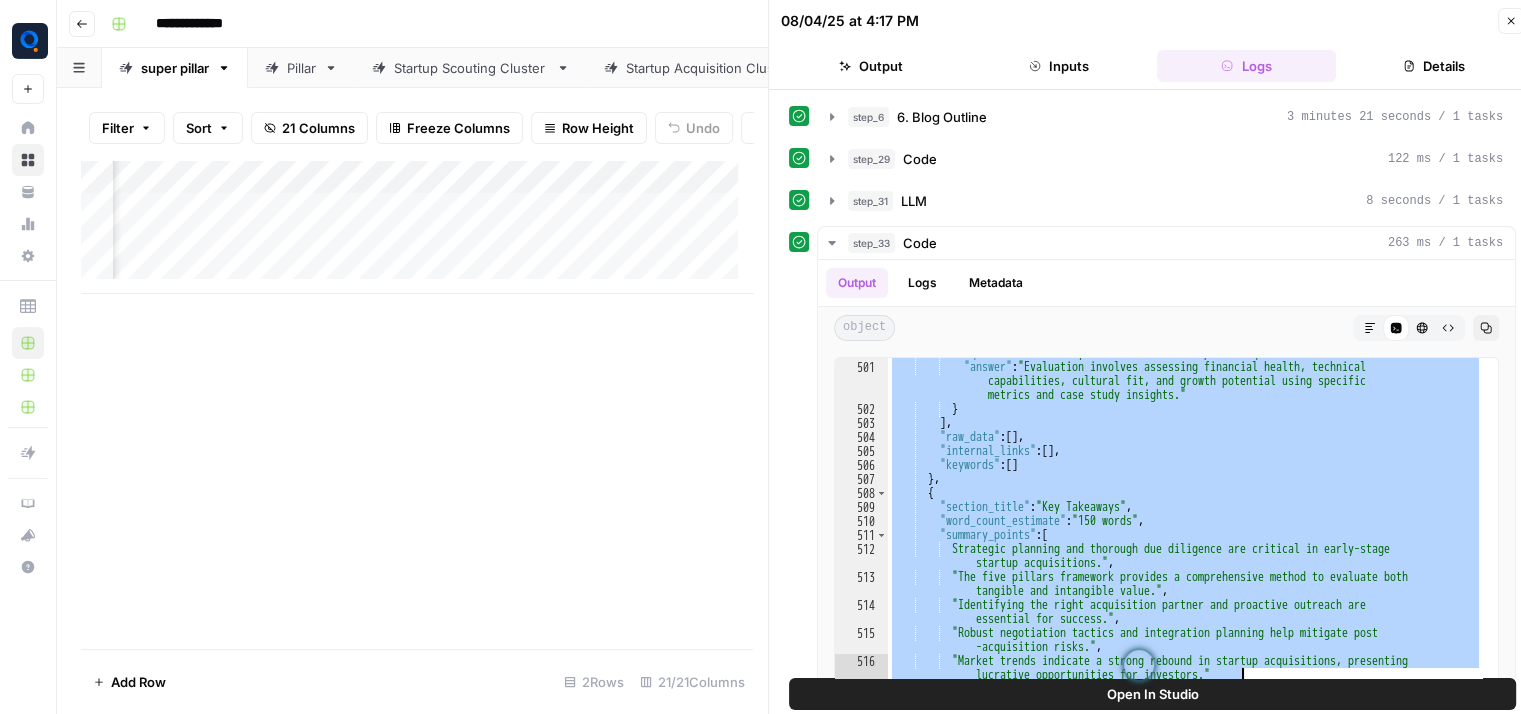 click on "Pillar" at bounding box center (301, 68) 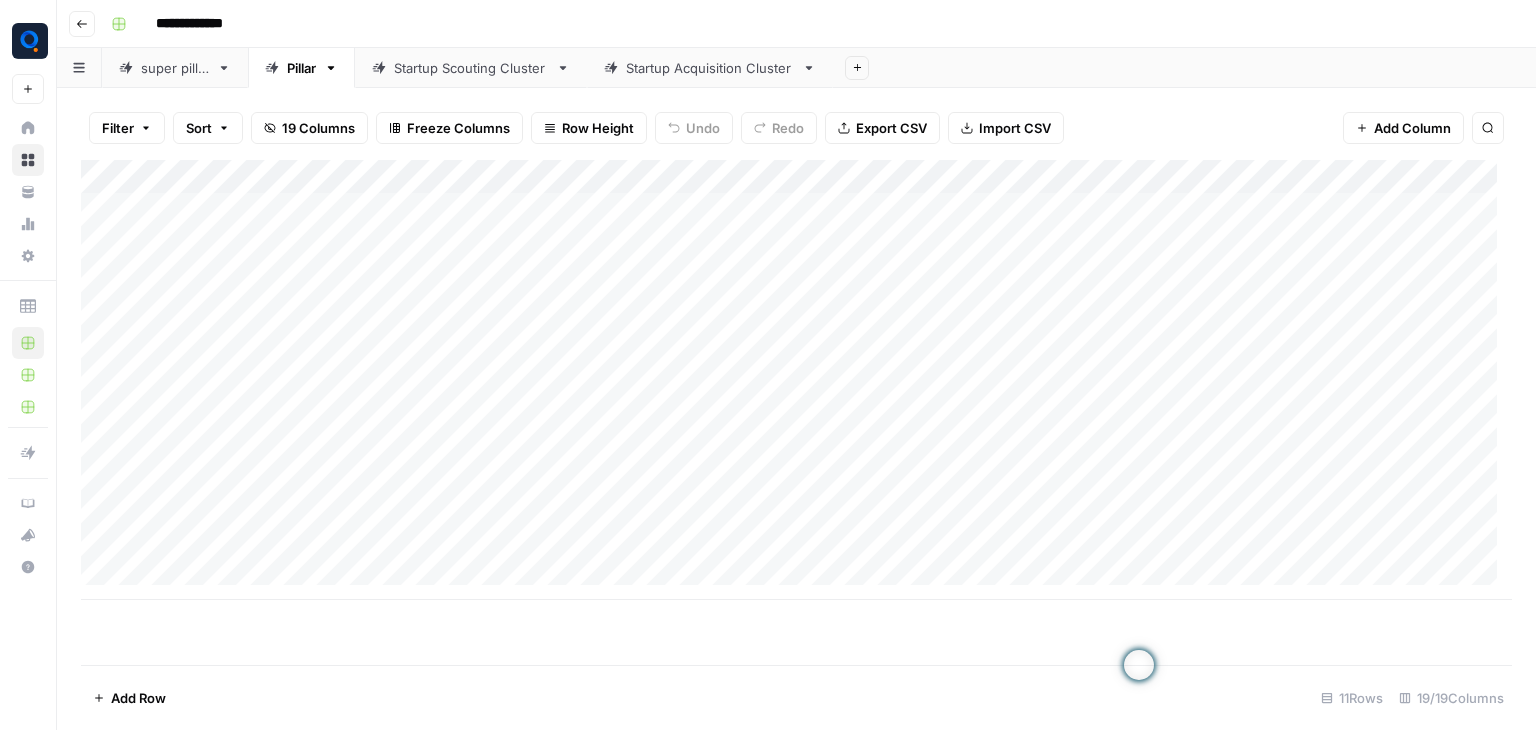 click on "Add Column" at bounding box center (796, 380) 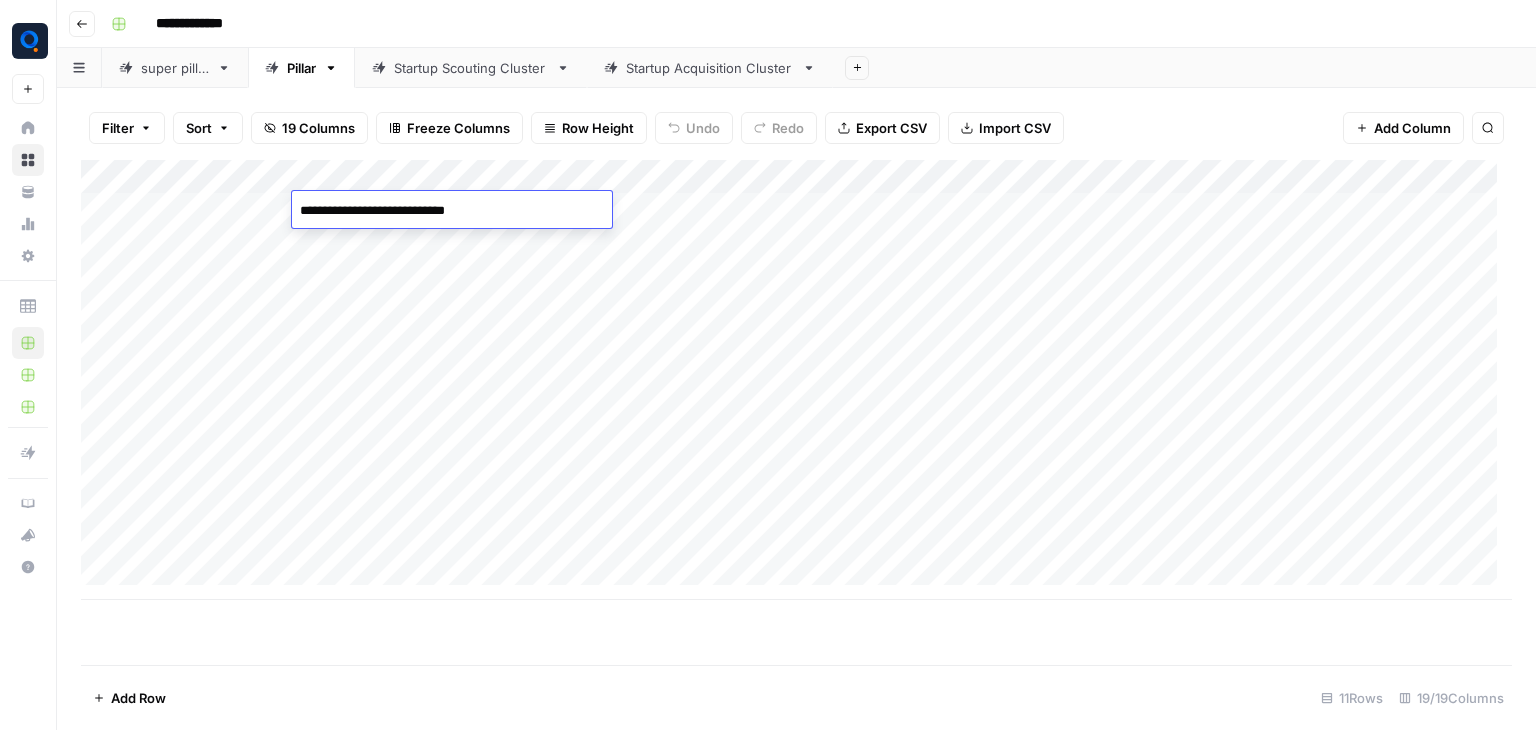 click on "**********" at bounding box center [452, 211] 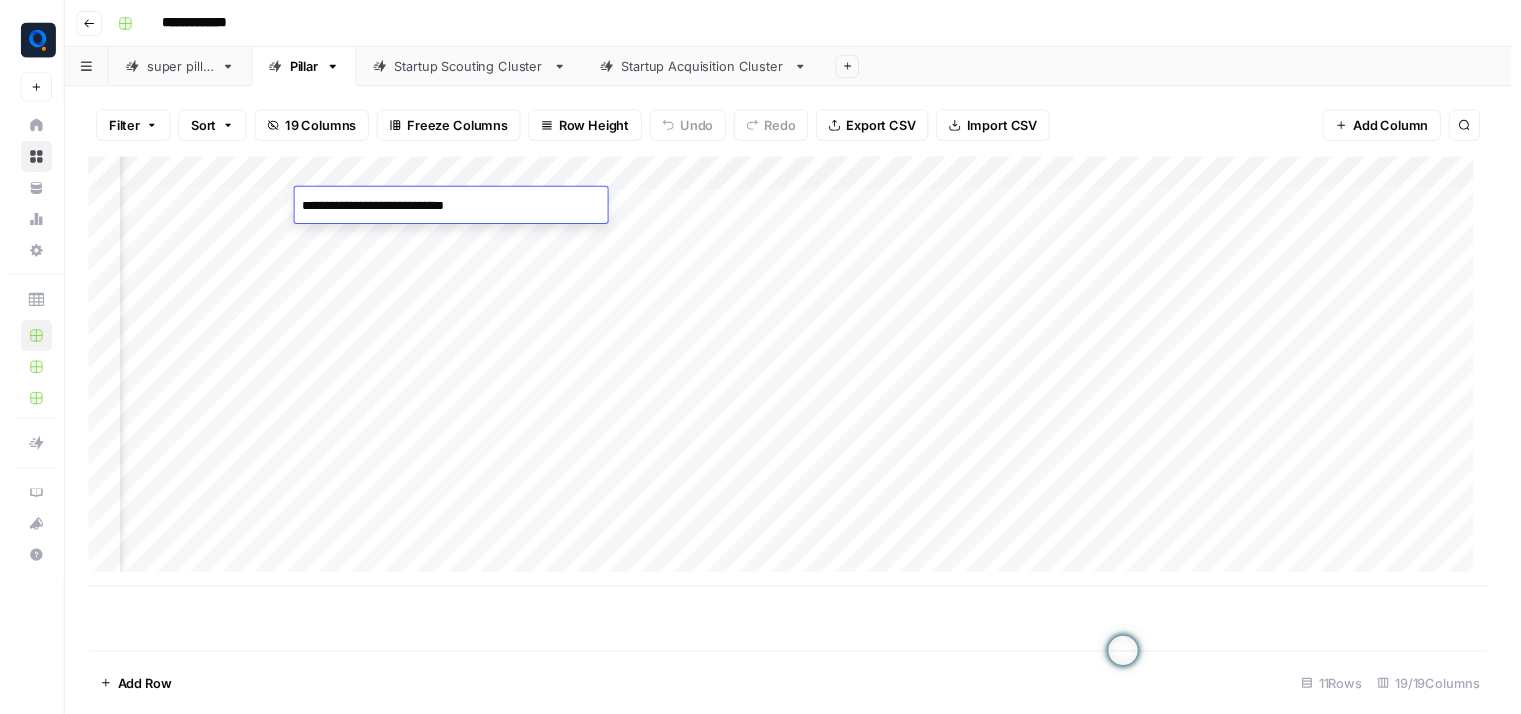scroll, scrollTop: 0, scrollLeft: 1579, axis: horizontal 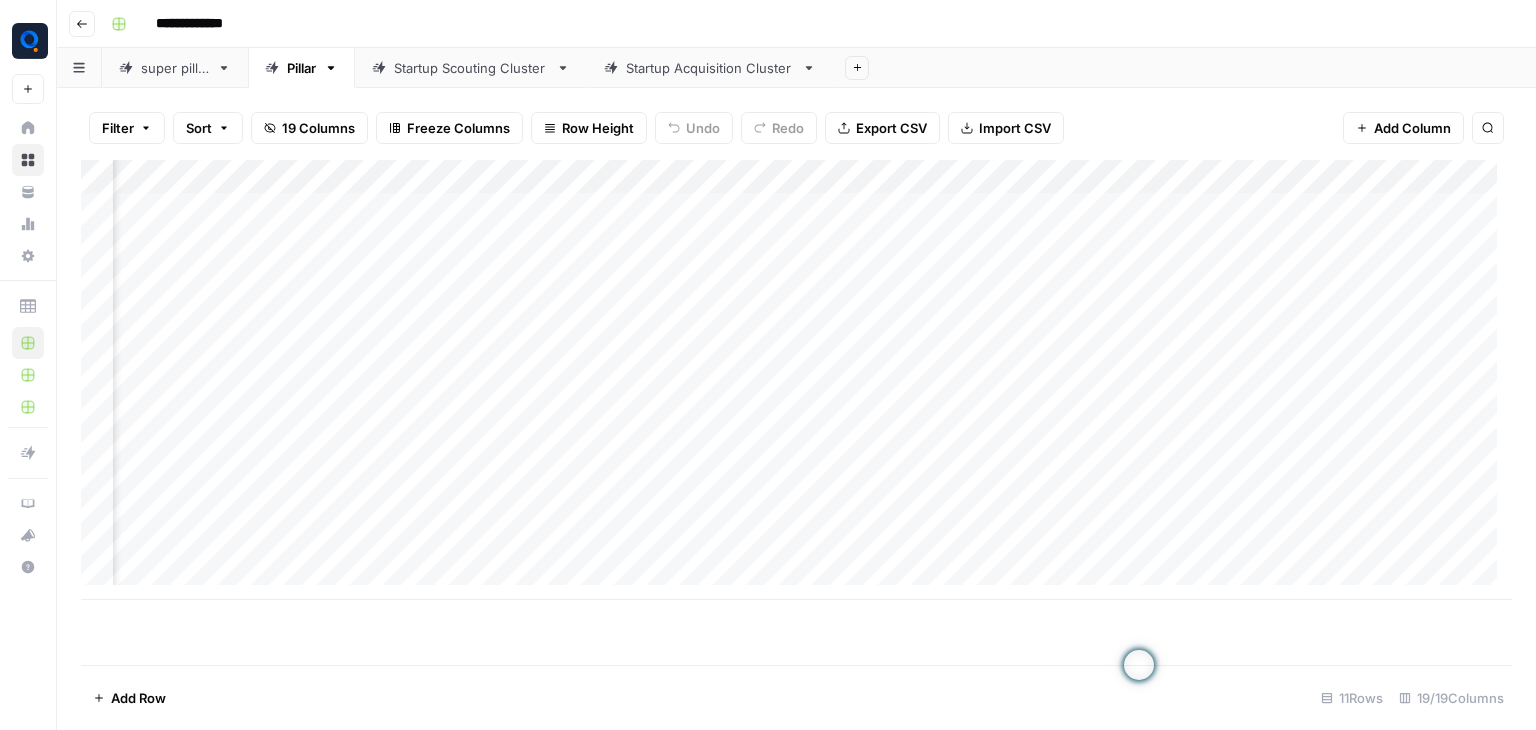 click on "Add Column" at bounding box center (796, 380) 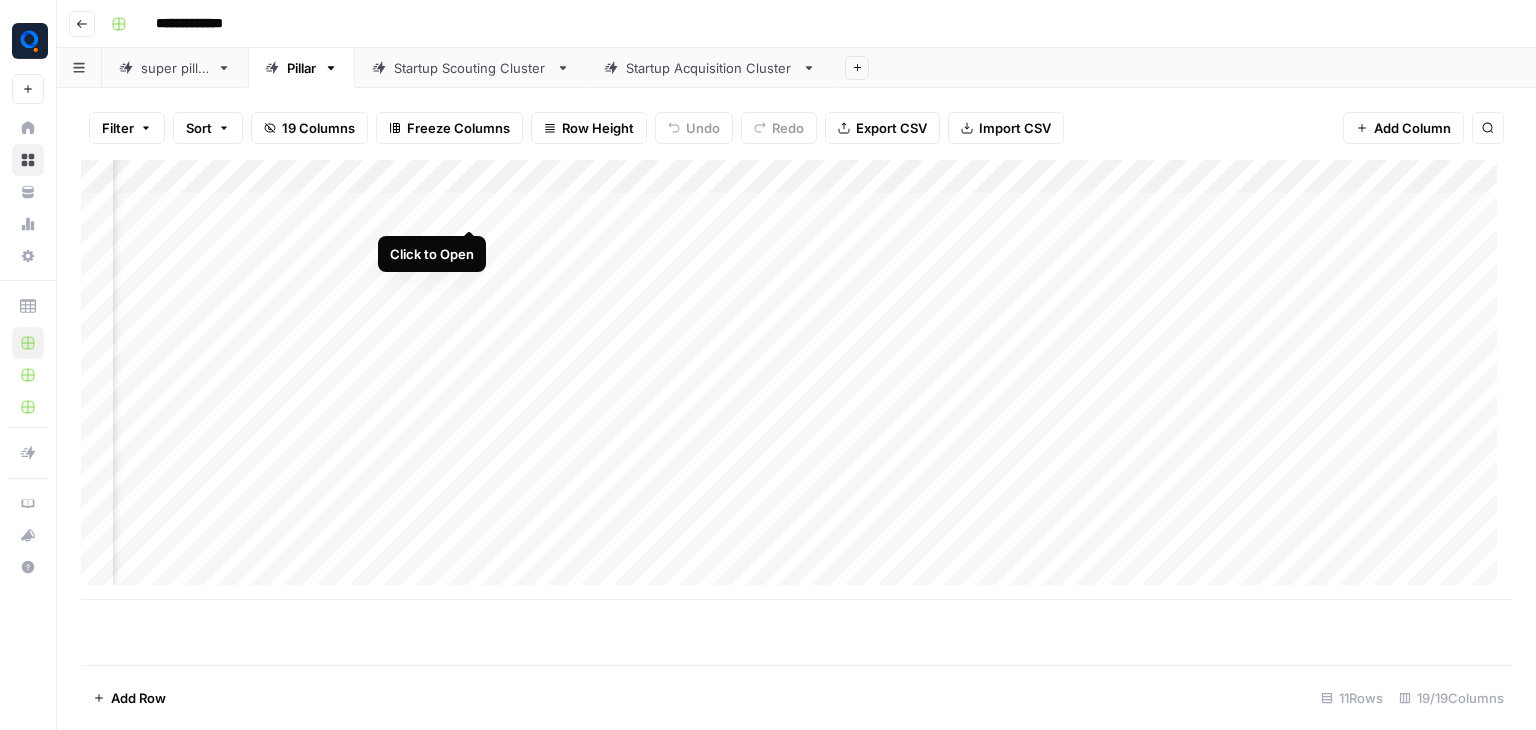 click on "Add Column" at bounding box center (796, 380) 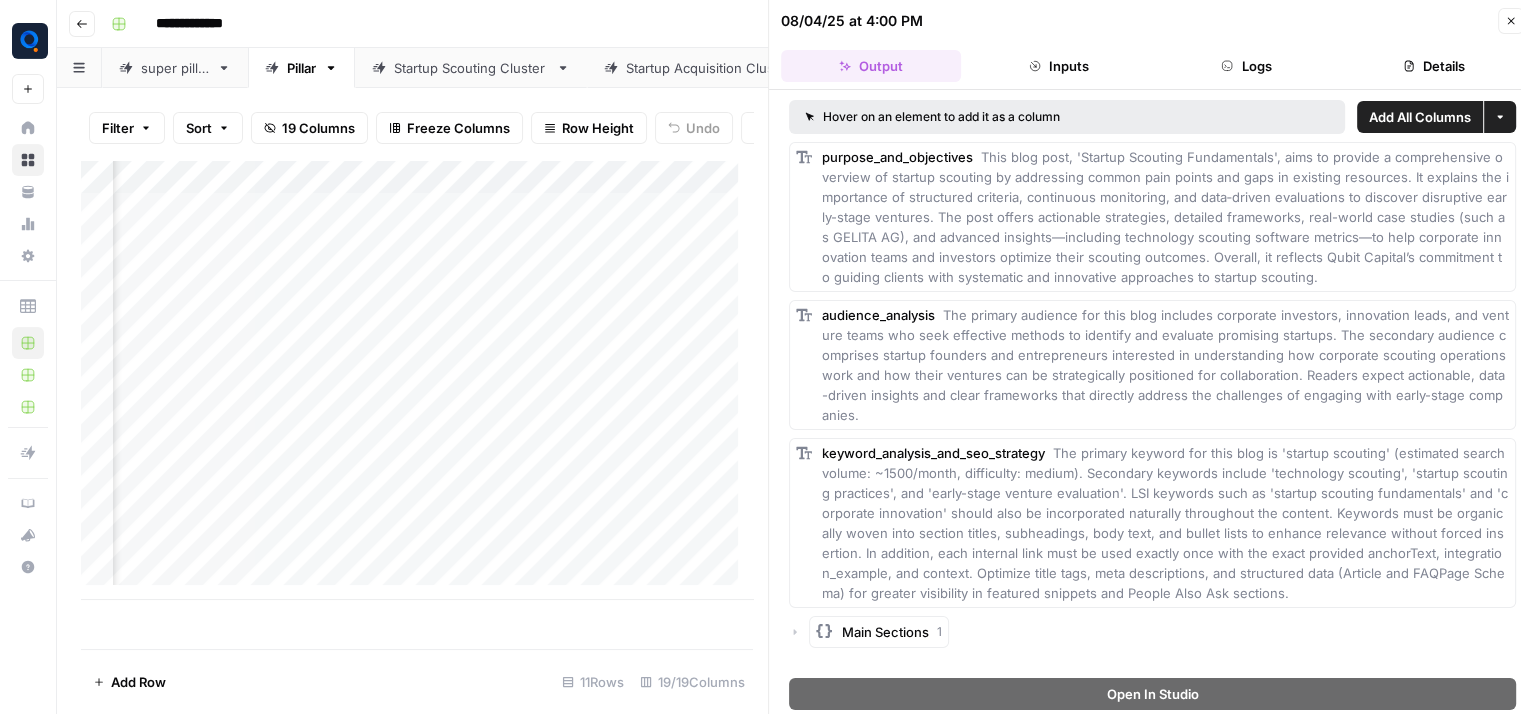 click on "Logs" at bounding box center [1247, 66] 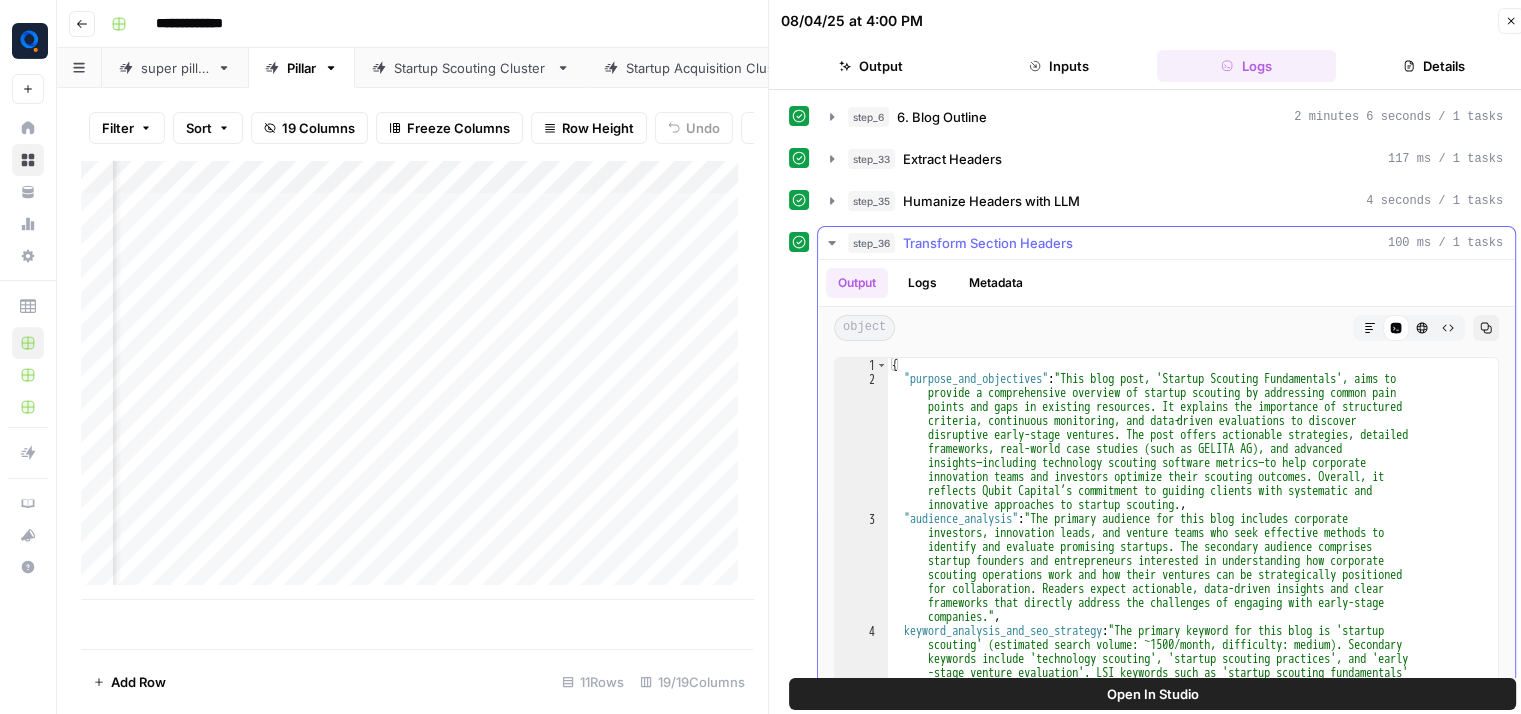 scroll, scrollTop: 6340, scrollLeft: 0, axis: vertical 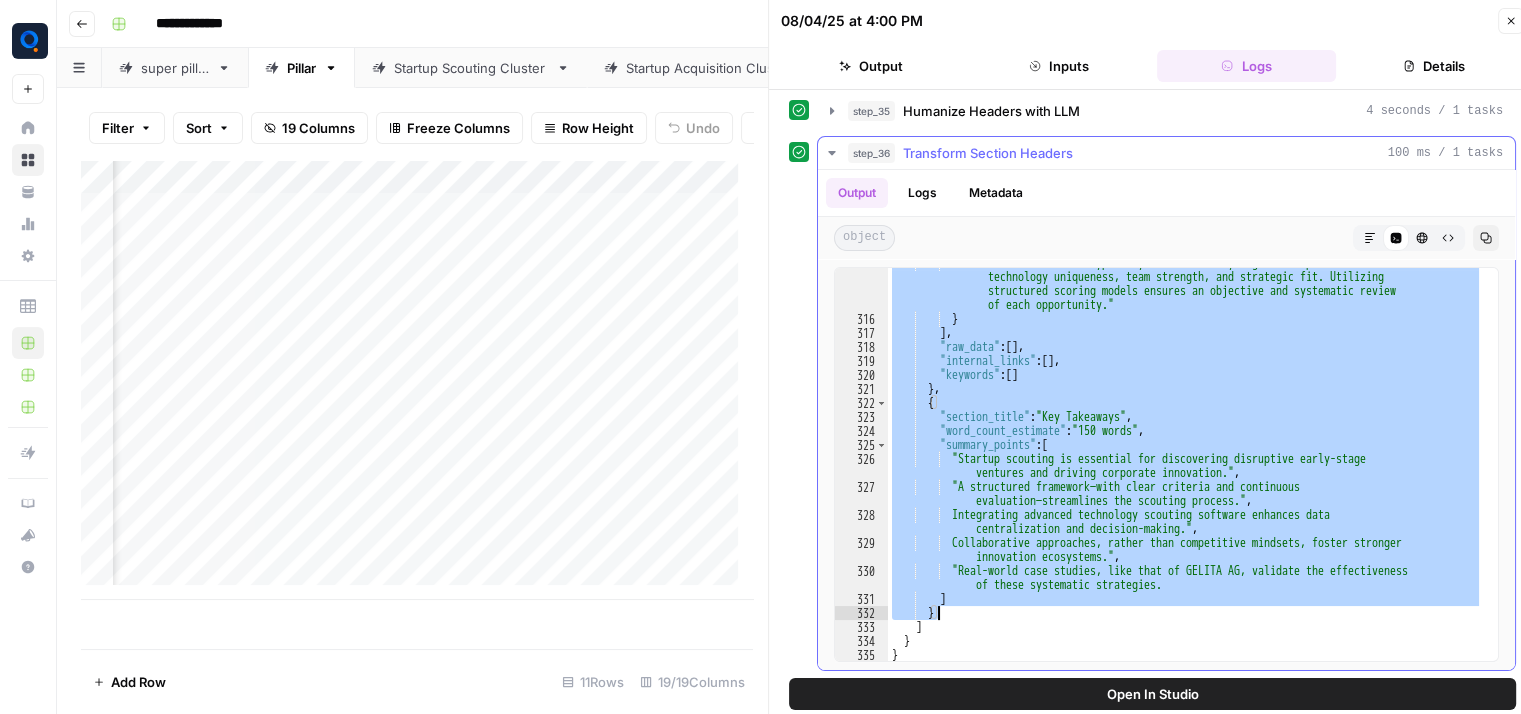 drag, startPoint x: 926, startPoint y: 357, endPoint x: 1251, endPoint y: 610, distance: 411.8665 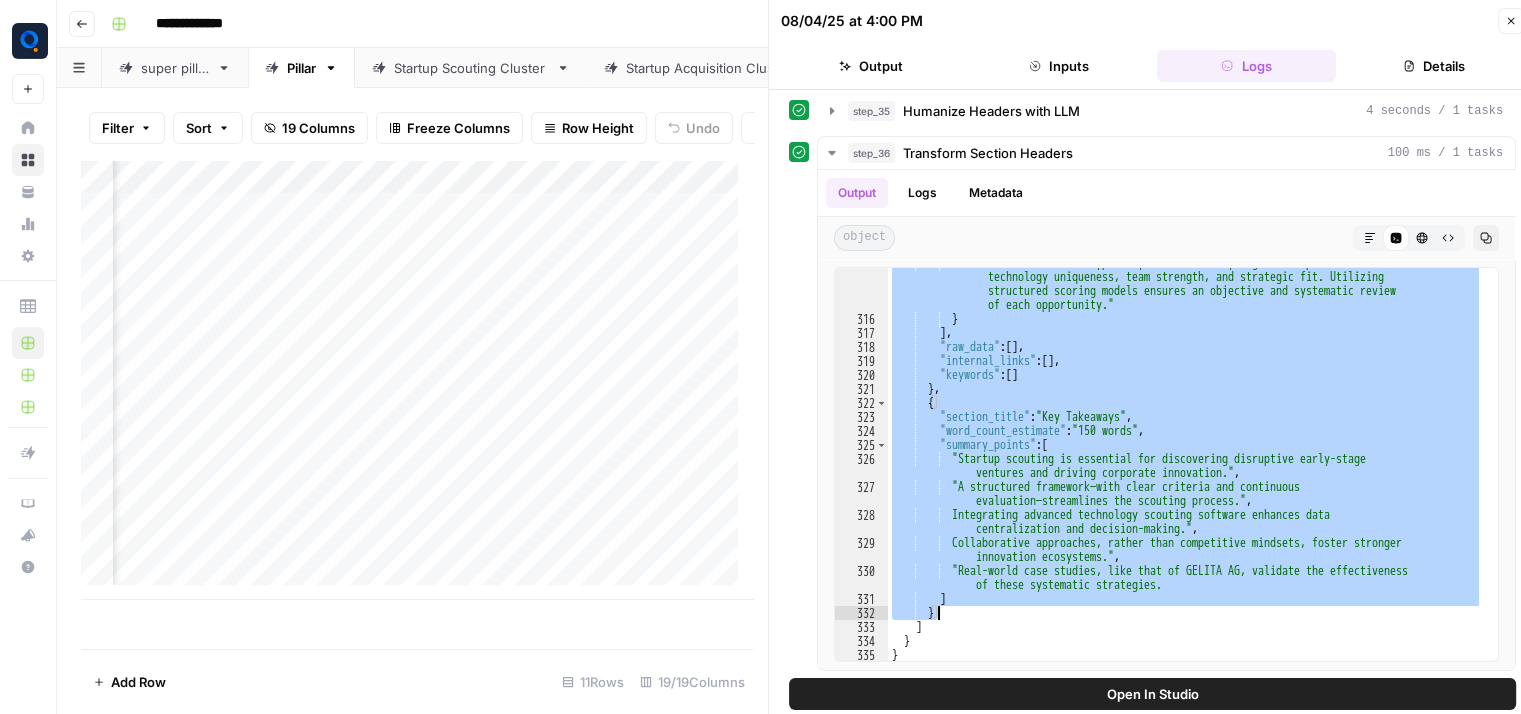 scroll, scrollTop: 0, scrollLeft: 0, axis: both 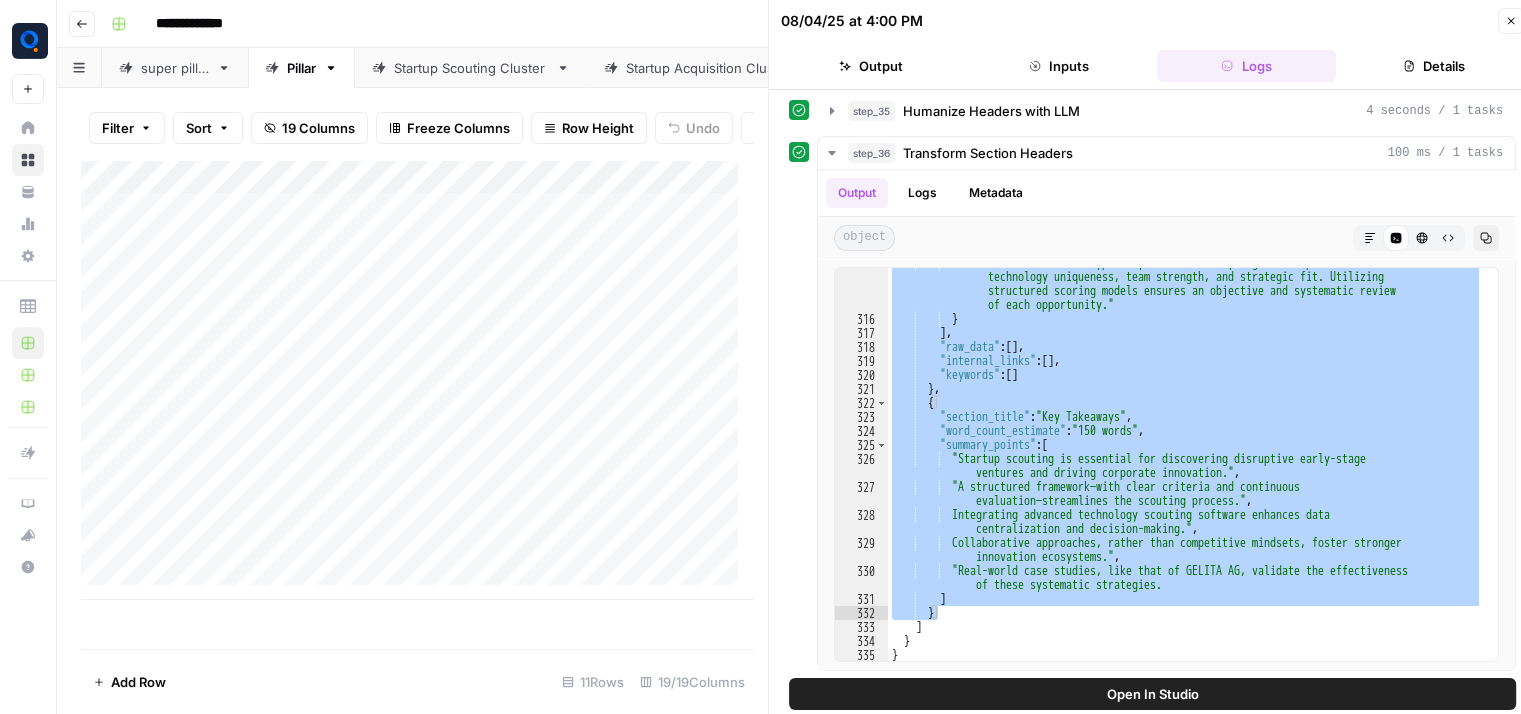 click on "Add Column" at bounding box center [417, 380] 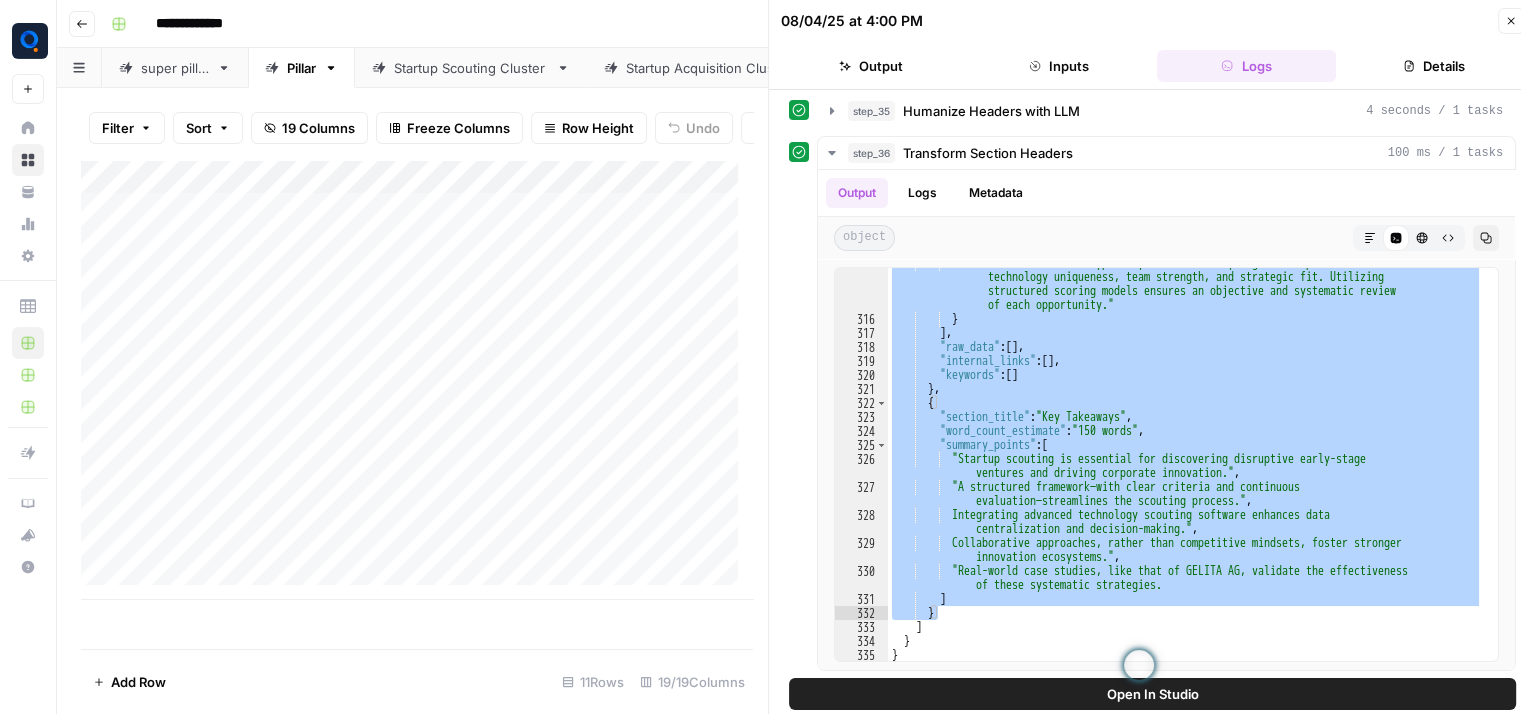 click on "Add Column" at bounding box center [417, 380] 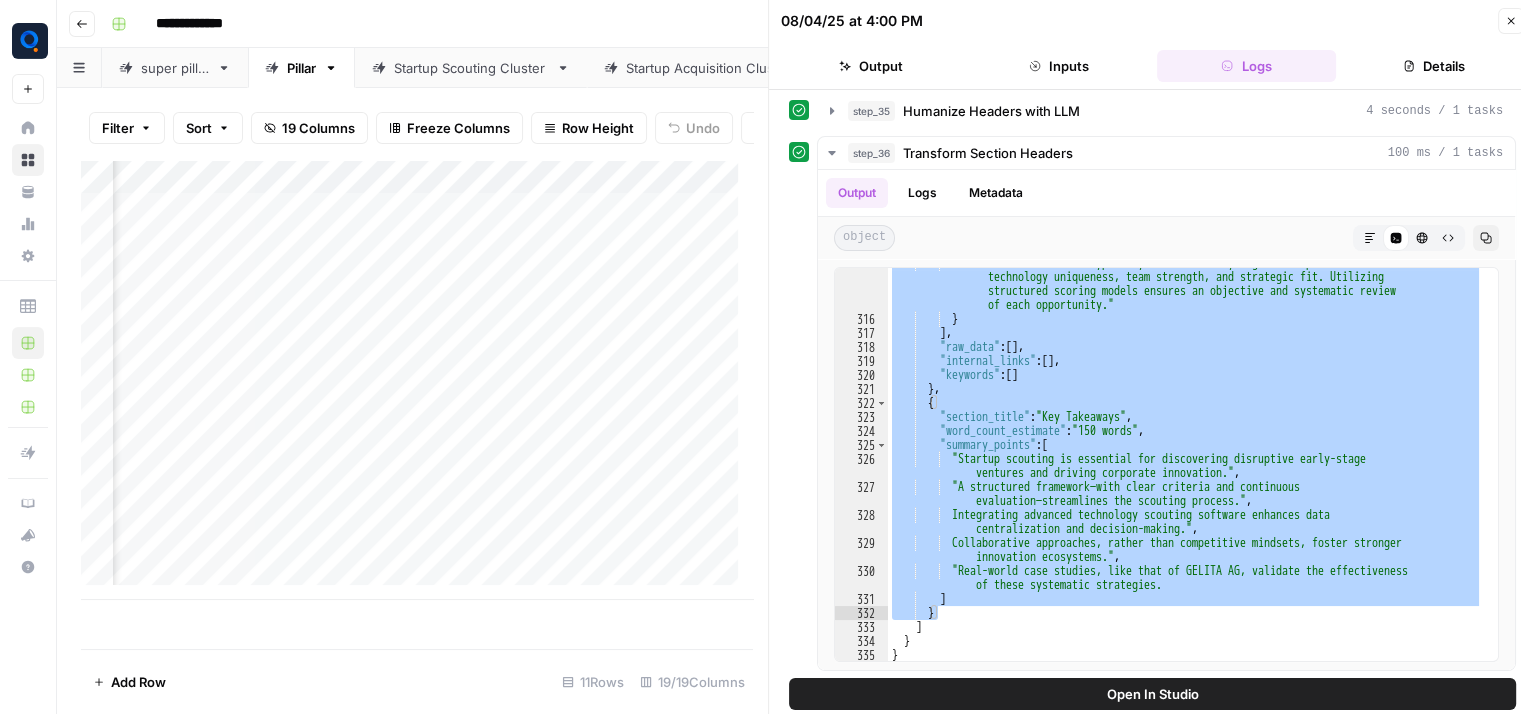 scroll, scrollTop: 0, scrollLeft: 1654, axis: horizontal 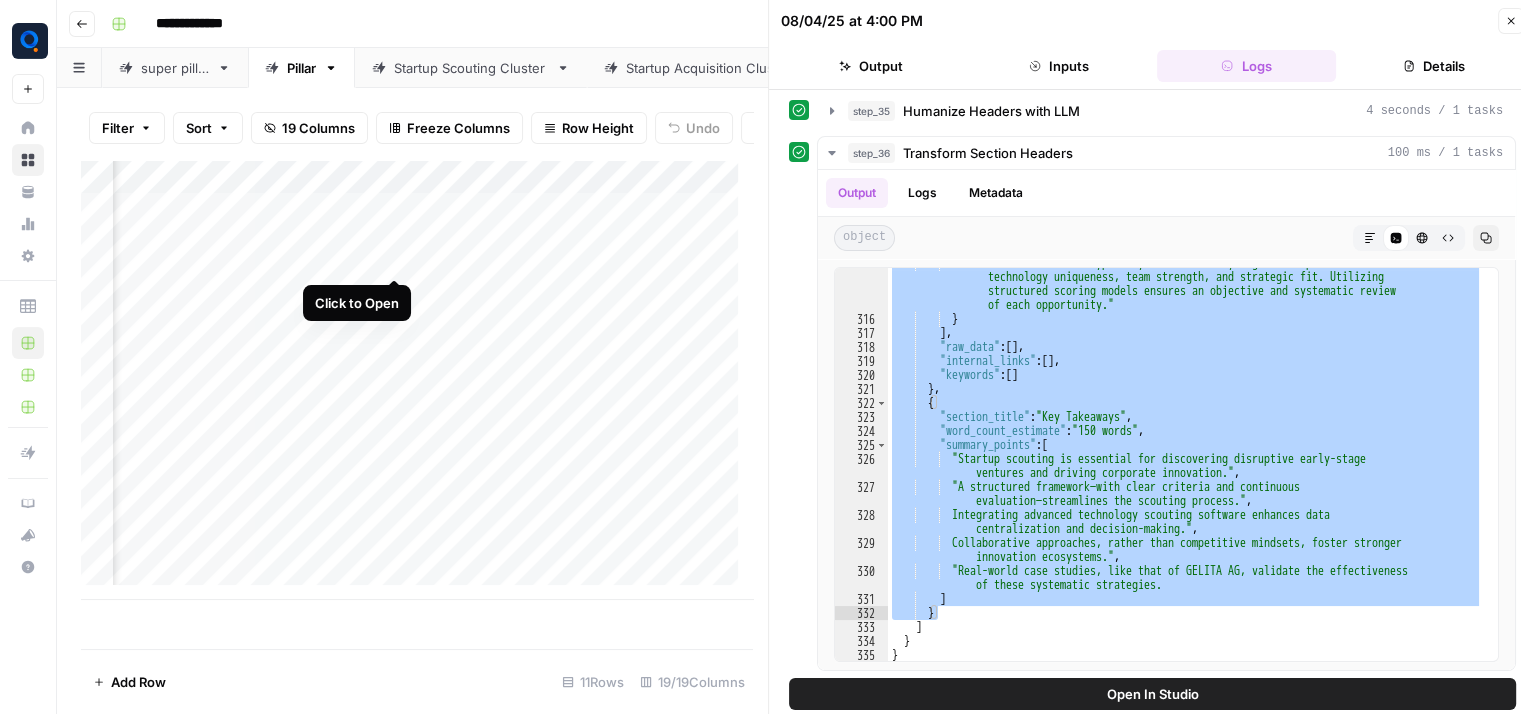 click on "Add Column" at bounding box center [417, 380] 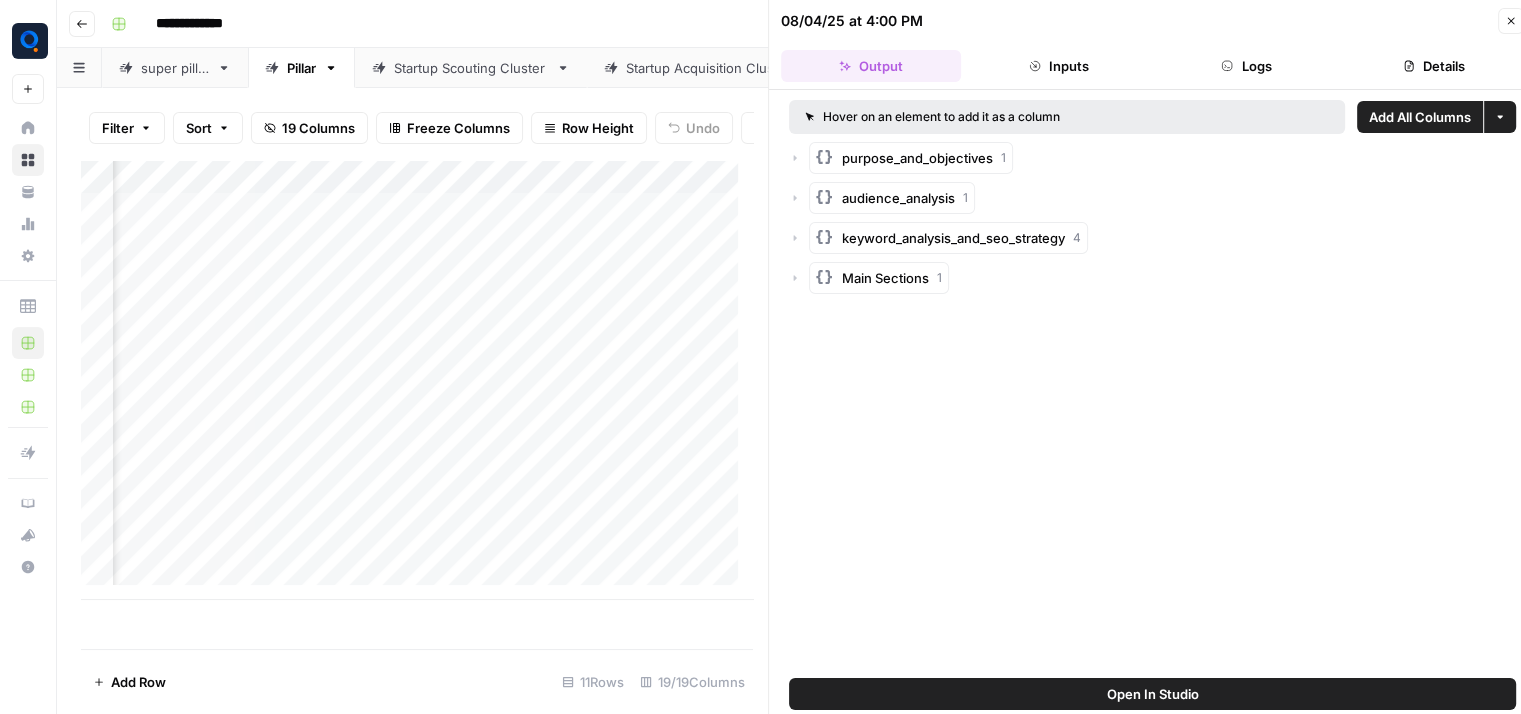click on "Logs" at bounding box center [1247, 66] 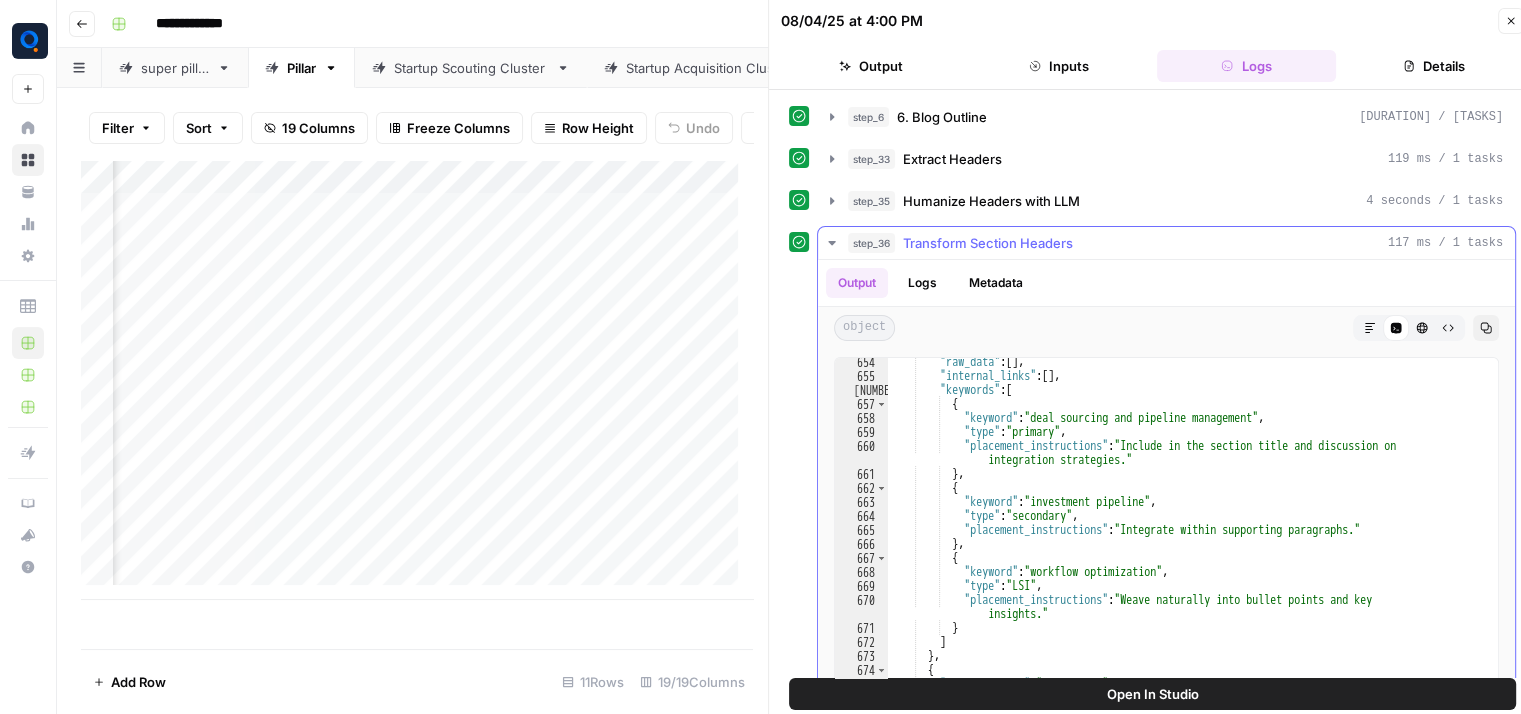 scroll, scrollTop: 12056, scrollLeft: 0, axis: vertical 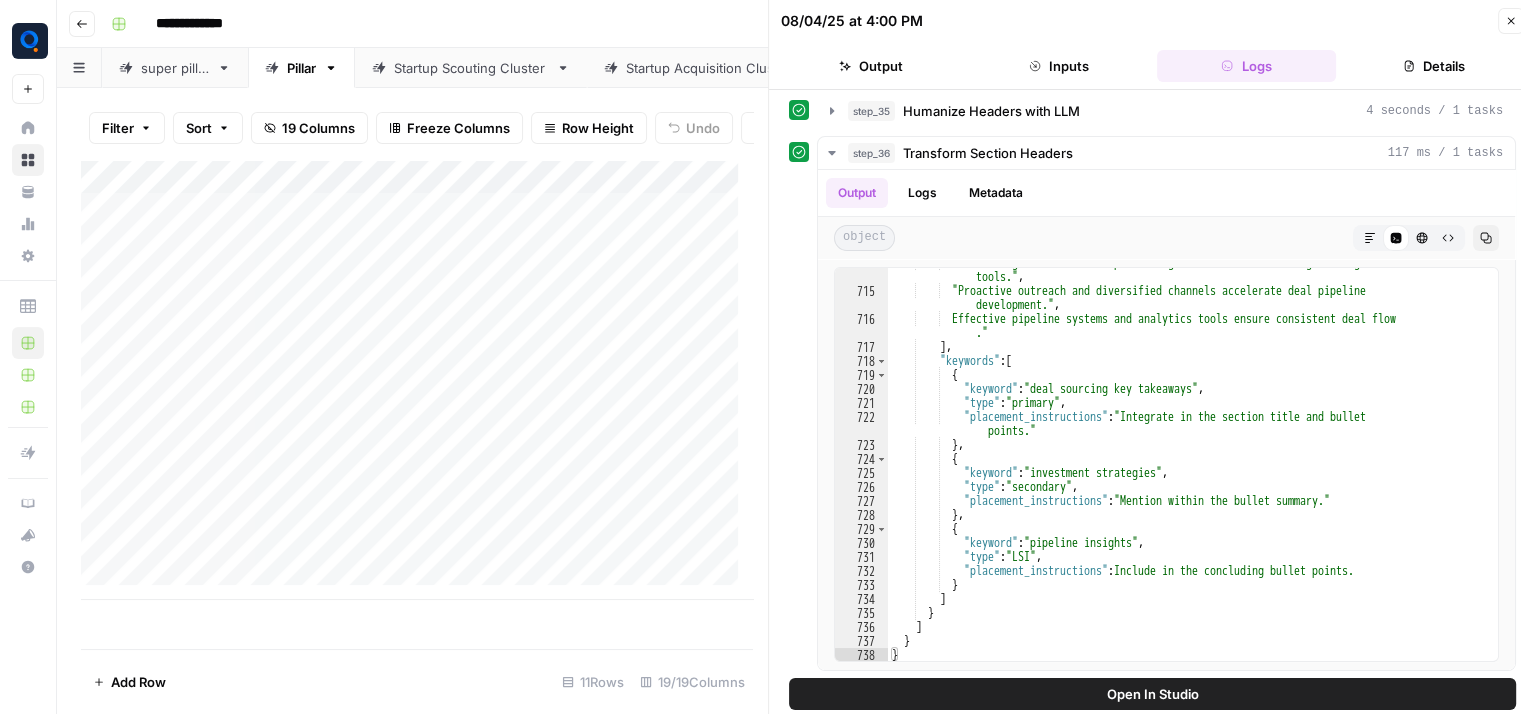 click on "Add Column" at bounding box center (417, 380) 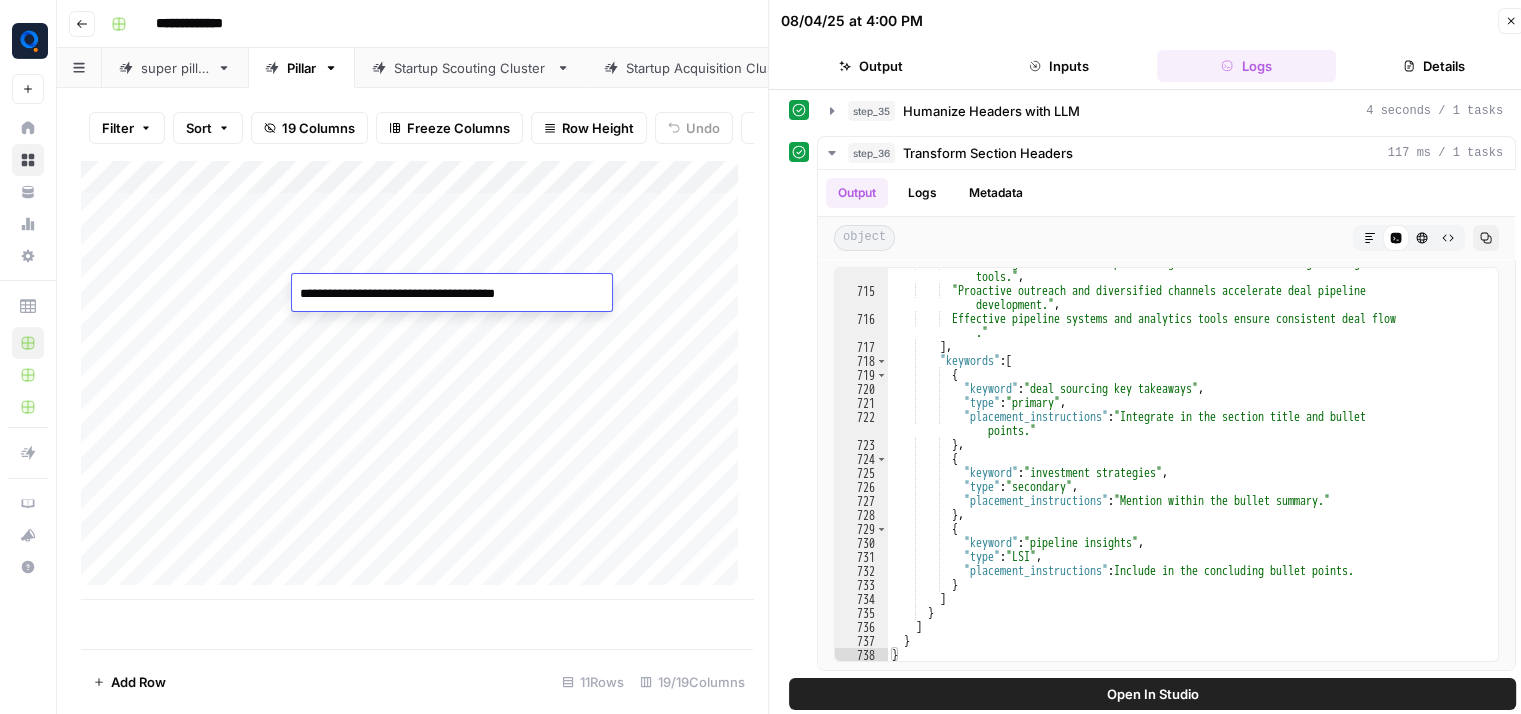 click on "**********" at bounding box center [452, 294] 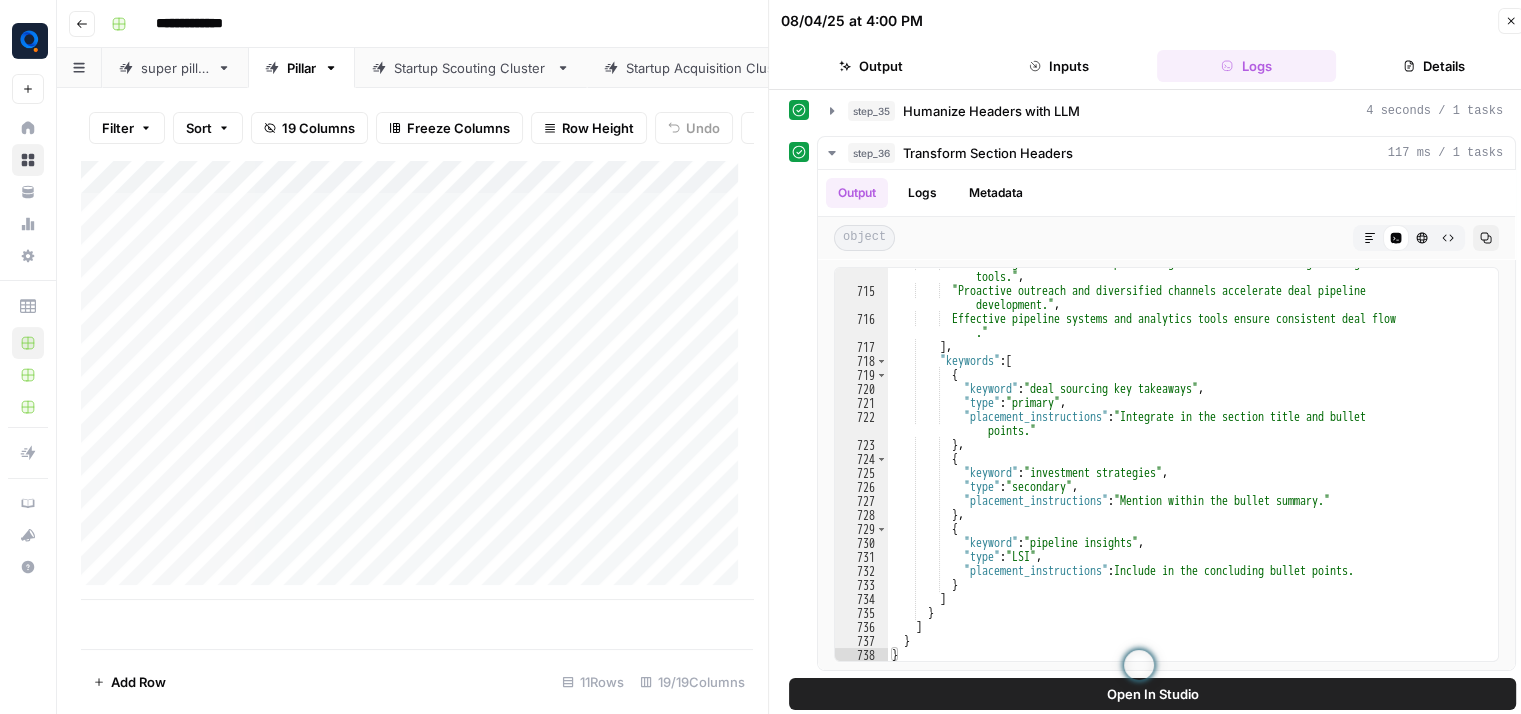 click on "Add Column" at bounding box center [417, 380] 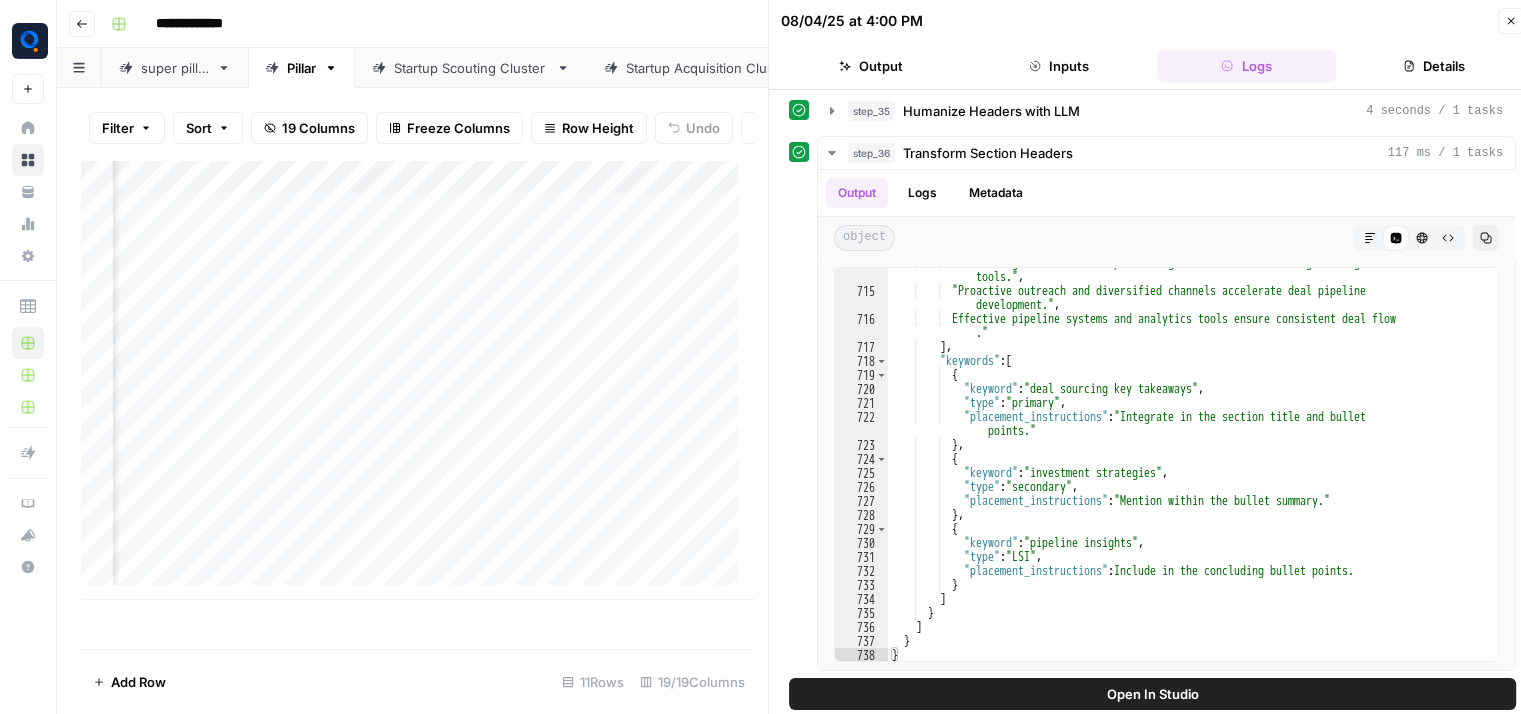 scroll, scrollTop: 0, scrollLeft: 1443, axis: horizontal 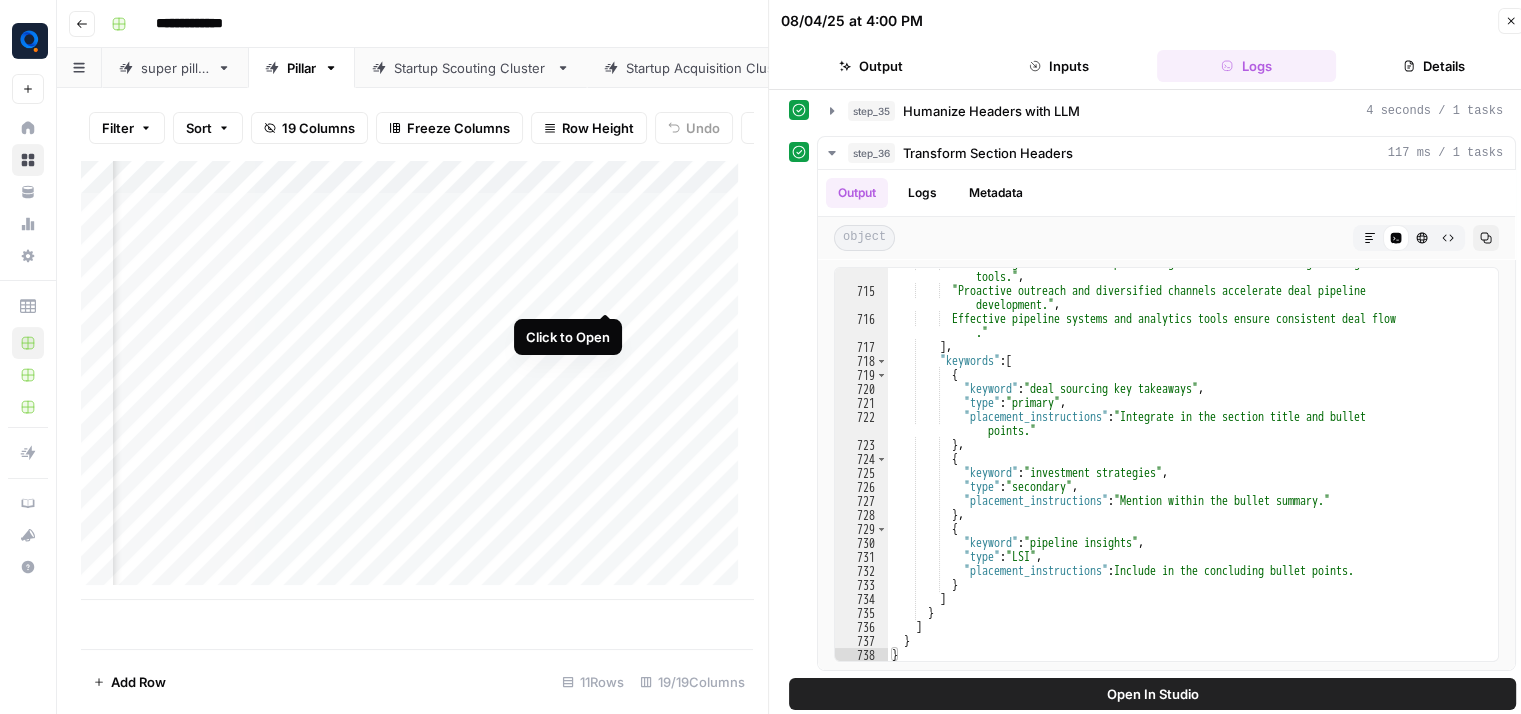 click on "Add Column" at bounding box center (417, 380) 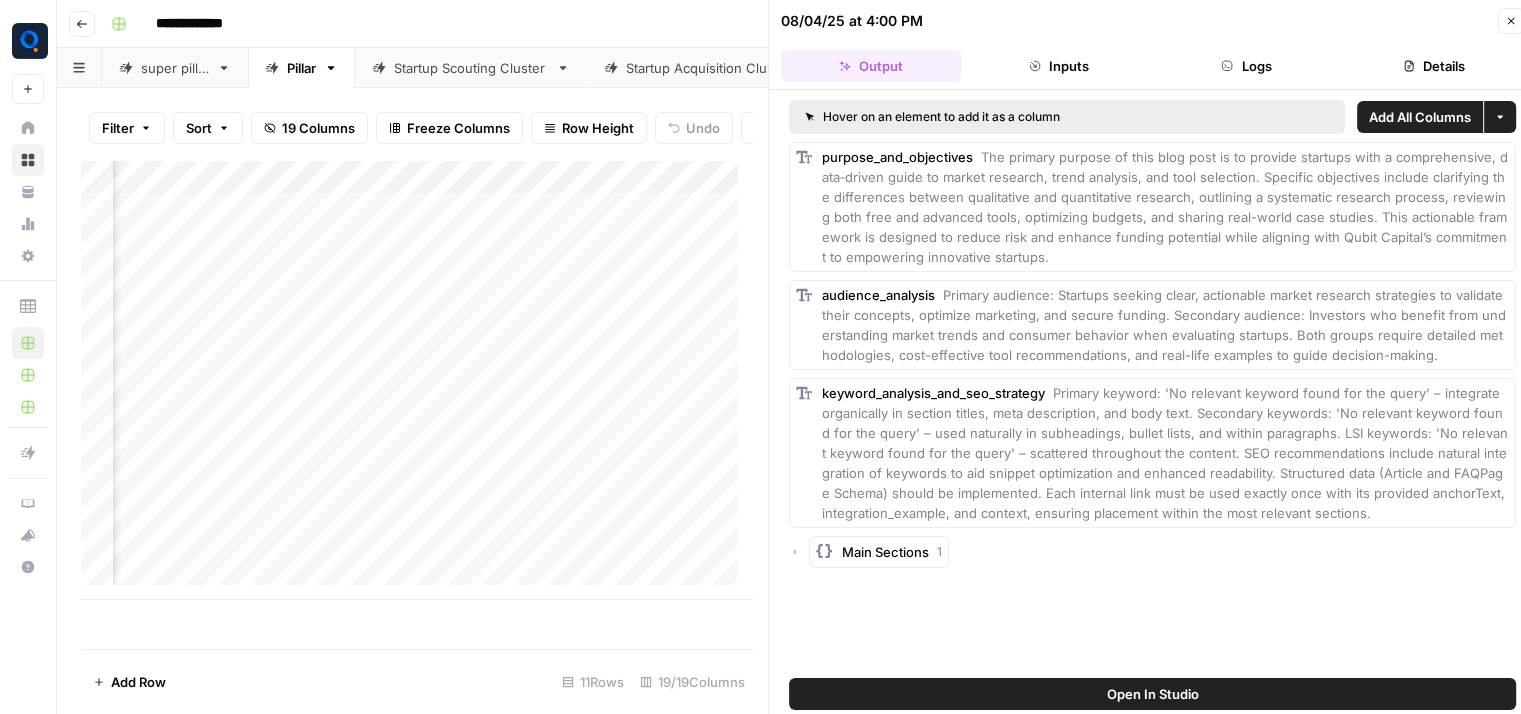 click on "Logs" at bounding box center [1247, 66] 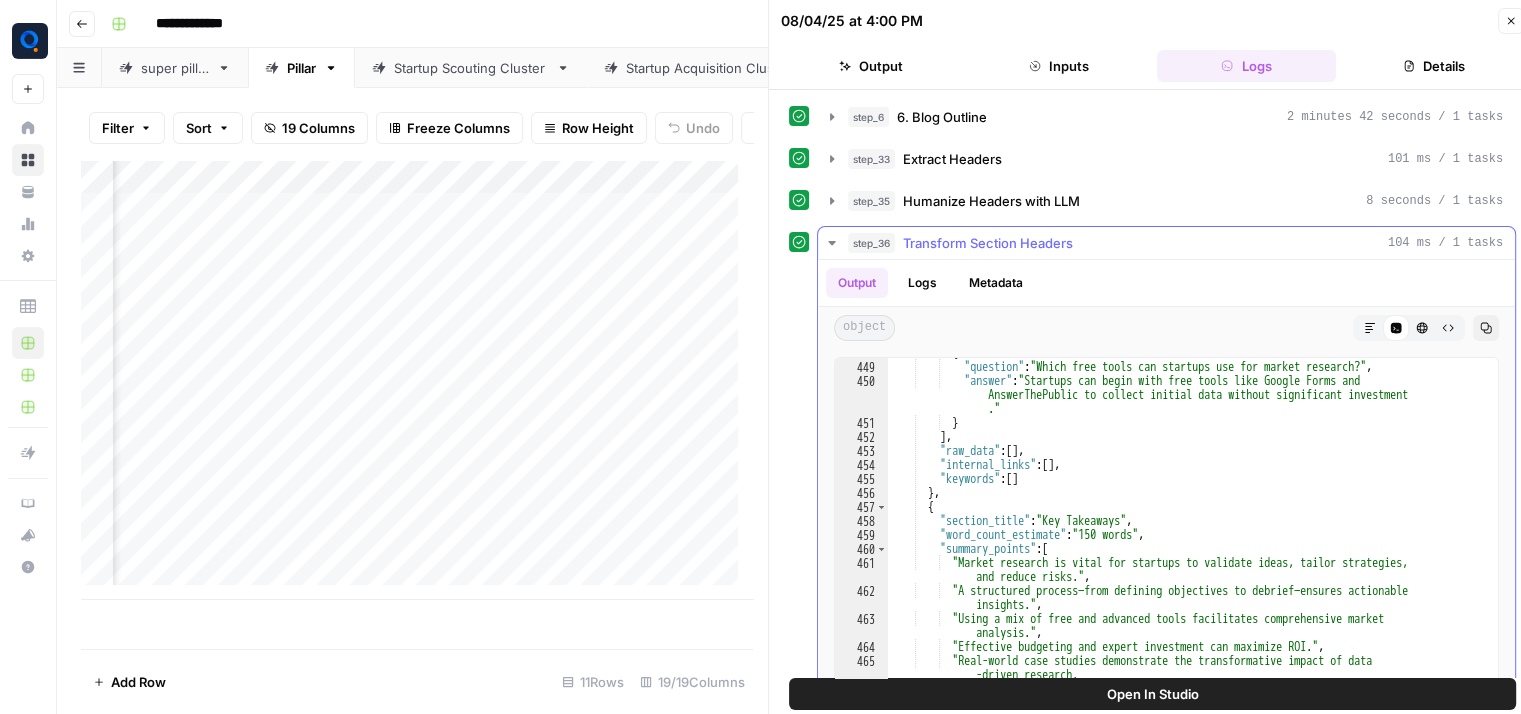 scroll, scrollTop: 8636, scrollLeft: 0, axis: vertical 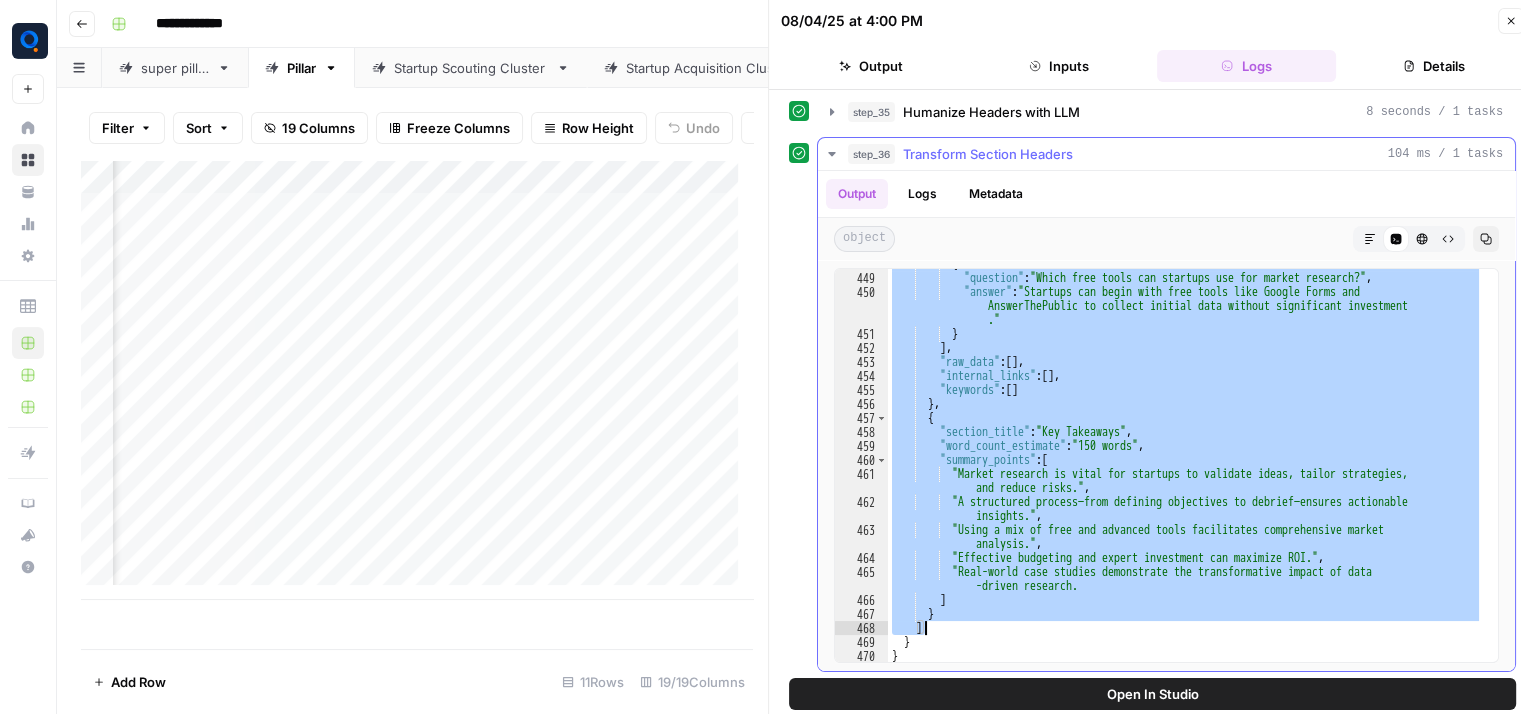 drag, startPoint x: 932, startPoint y: 324, endPoint x: 1216, endPoint y: 627, distance: 415.28906 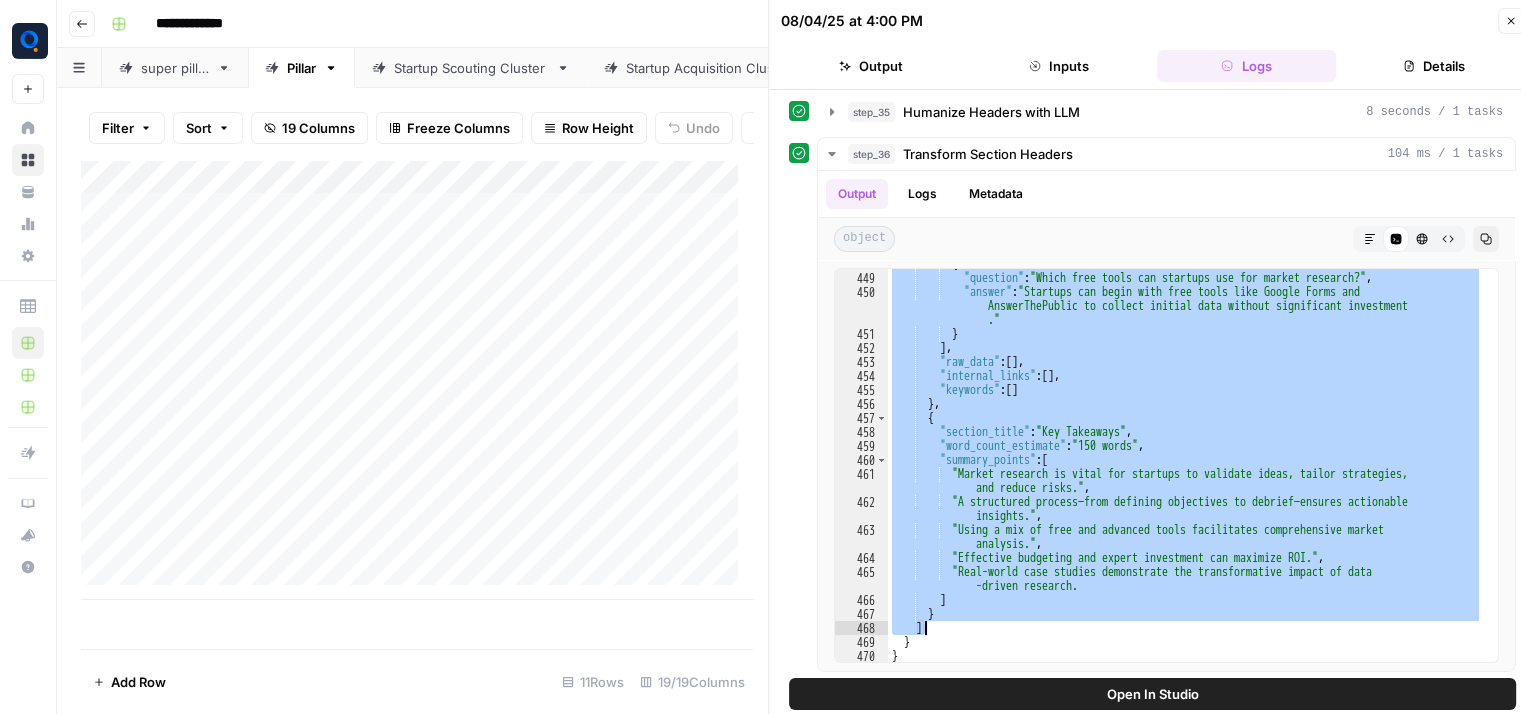scroll, scrollTop: 0, scrollLeft: 0, axis: both 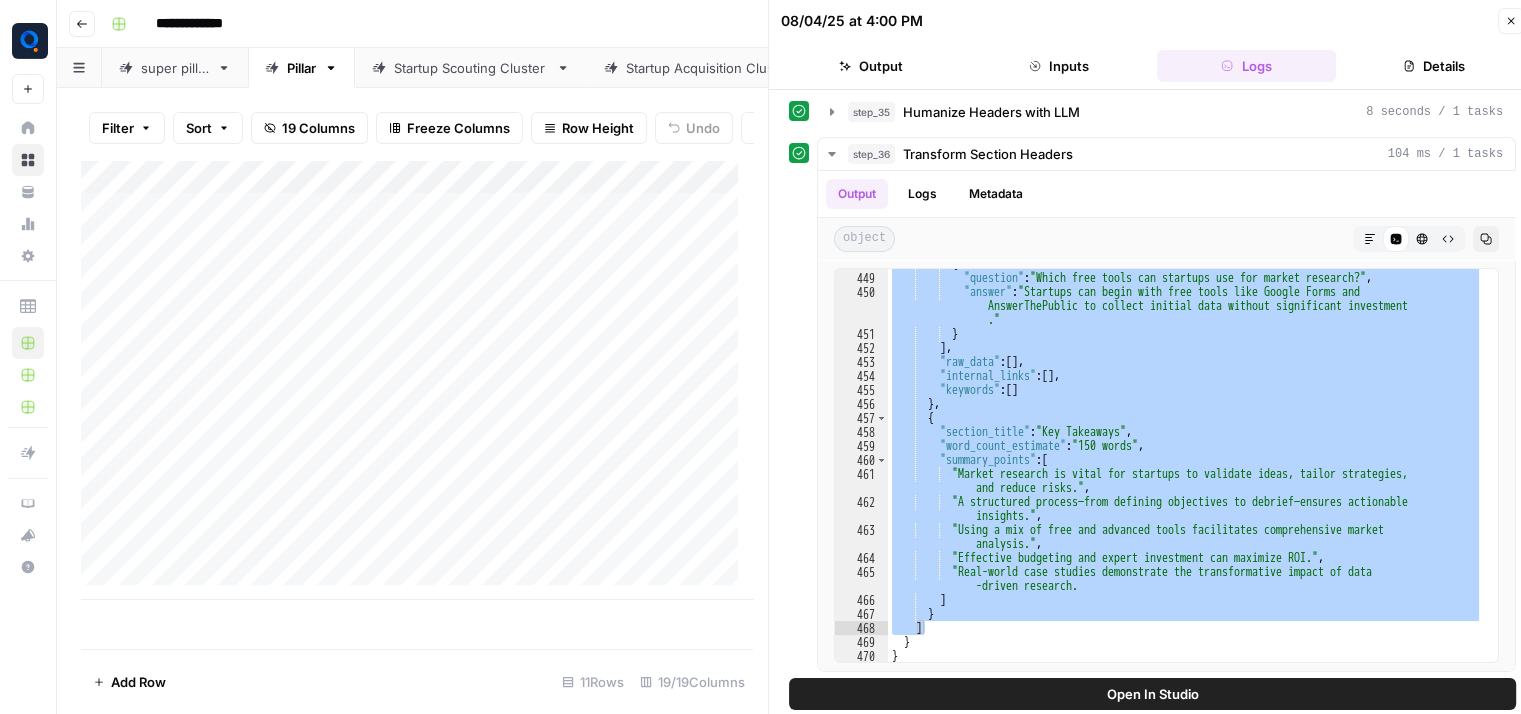 click on "Add Column" at bounding box center (417, 380) 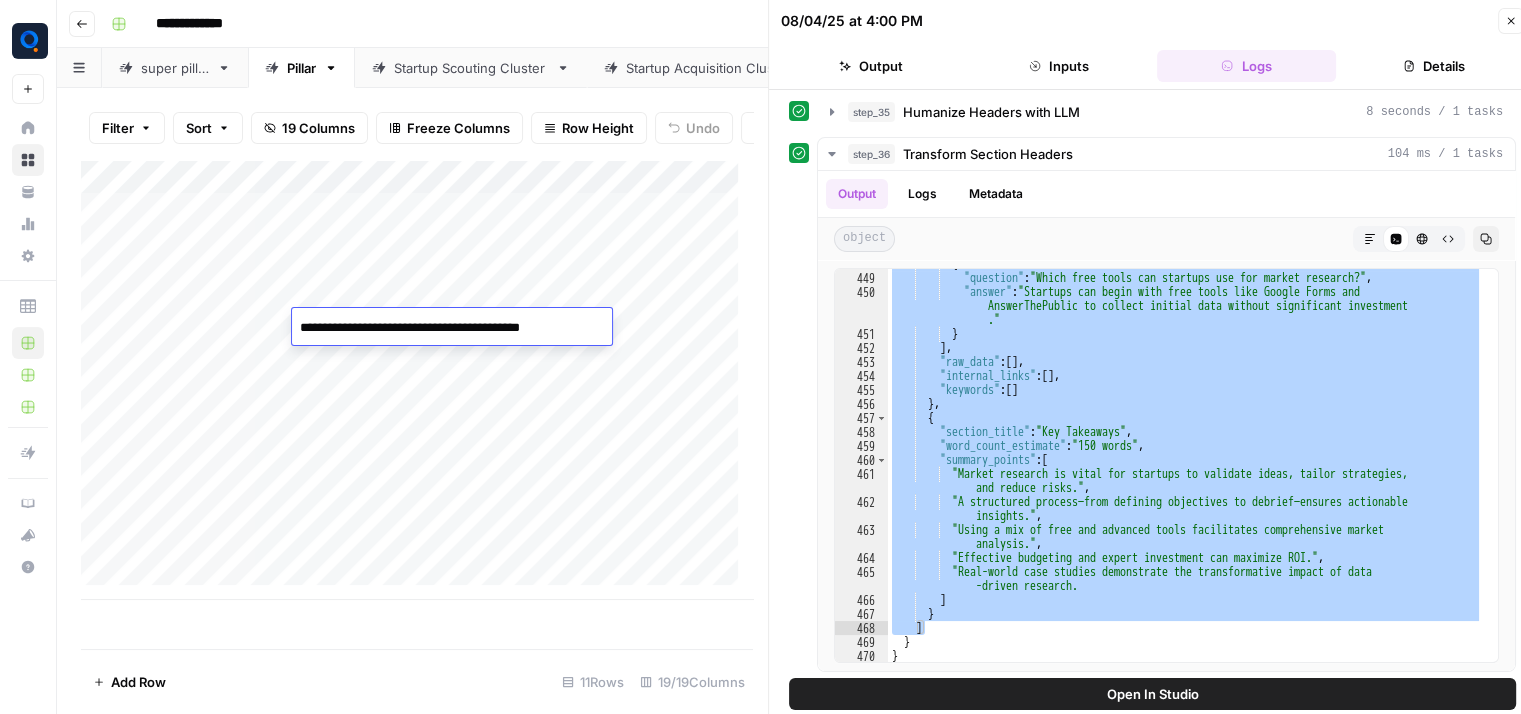 click on "**********" at bounding box center (452, 328) 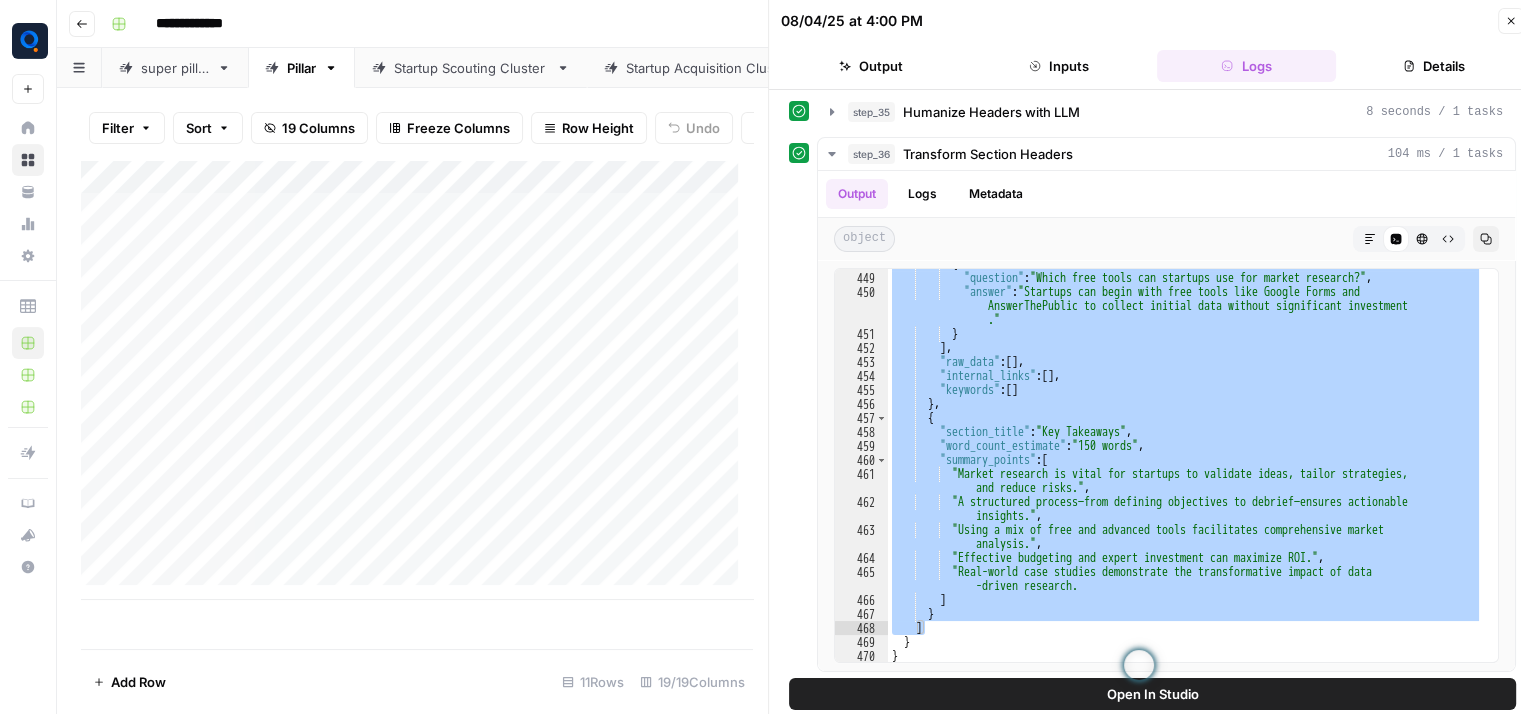 click on "Add Column" at bounding box center (417, 380) 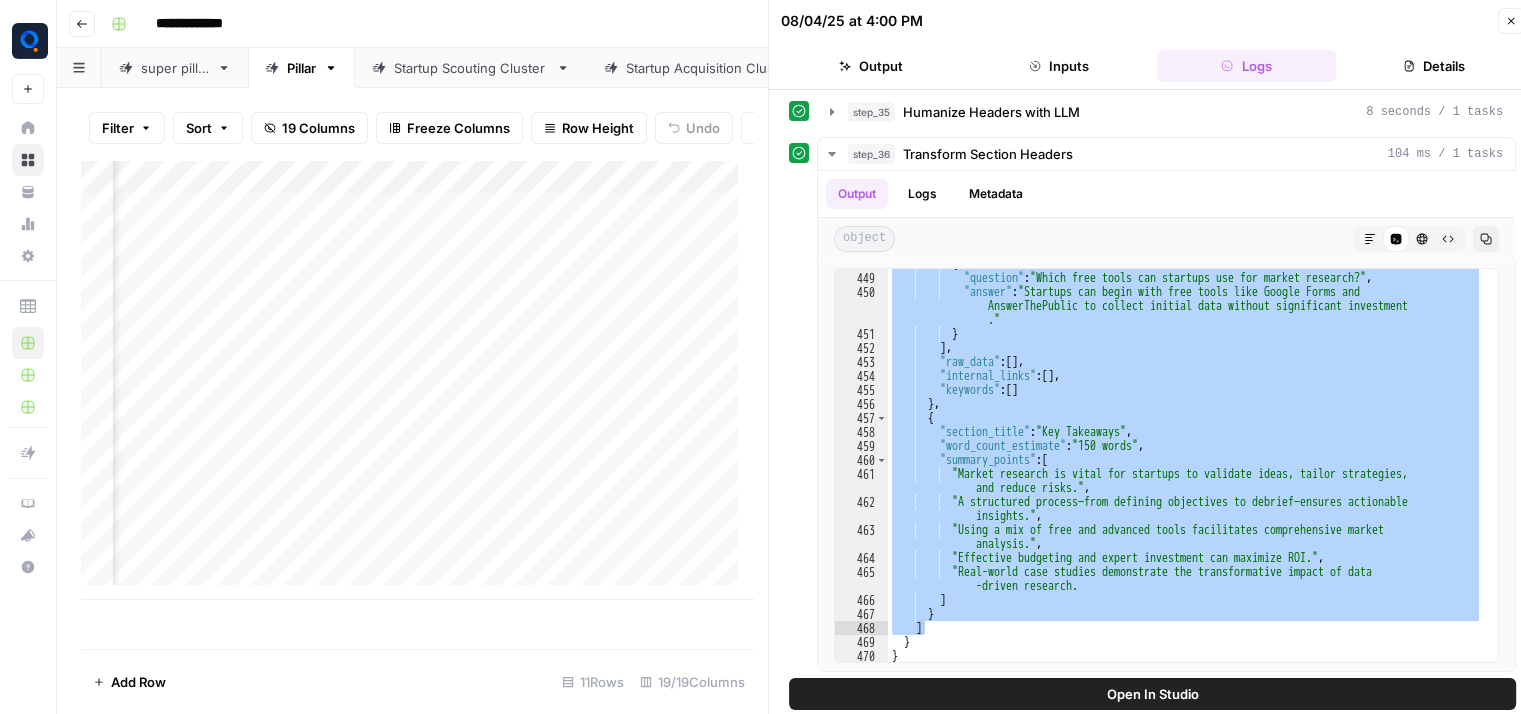 scroll, scrollTop: 0, scrollLeft: 1387, axis: horizontal 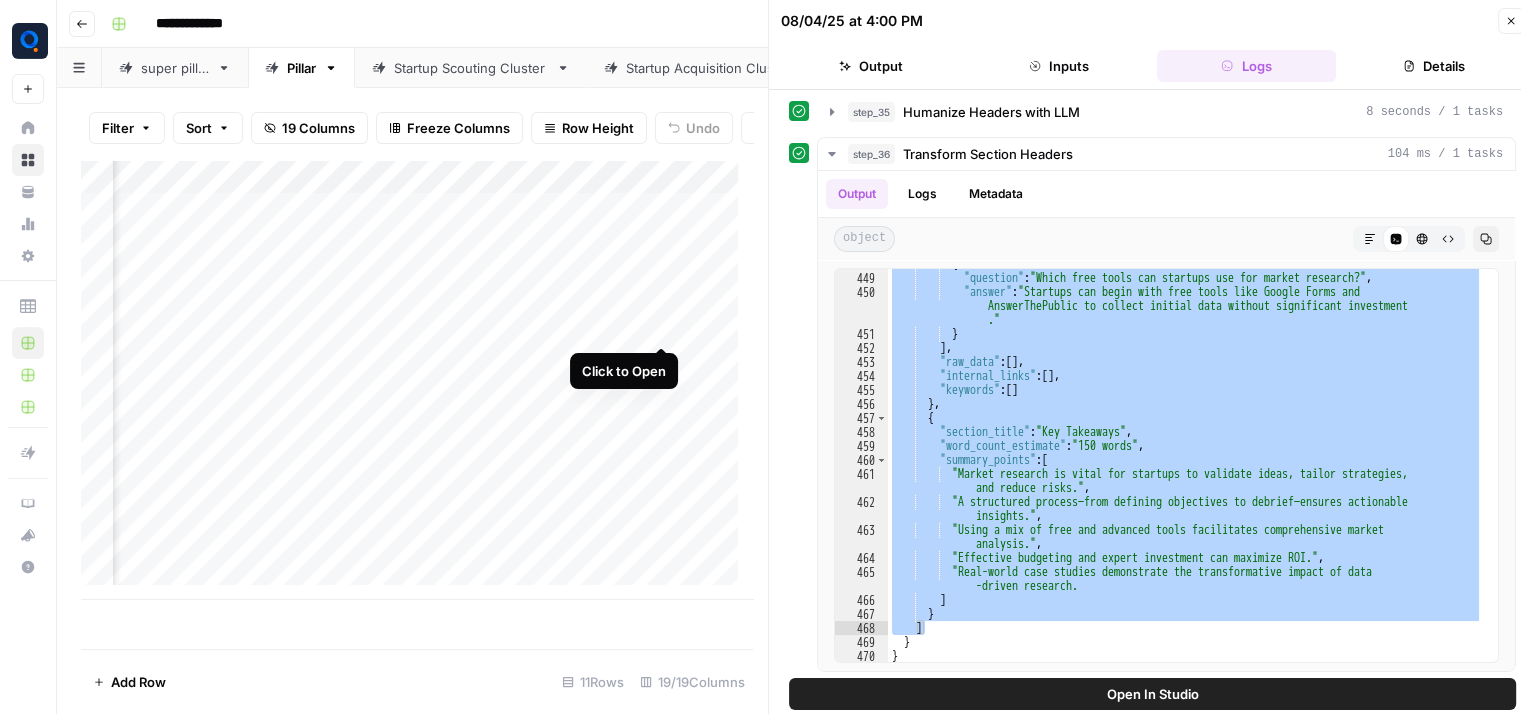 click on "Add Column" at bounding box center [417, 380] 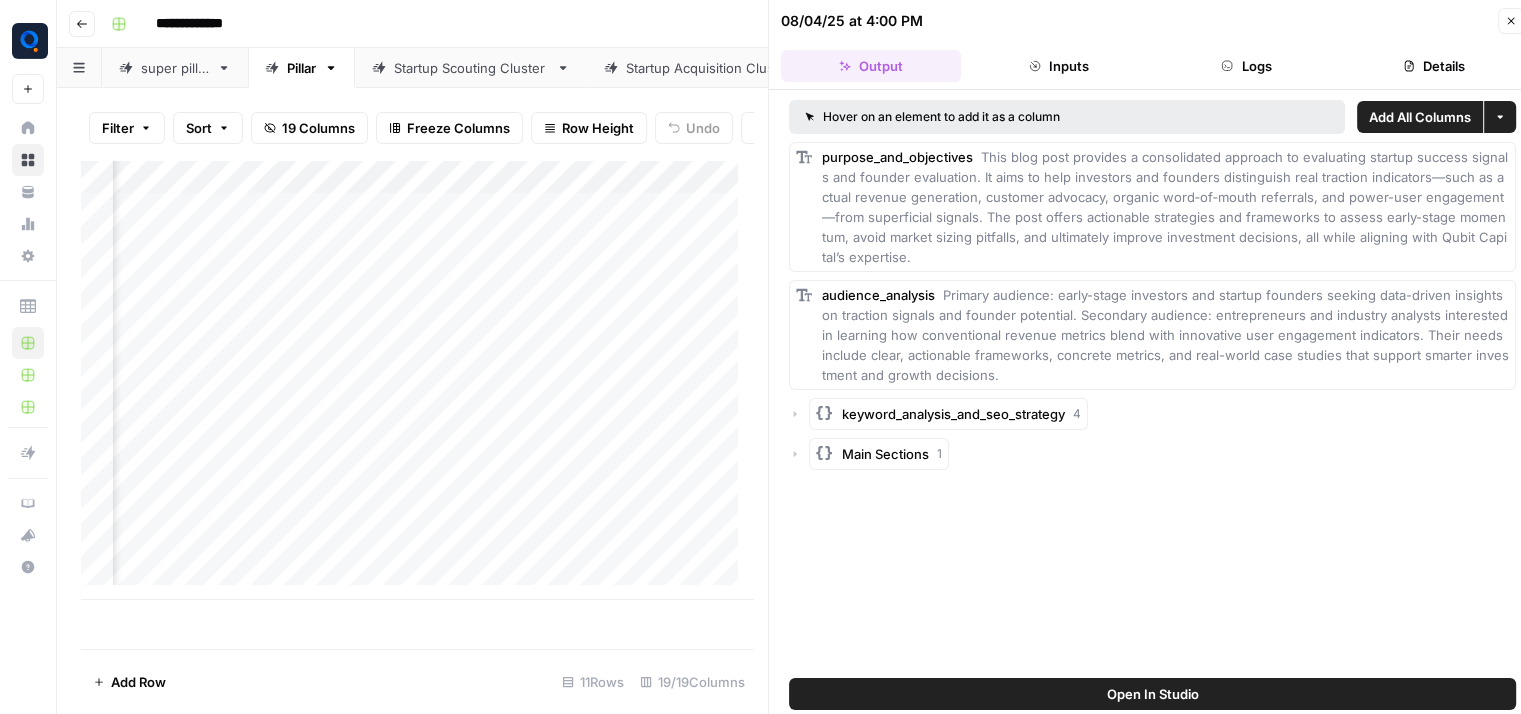 click on "Logs" at bounding box center [1247, 66] 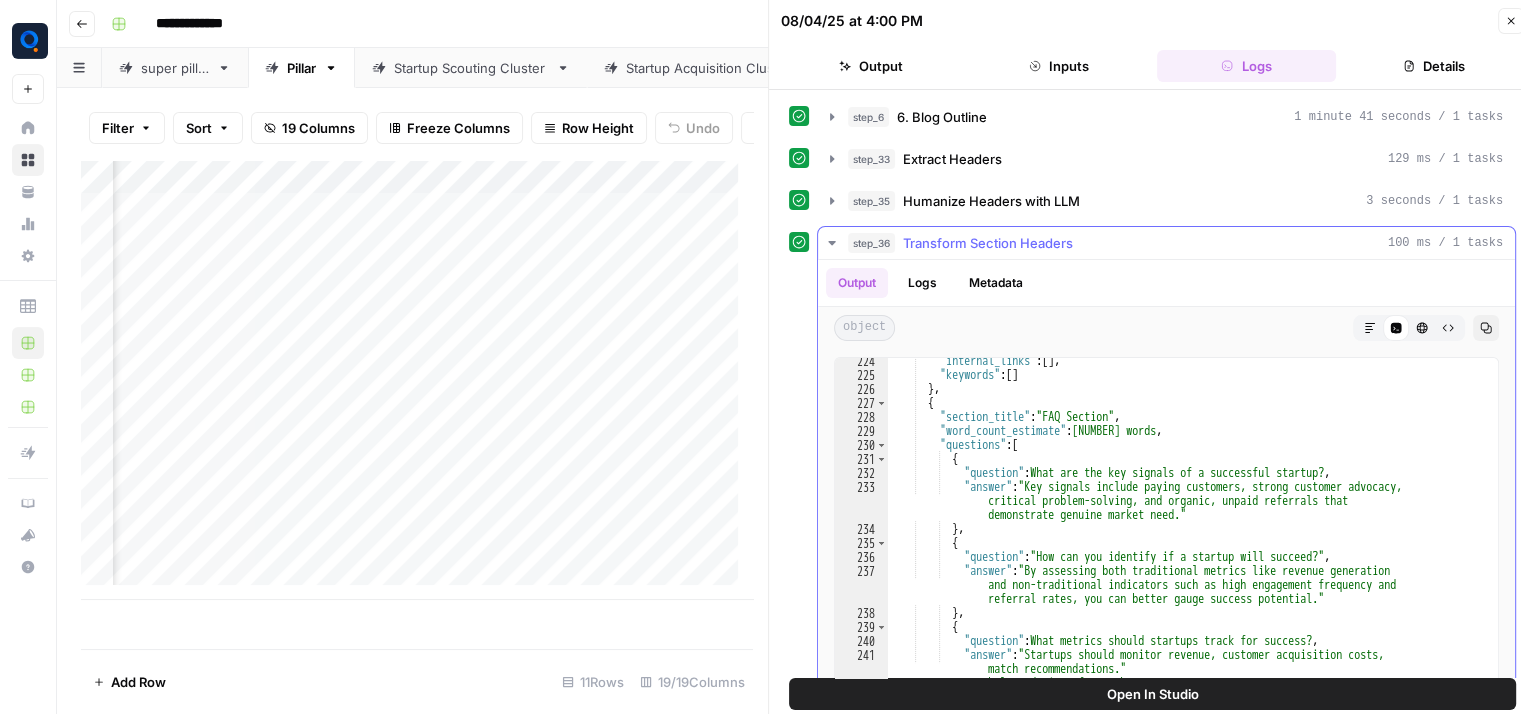 scroll, scrollTop: 4959, scrollLeft: 0, axis: vertical 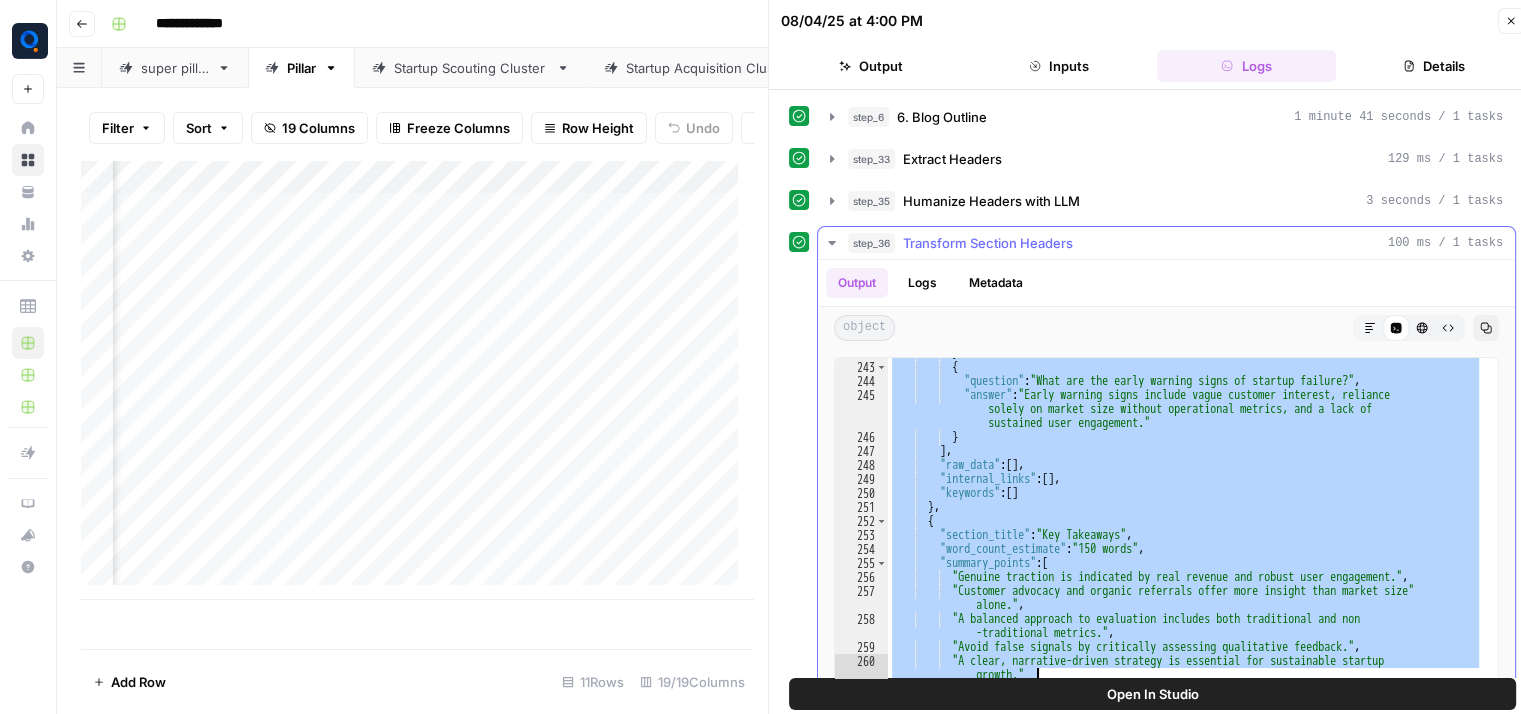 drag, startPoint x: 929, startPoint y: 421, endPoint x: 1119, endPoint y: 676, distance: 318.0016 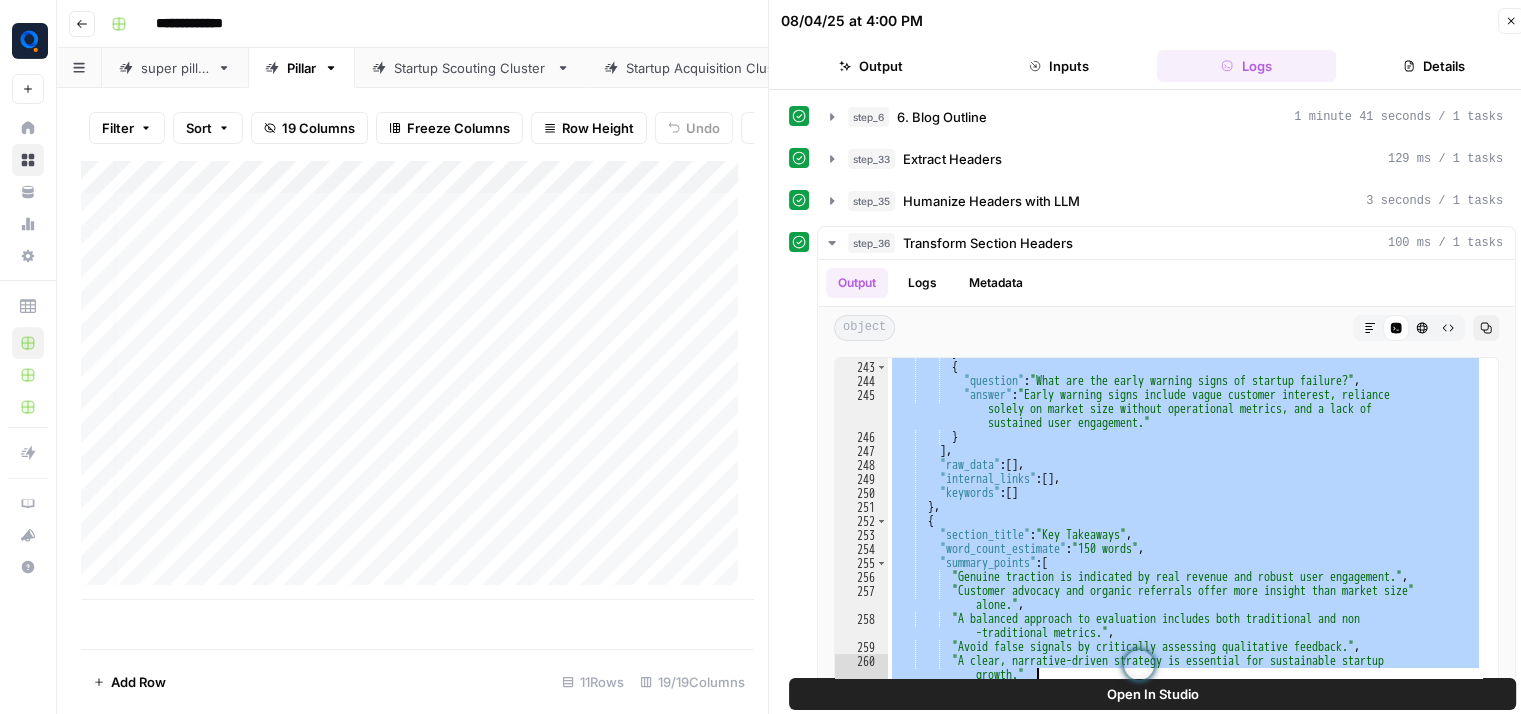 scroll, scrollTop: 0, scrollLeft: 0, axis: both 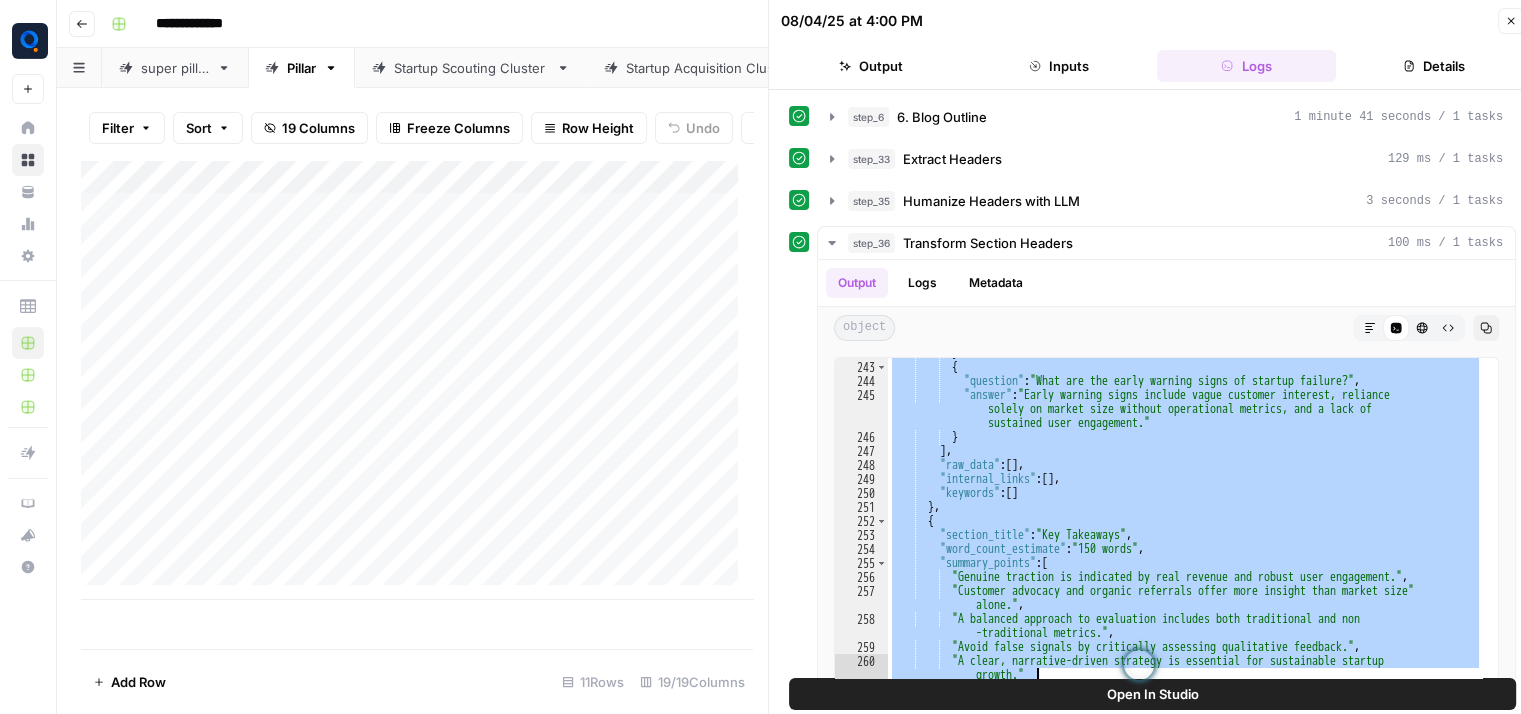 click on "Add Column" at bounding box center [417, 380] 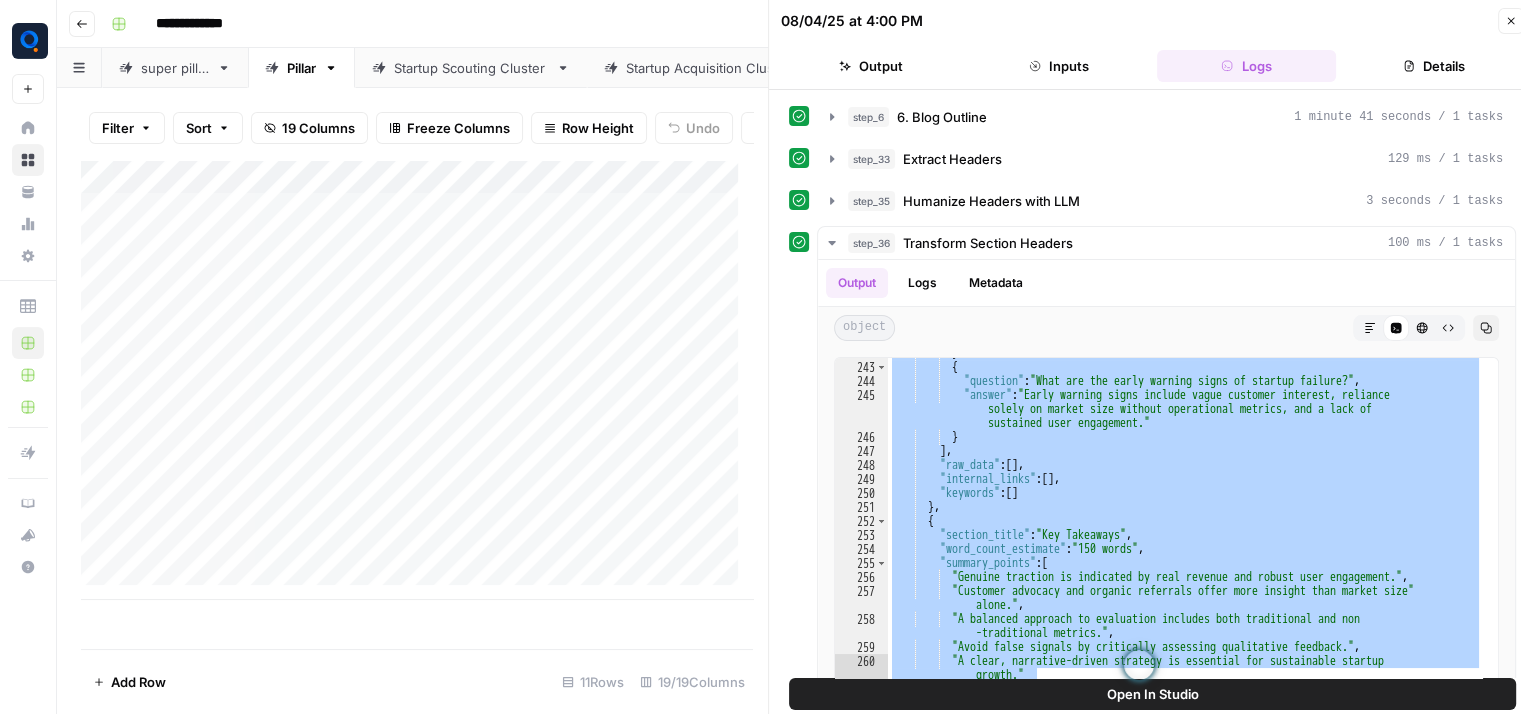 click on "Add Column" at bounding box center [417, 380] 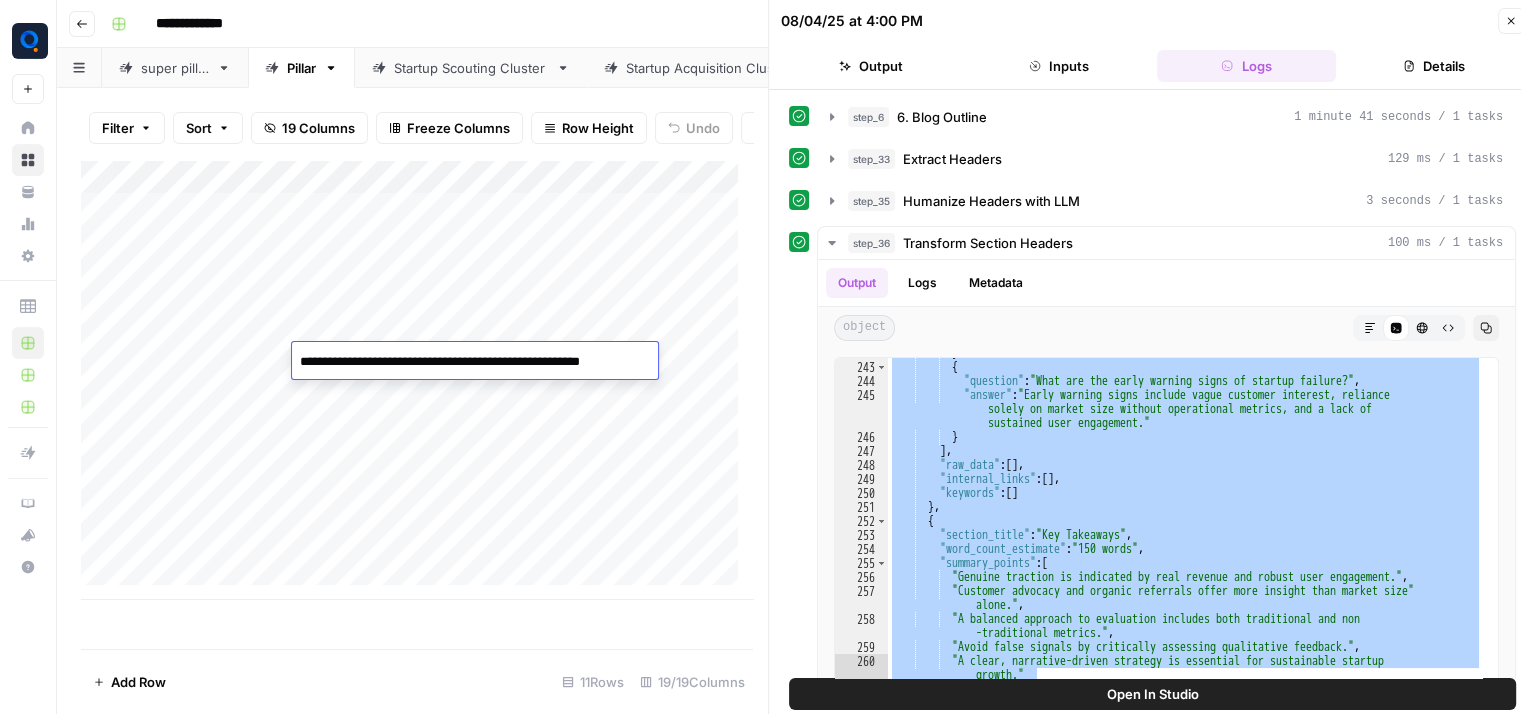 click on "**********" at bounding box center [475, 362] 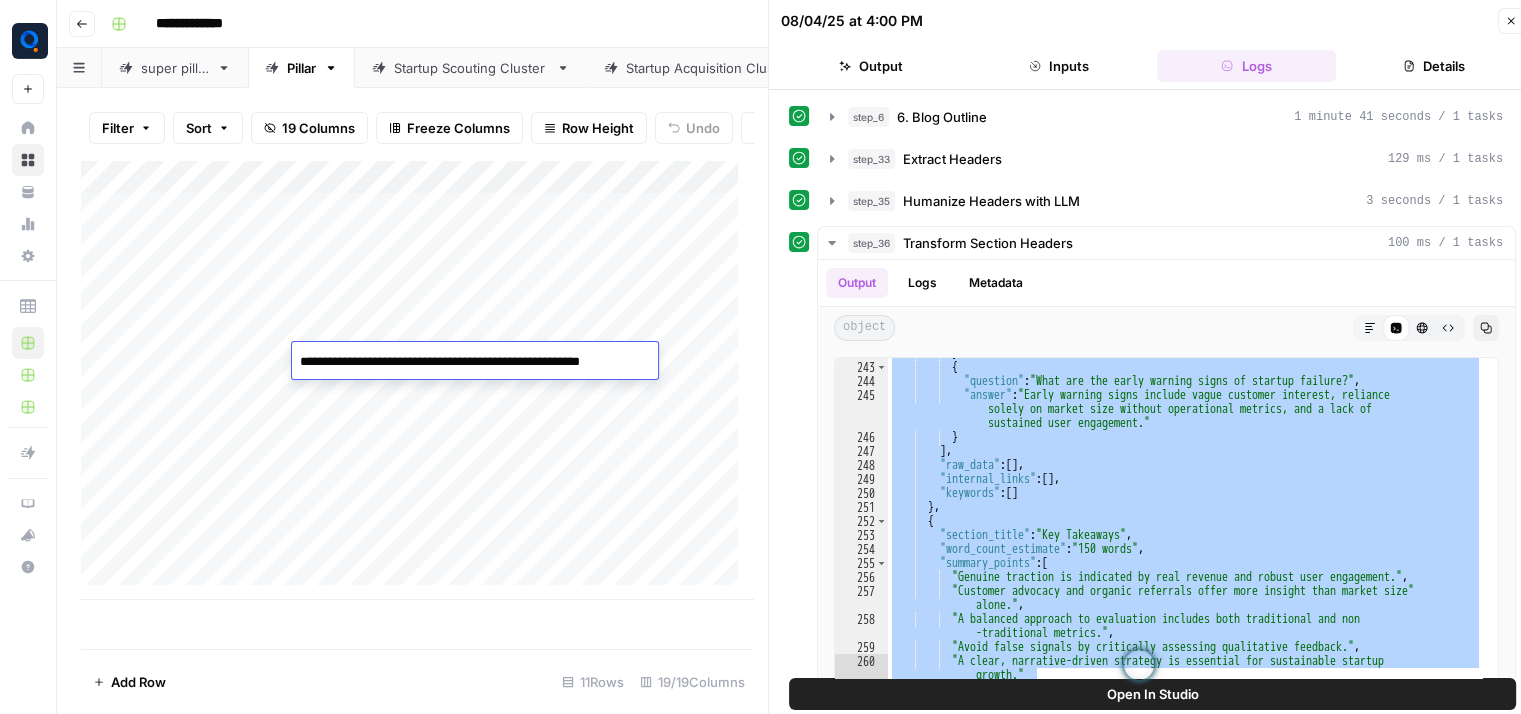 click on "Add Column" at bounding box center (417, 380) 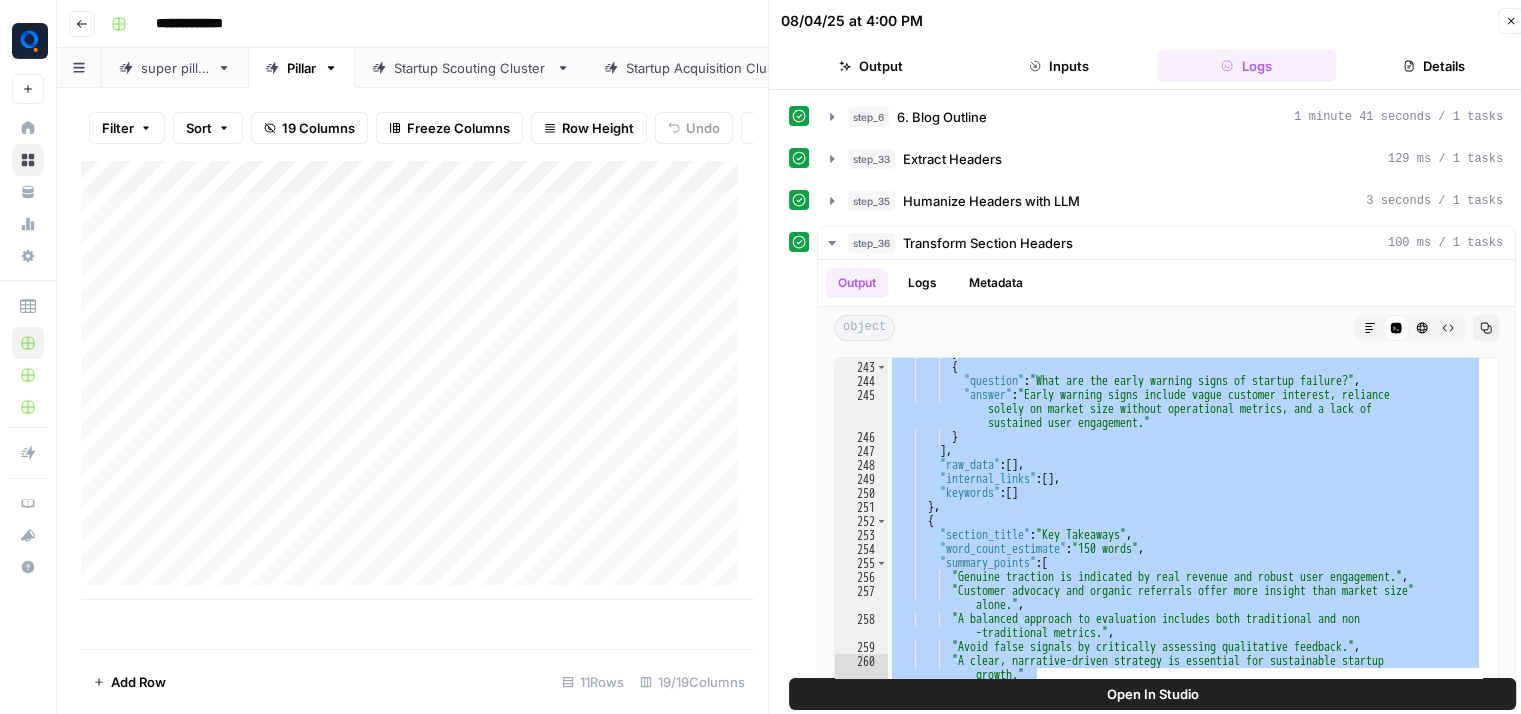 click on "Add Column" at bounding box center (417, 380) 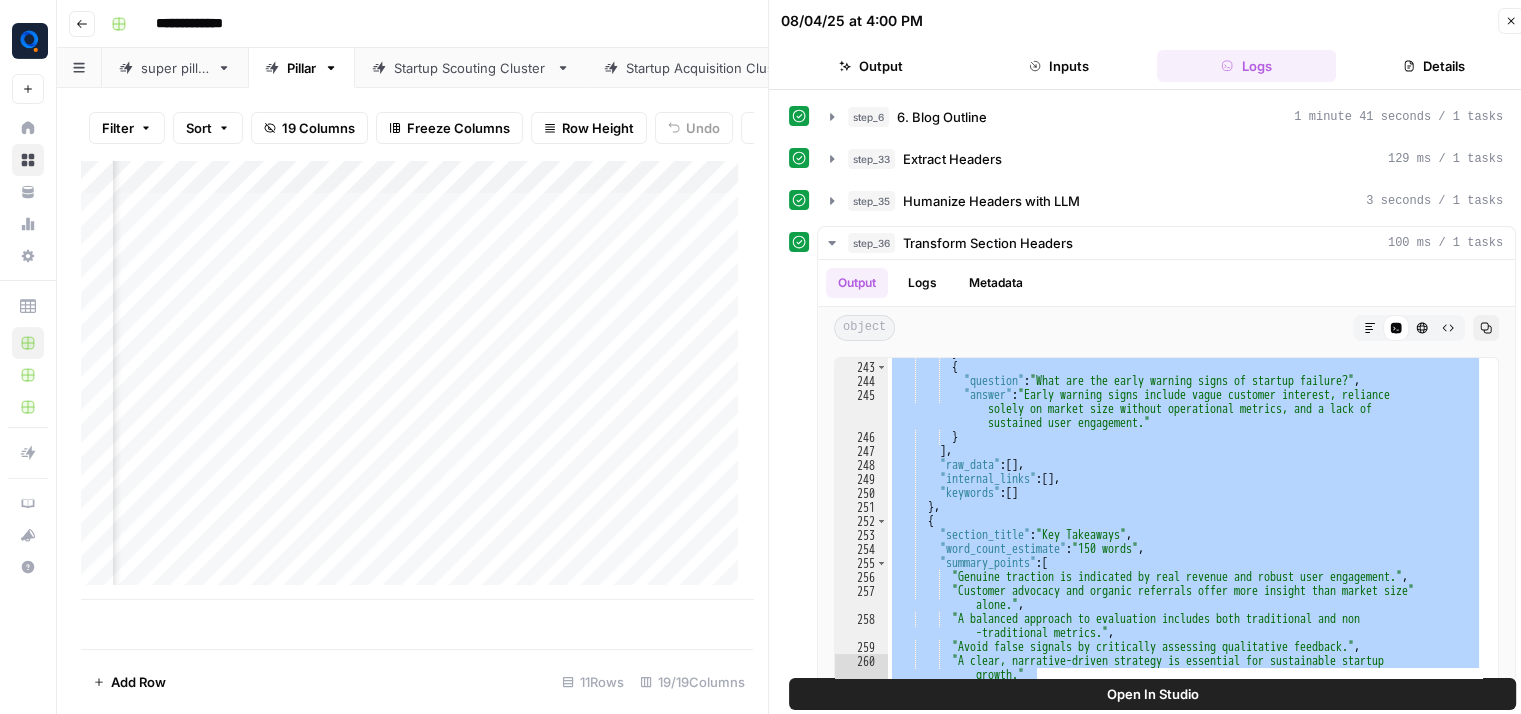scroll, scrollTop: 0, scrollLeft: 1556, axis: horizontal 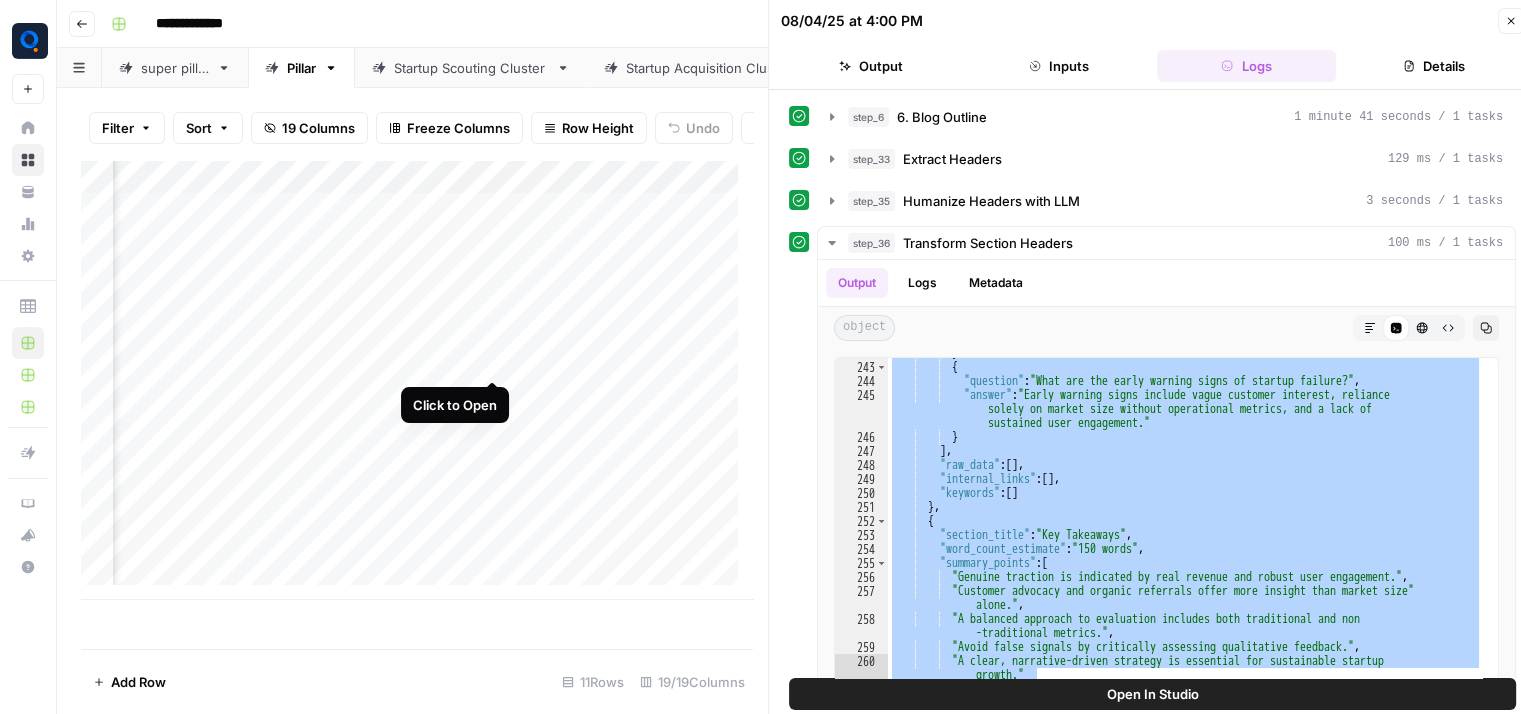 click on "Add Column" at bounding box center (417, 380) 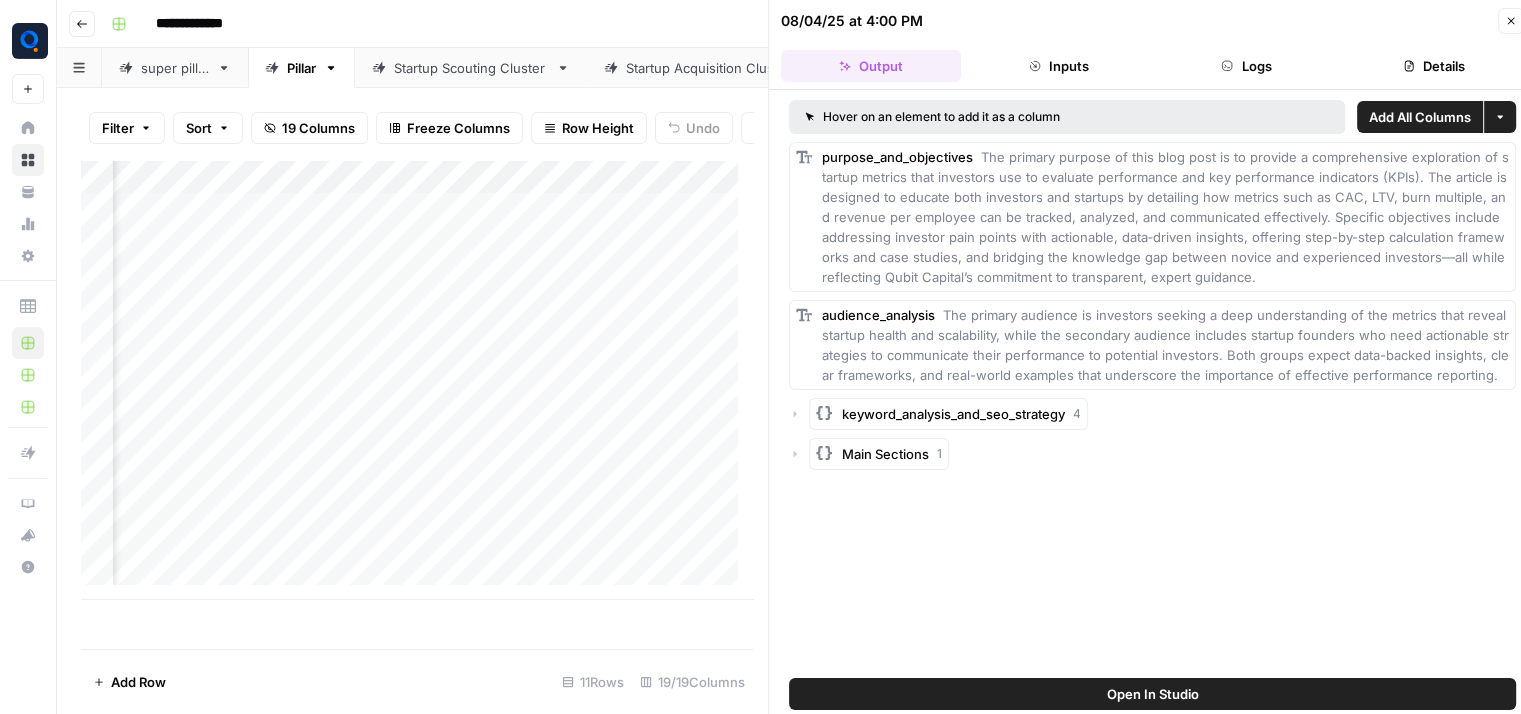 click on "Logs" at bounding box center [1247, 66] 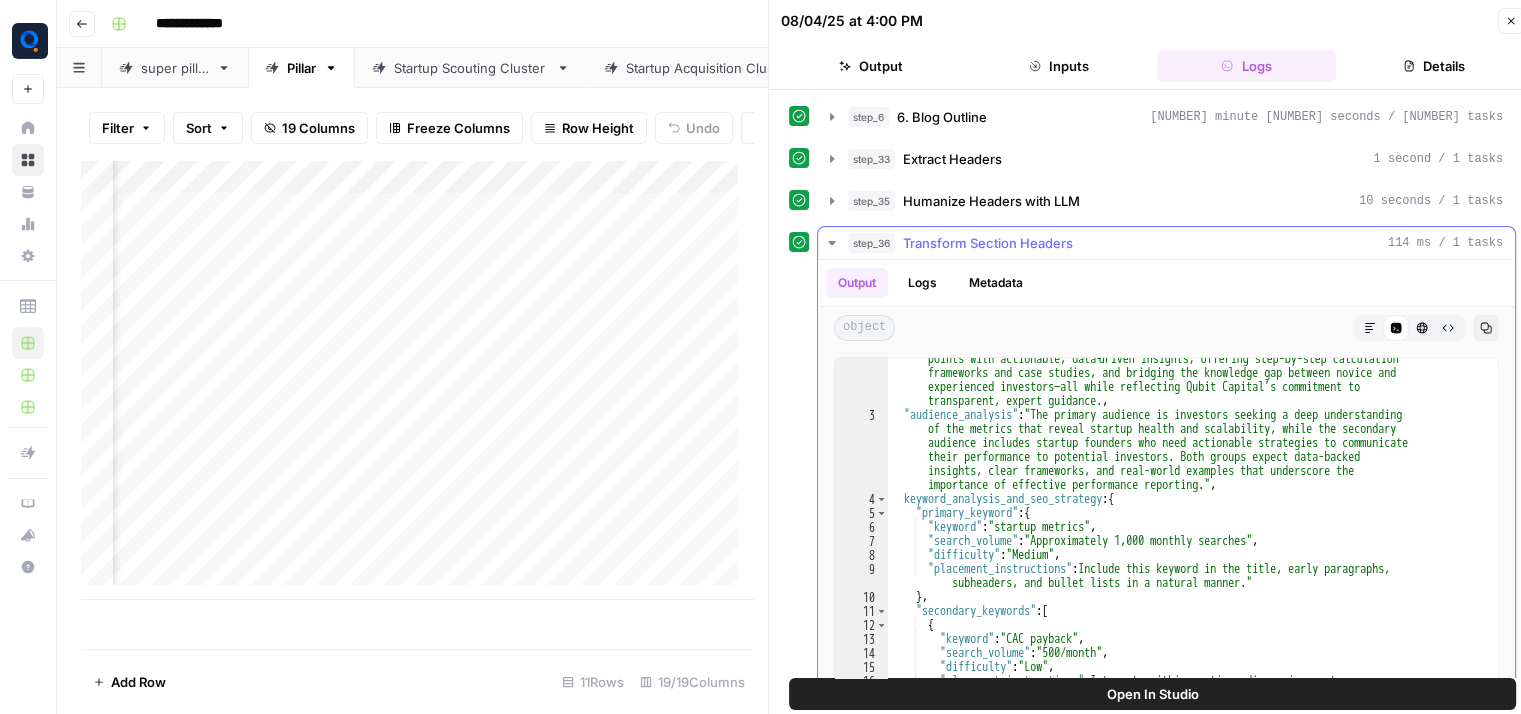 scroll, scrollTop: 104, scrollLeft: 0, axis: vertical 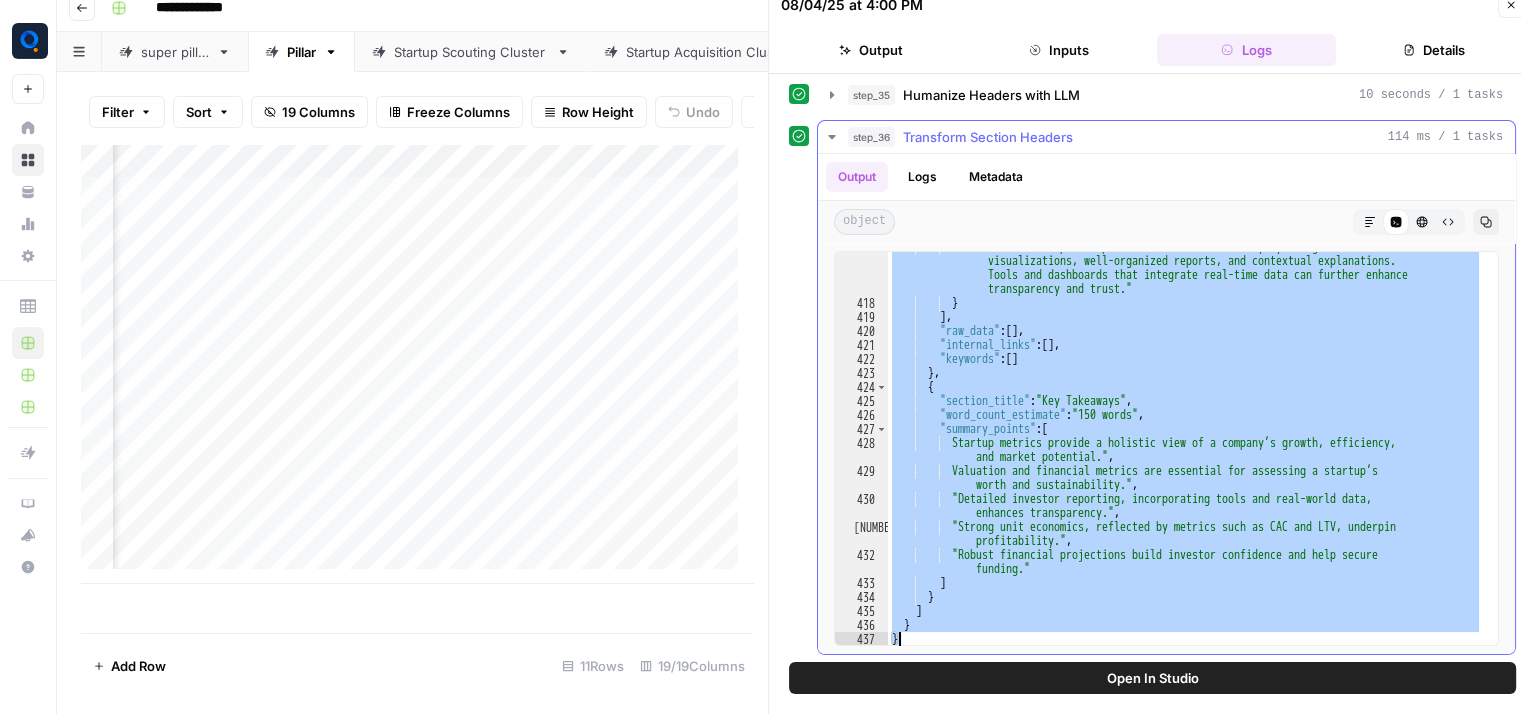 drag, startPoint x: 925, startPoint y: 393, endPoint x: 1117, endPoint y: 649, distance: 320 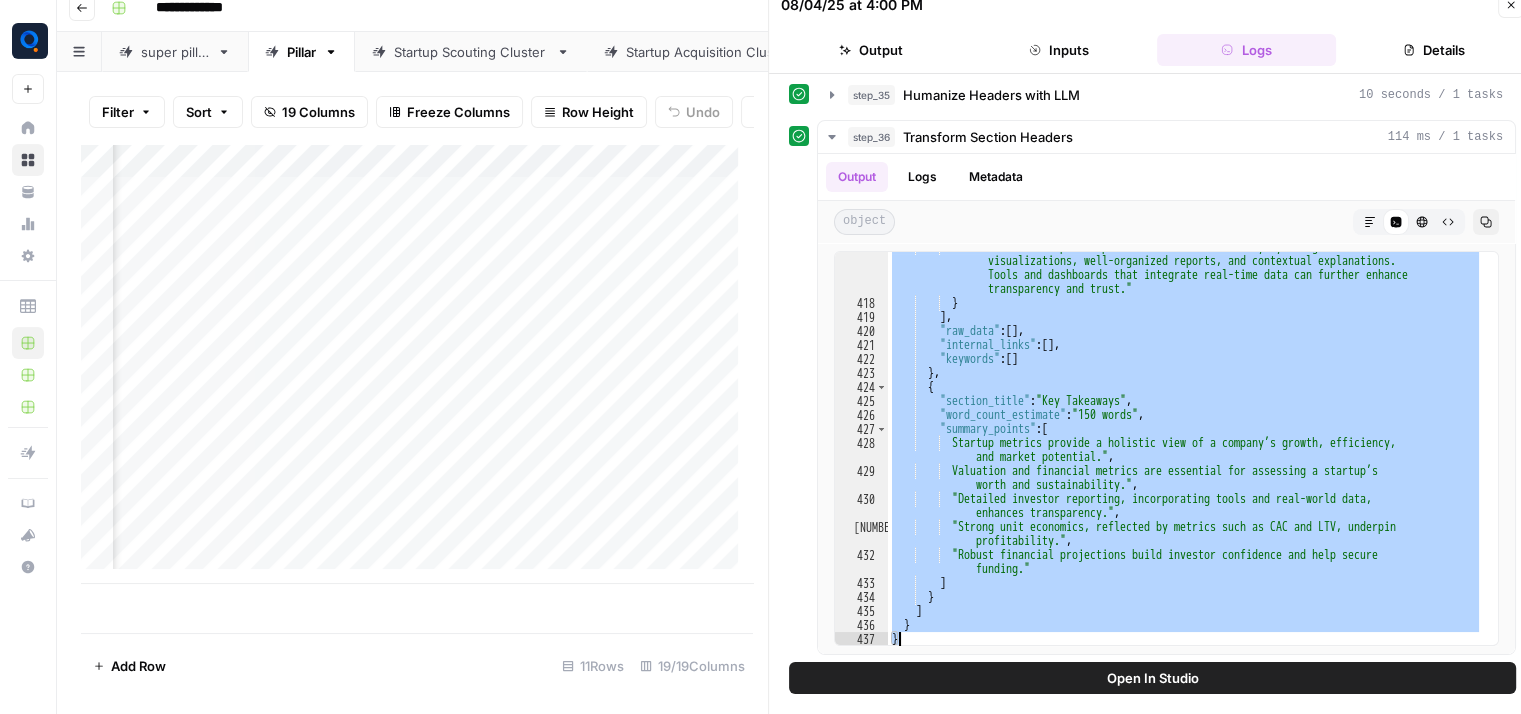 scroll, scrollTop: 0, scrollLeft: 0, axis: both 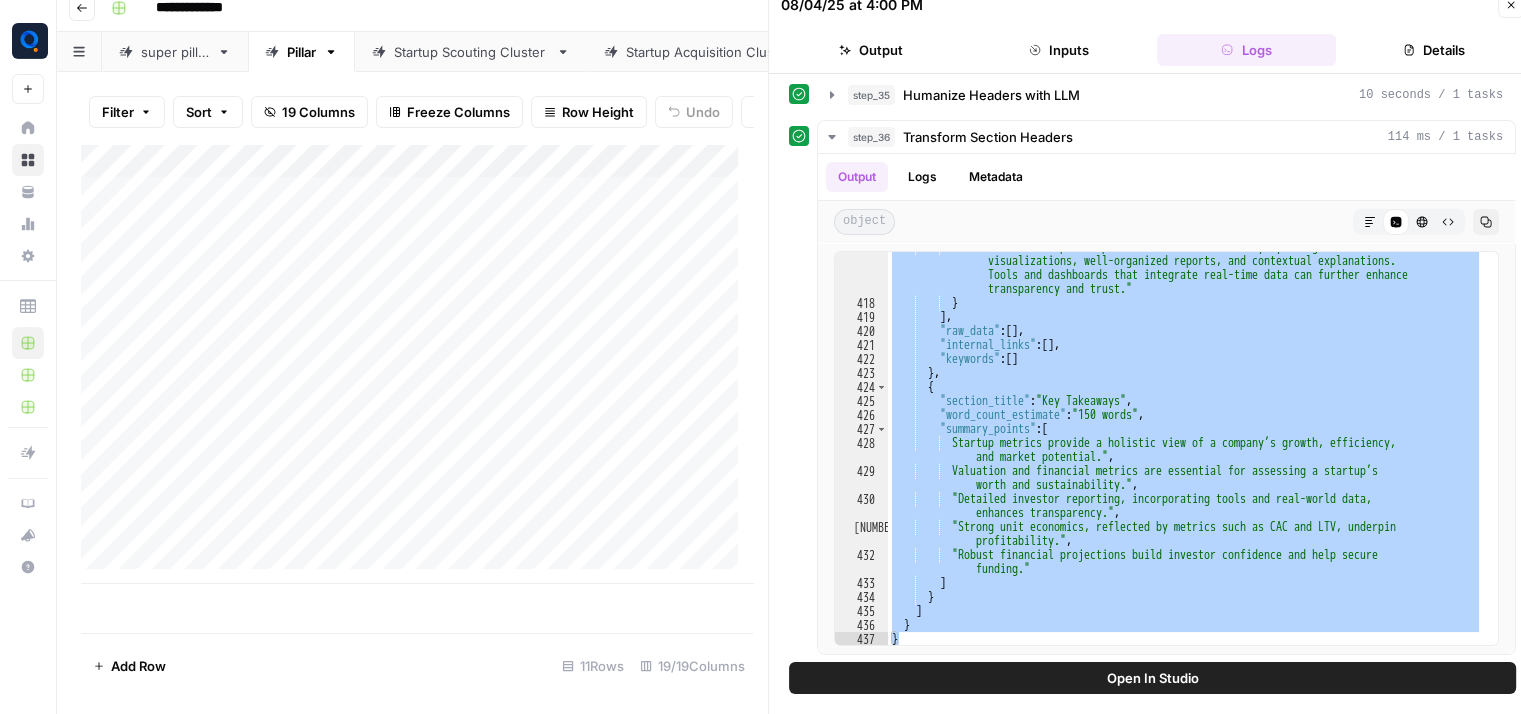 click on "Add Column" at bounding box center [417, 364] 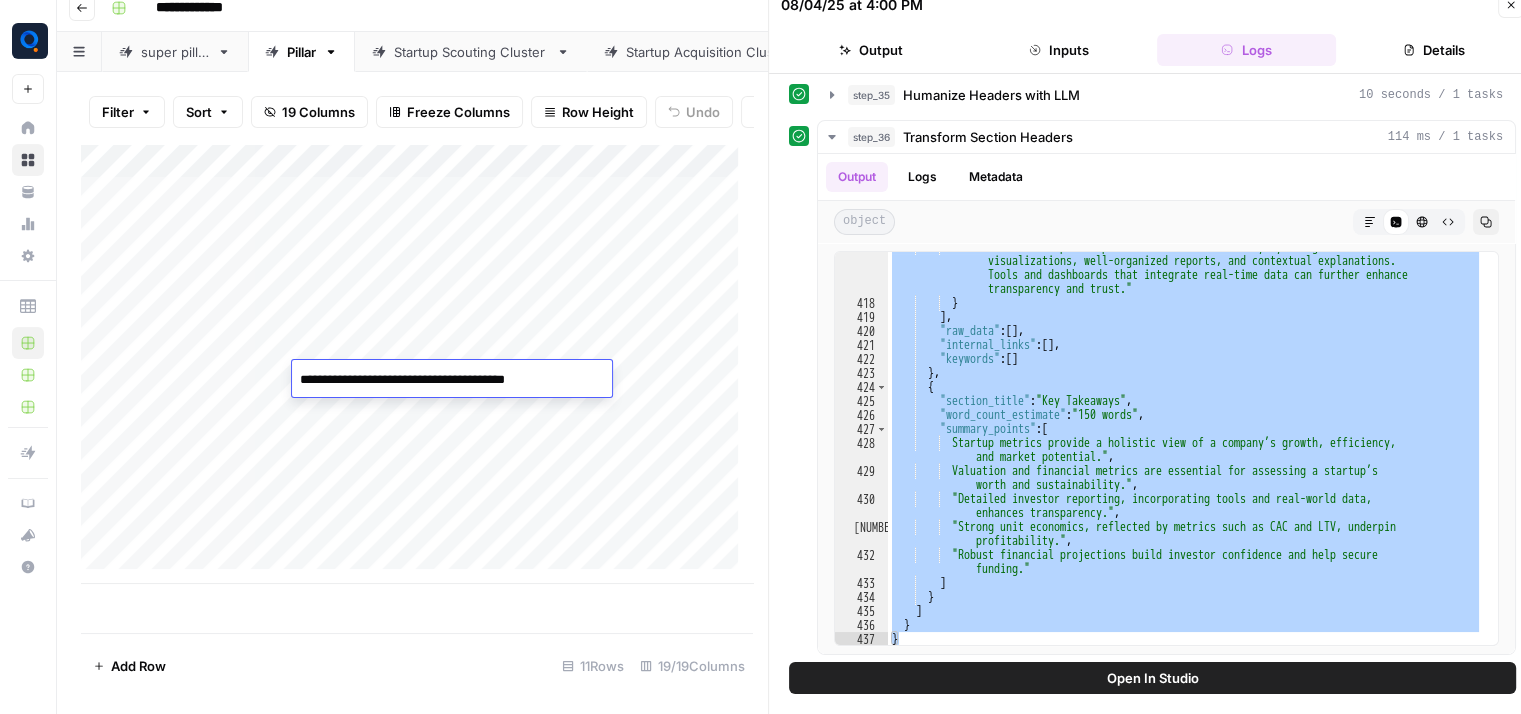 click on "**********" at bounding box center (452, 380) 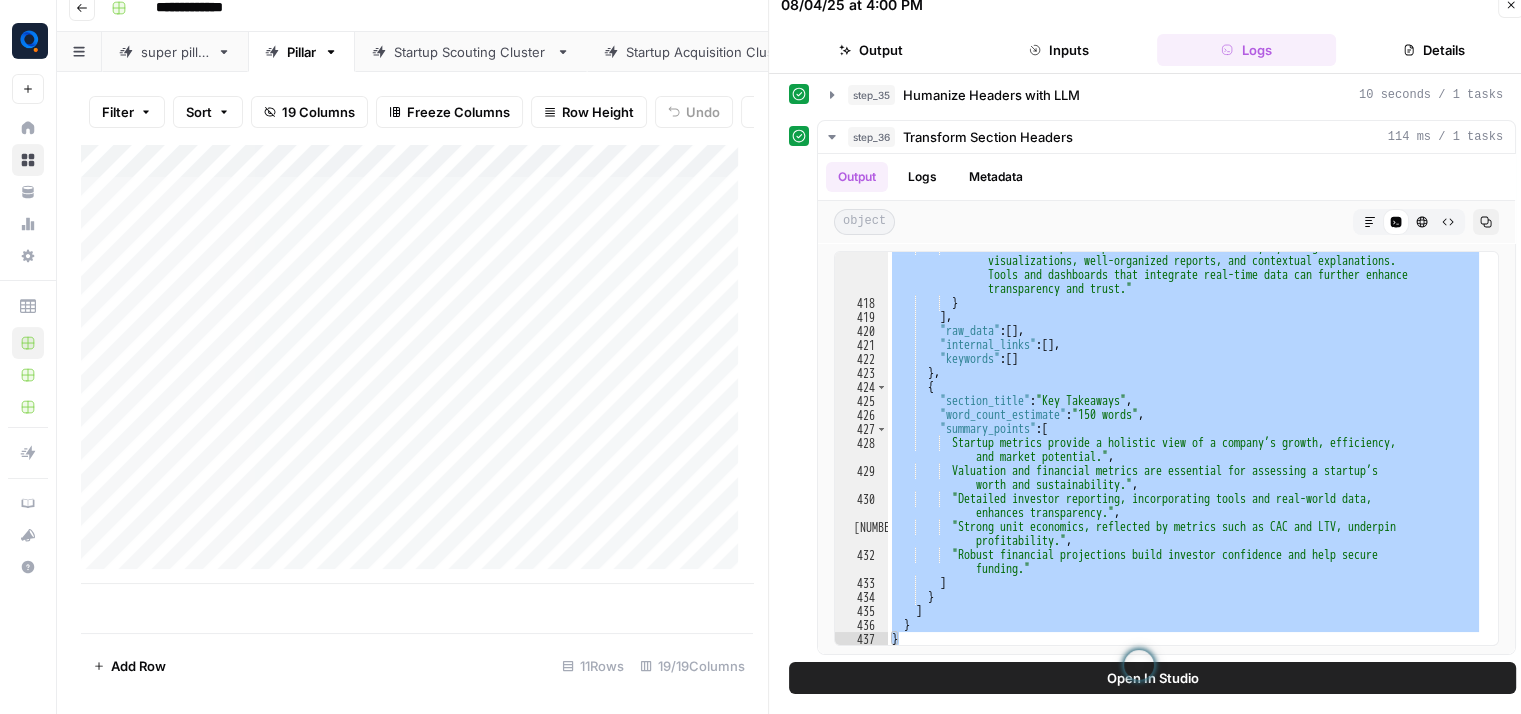 click on "Add Column" at bounding box center [417, 364] 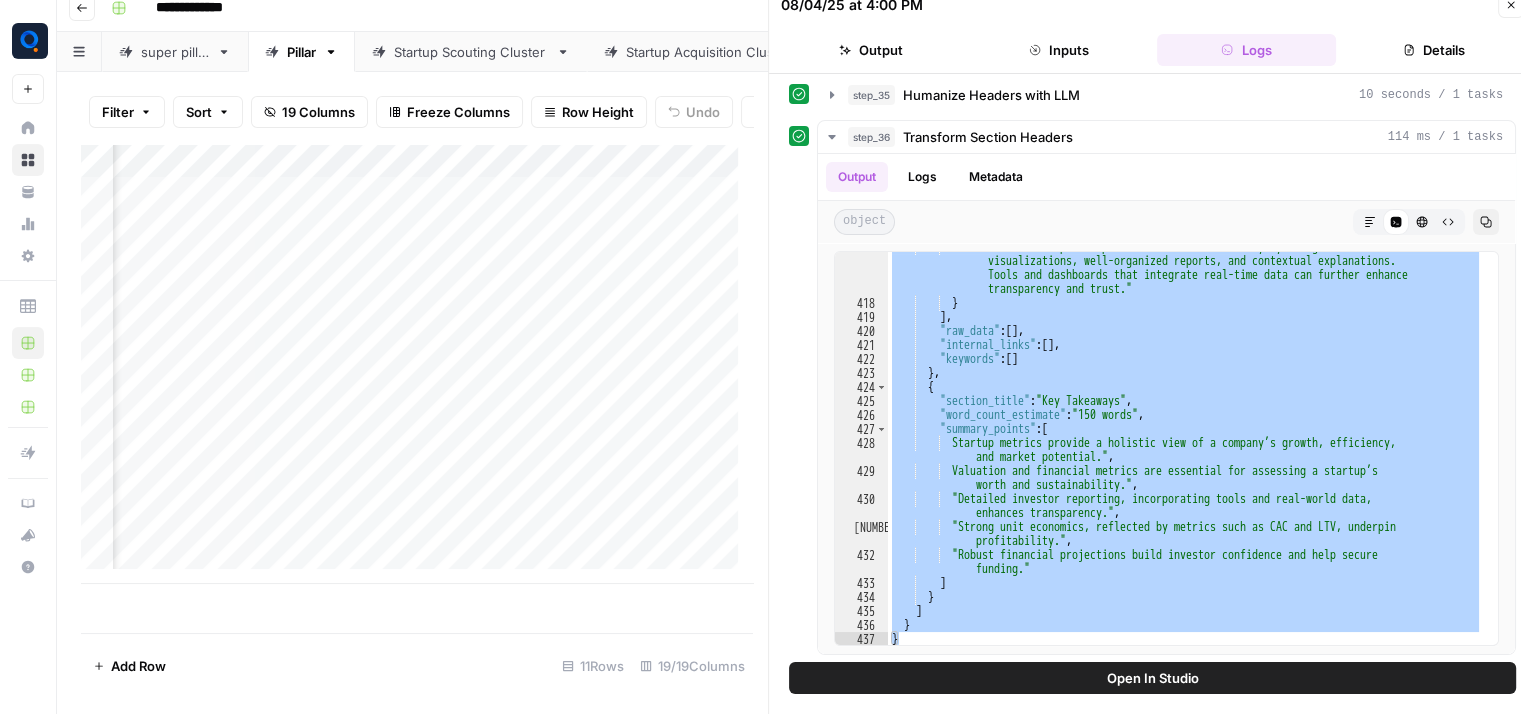 scroll, scrollTop: 0, scrollLeft: 1556, axis: horizontal 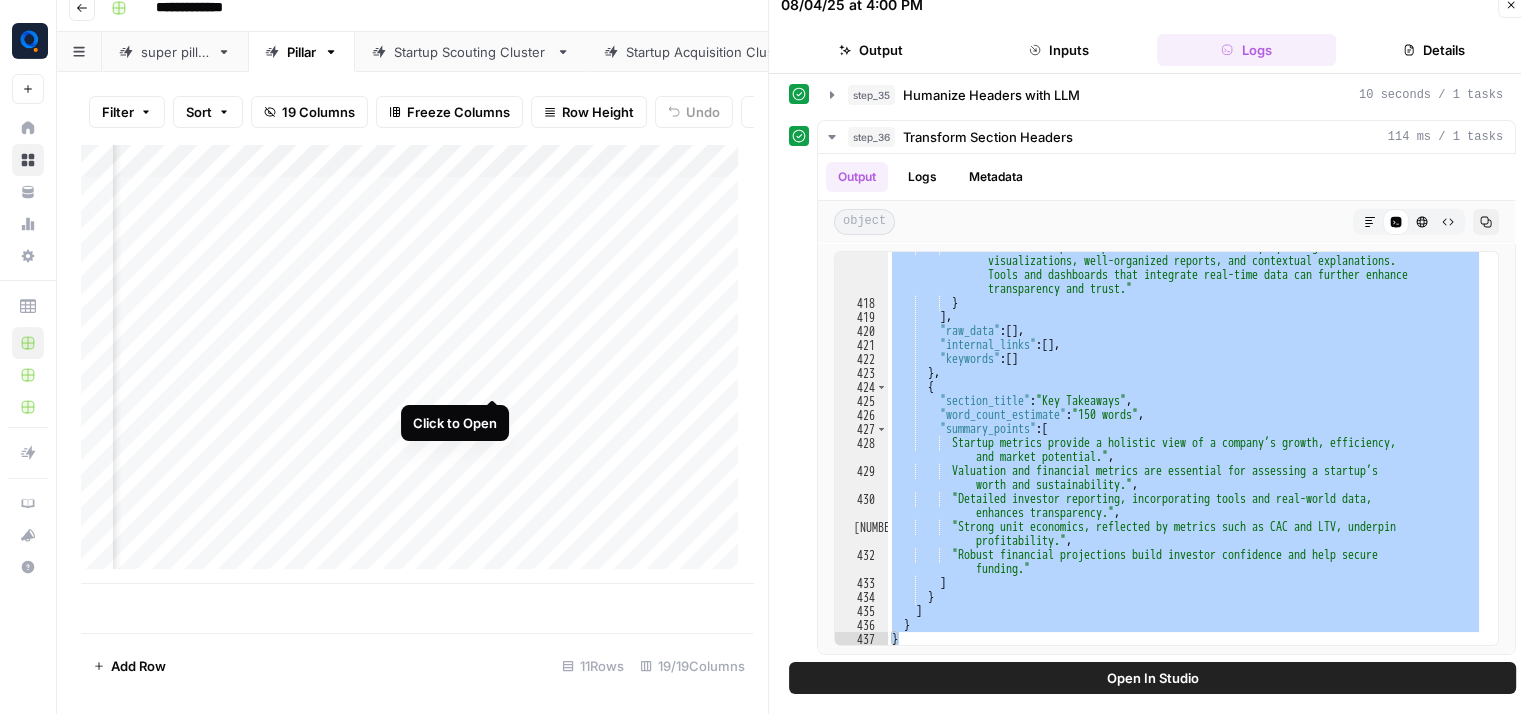 click on "Add Column" at bounding box center [417, 364] 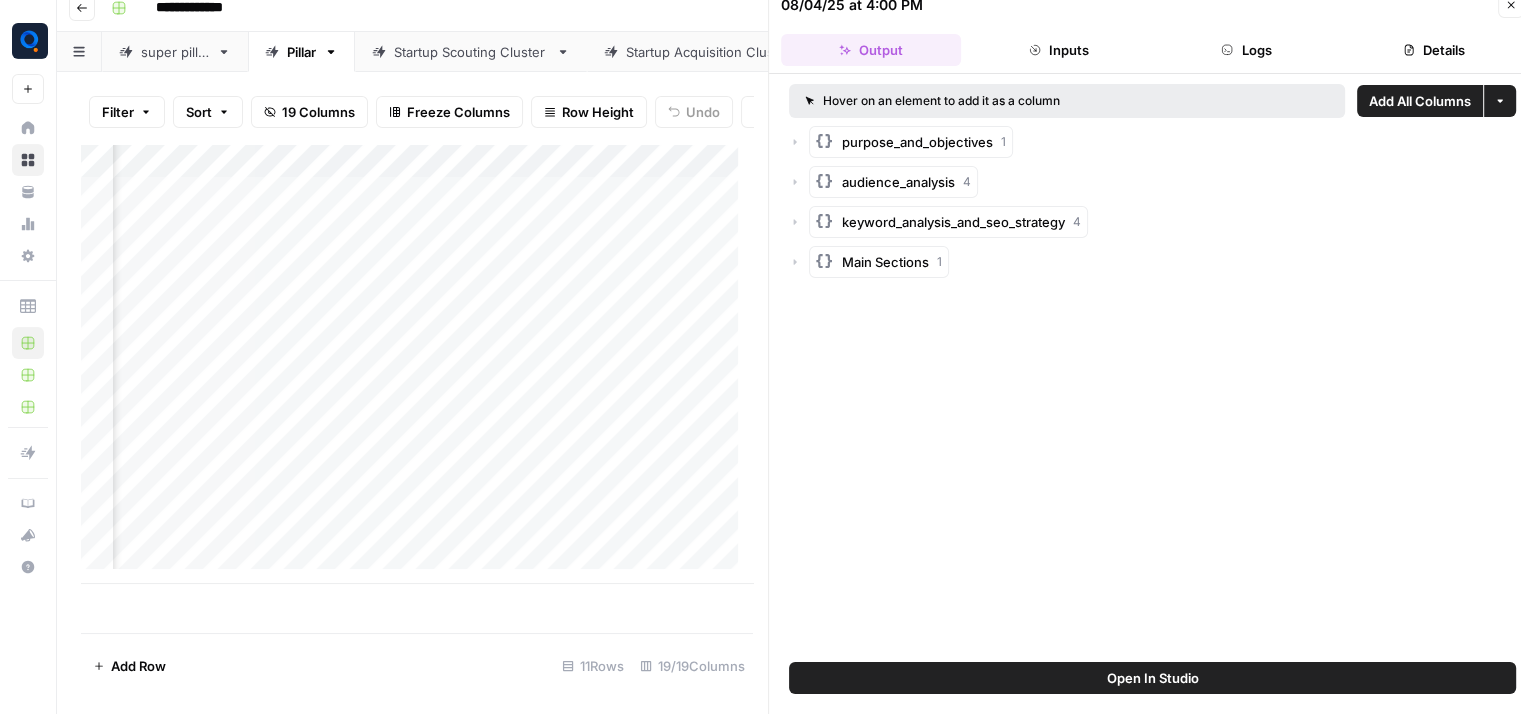 click on "Logs" at bounding box center (1247, 50) 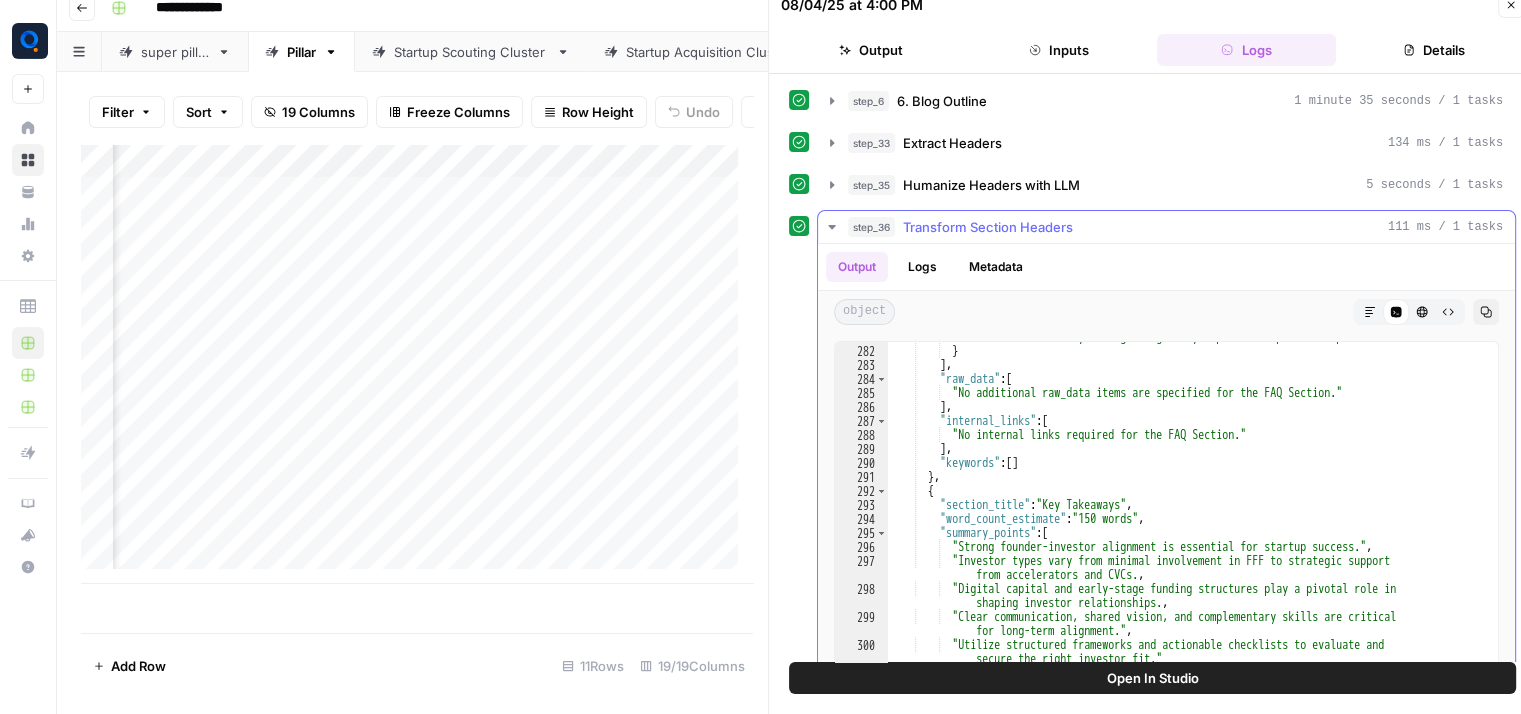 scroll, scrollTop: 5500, scrollLeft: 0, axis: vertical 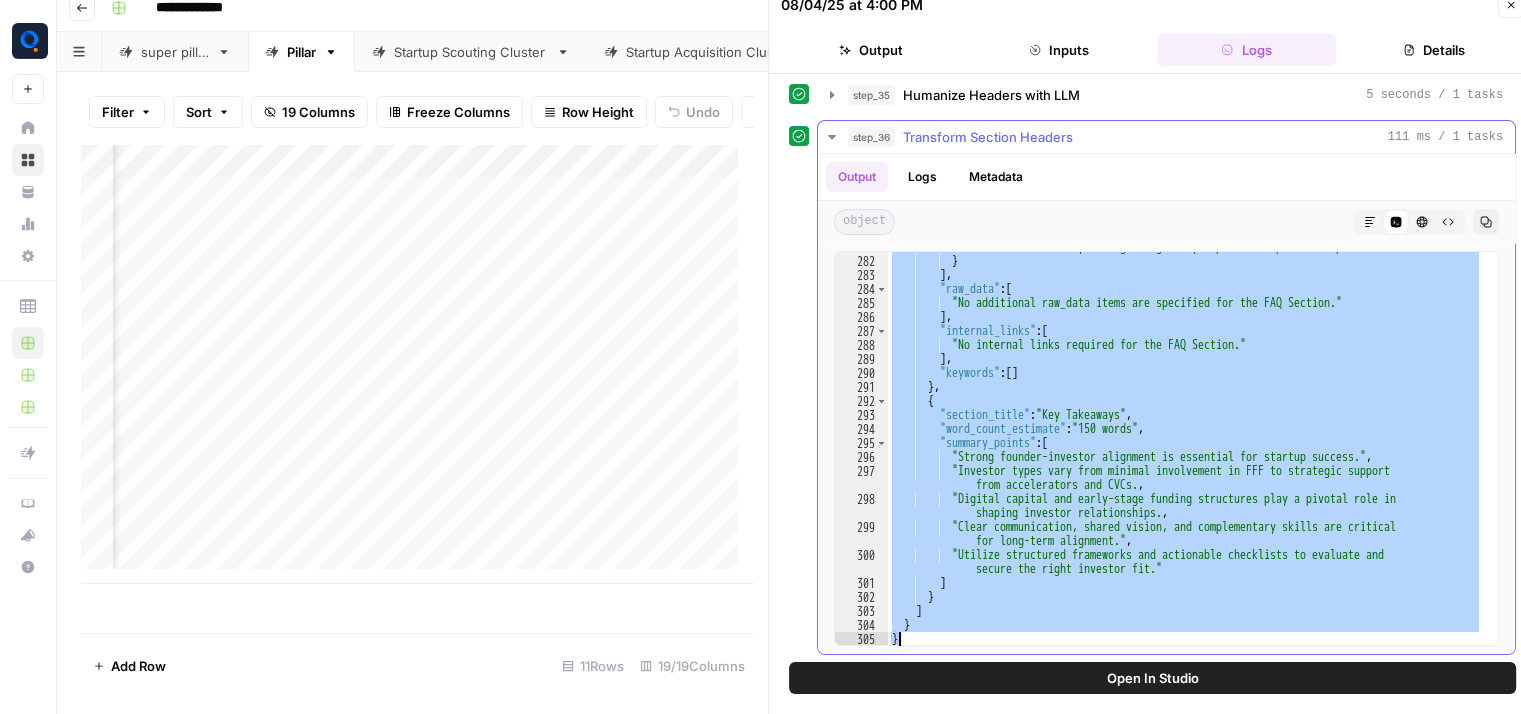 drag, startPoint x: 928, startPoint y: 306, endPoint x: 1127, endPoint y: 630, distance: 380.23282 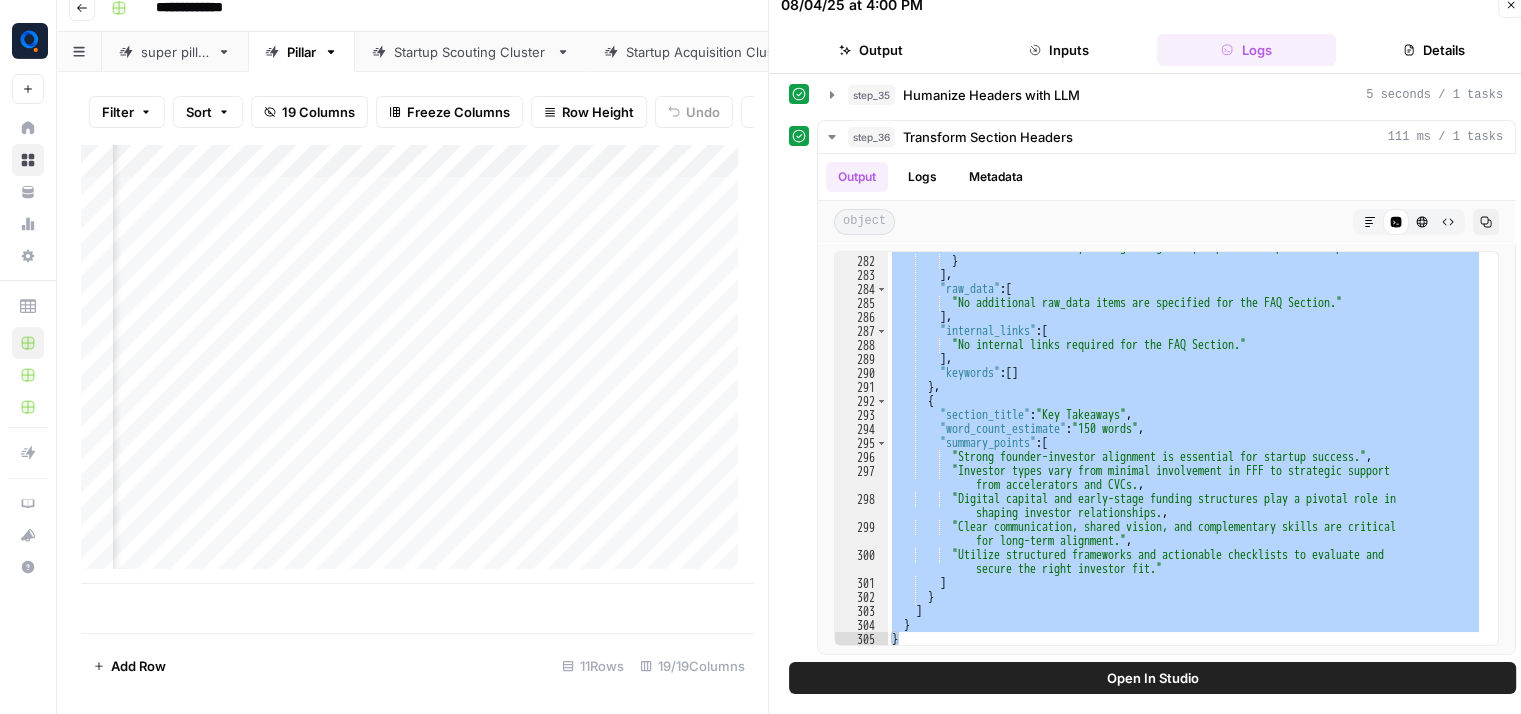 click on "Add Column" at bounding box center (417, 364) 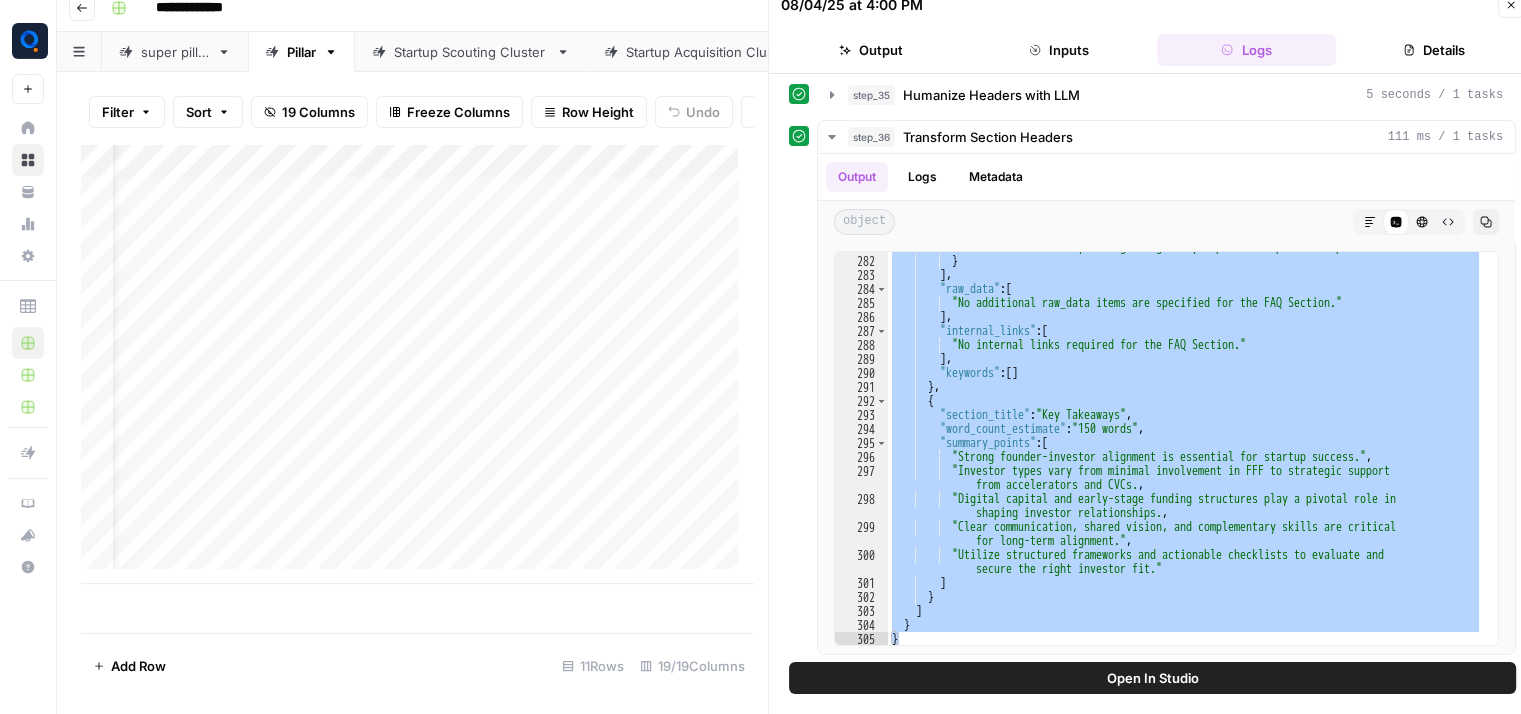 scroll, scrollTop: 0, scrollLeft: 56, axis: horizontal 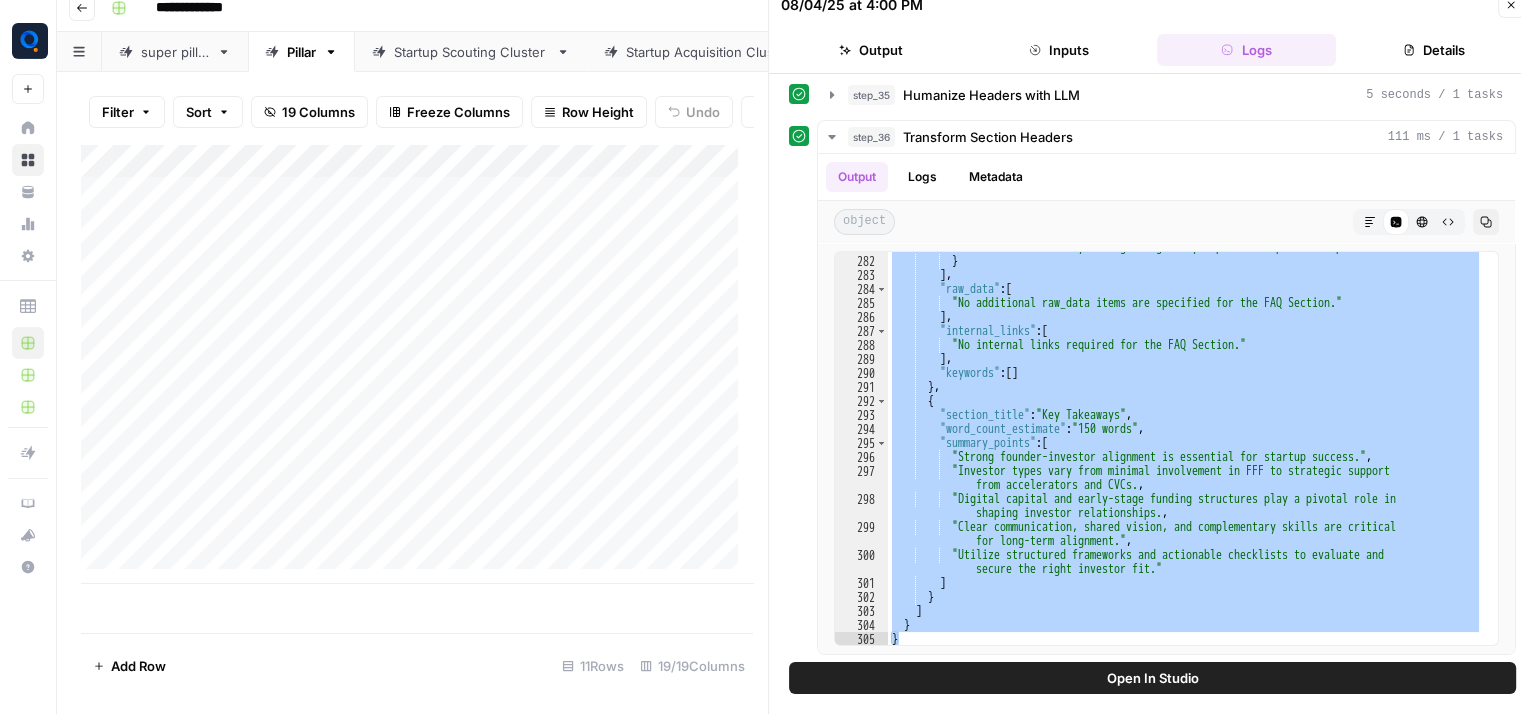 click on "Add Column" at bounding box center [417, 364] 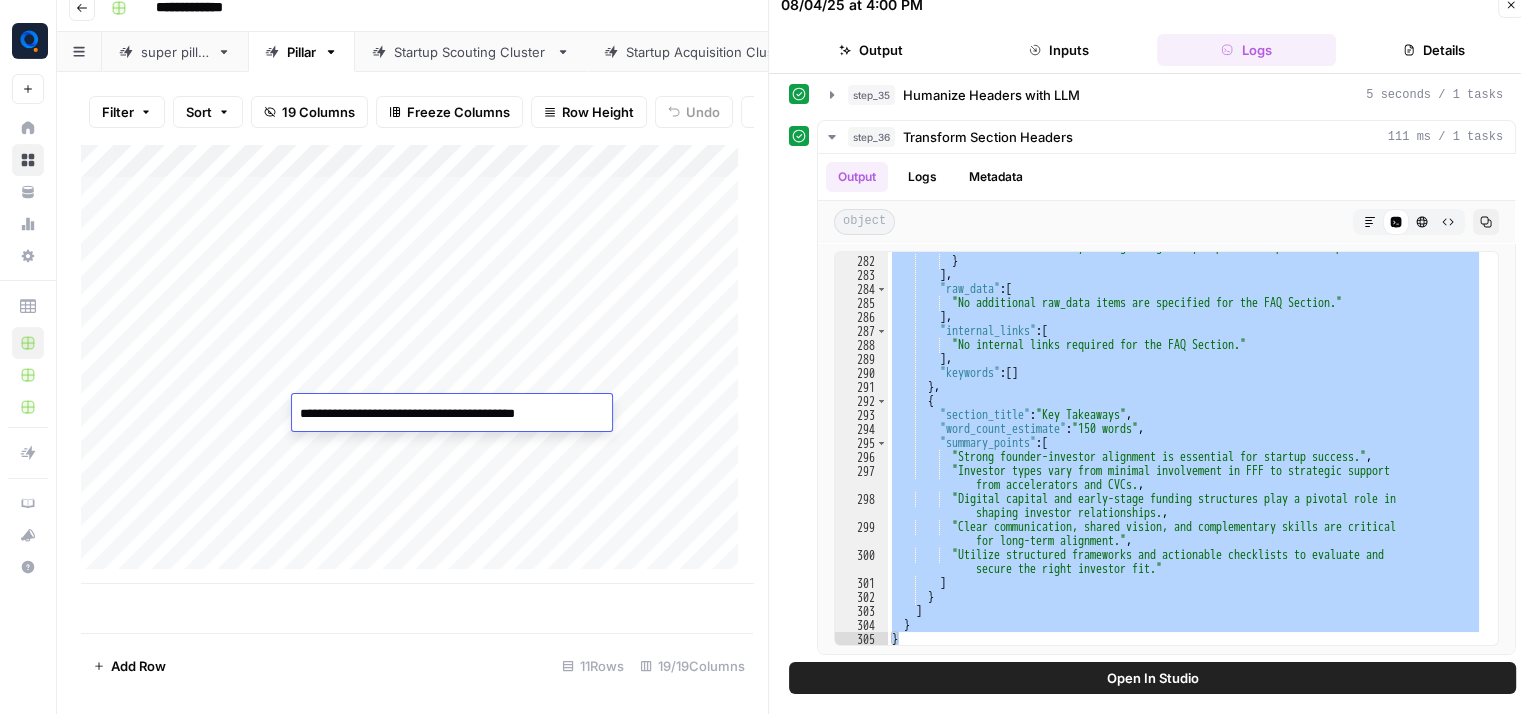click on "**********" at bounding box center [452, 414] 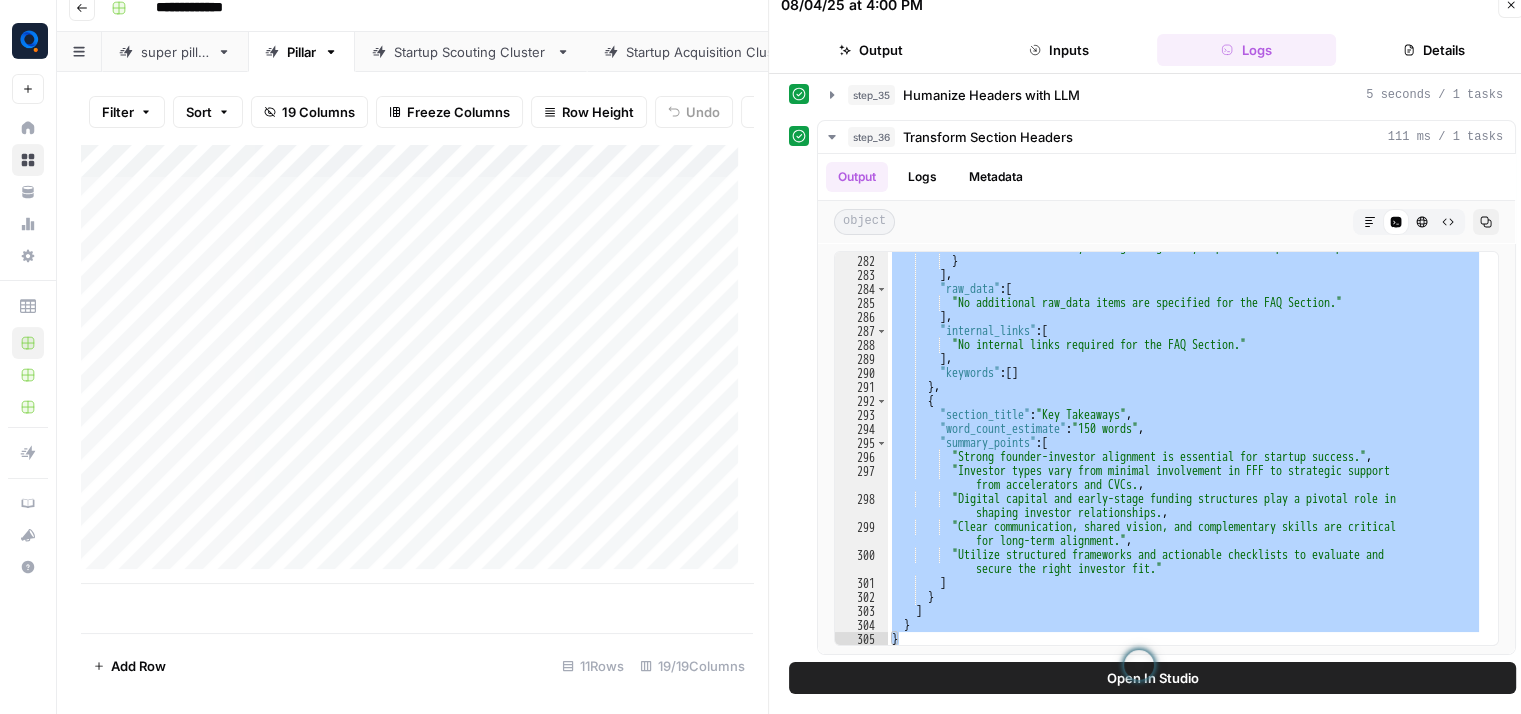 click on "Add Column" at bounding box center [417, 364] 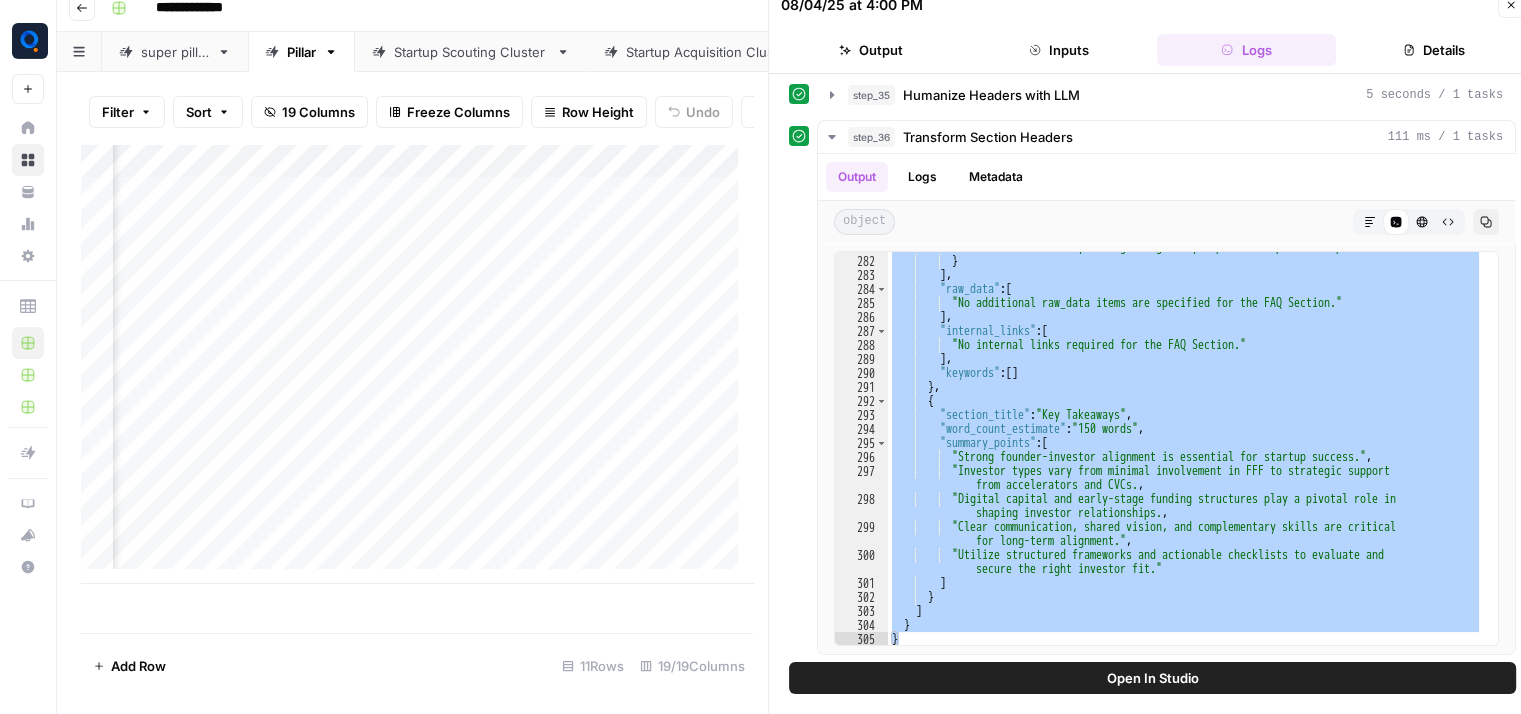 scroll, scrollTop: 0, scrollLeft: 1456, axis: horizontal 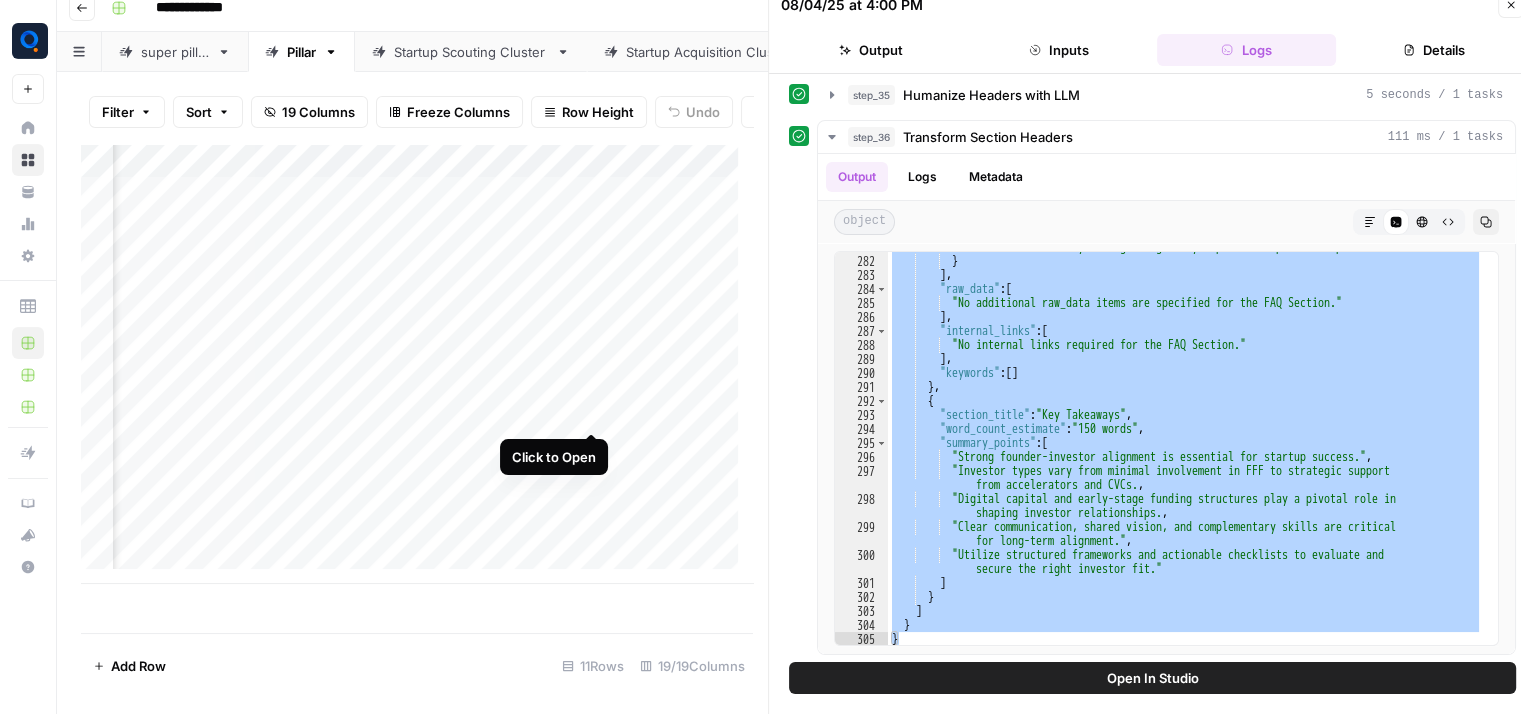 click on "Add Column" at bounding box center [417, 364] 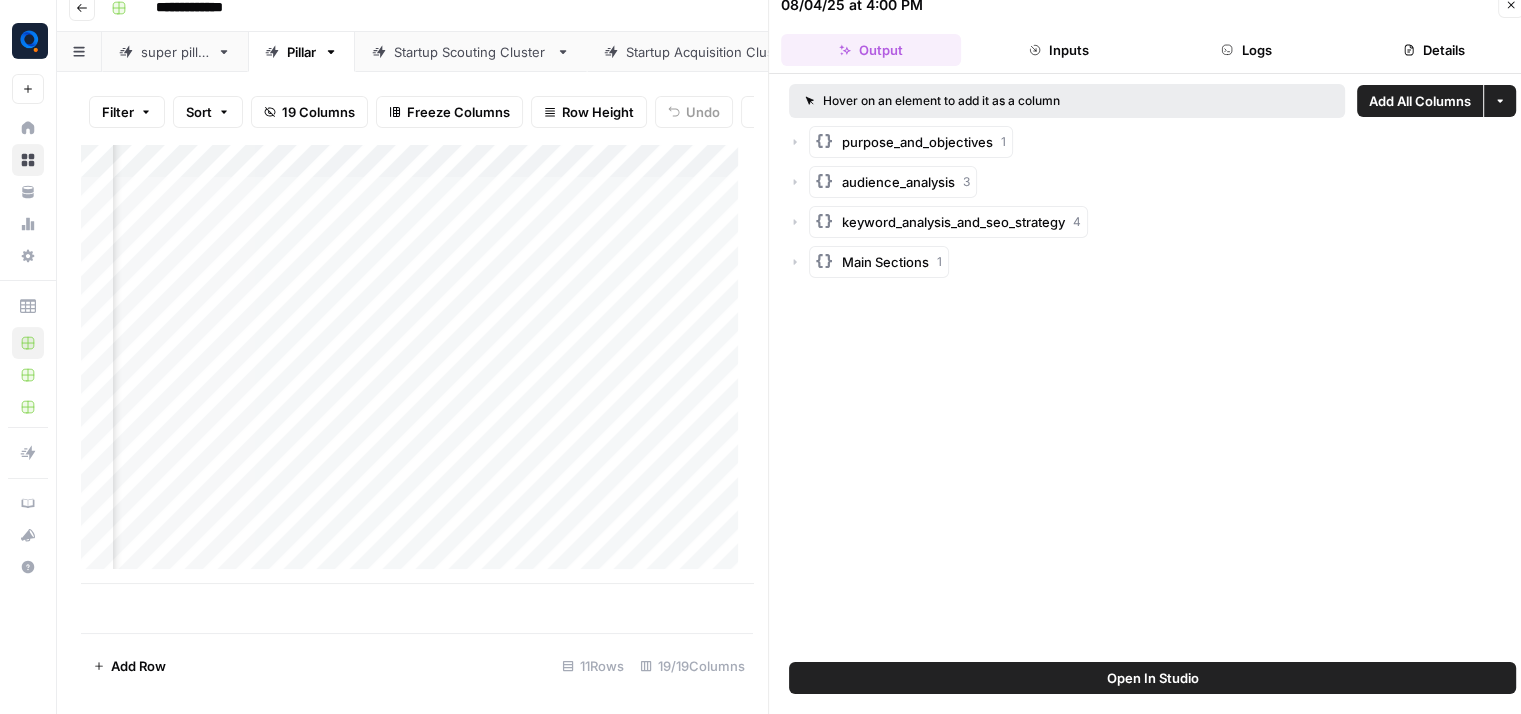 click on "Logs" at bounding box center [1247, 50] 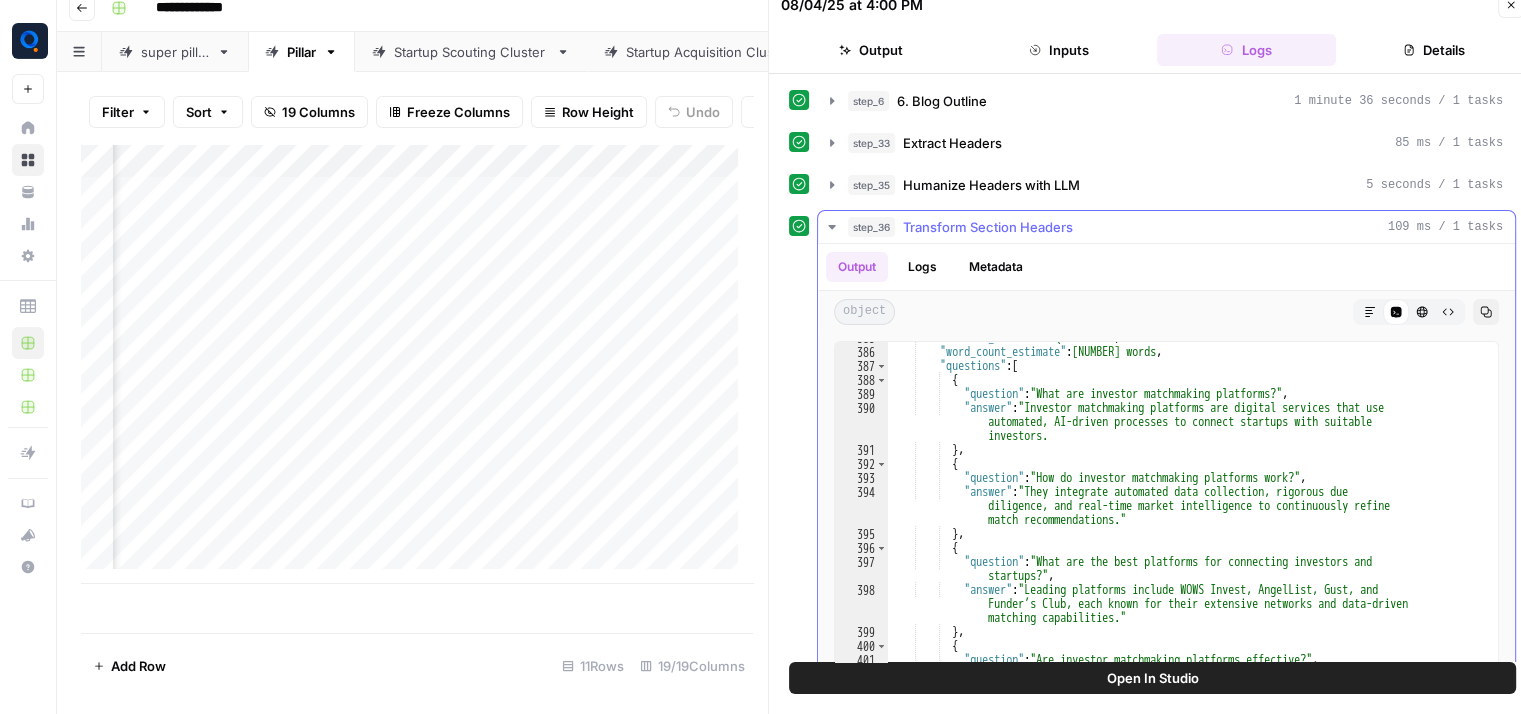 scroll, scrollTop: 7510, scrollLeft: 0, axis: vertical 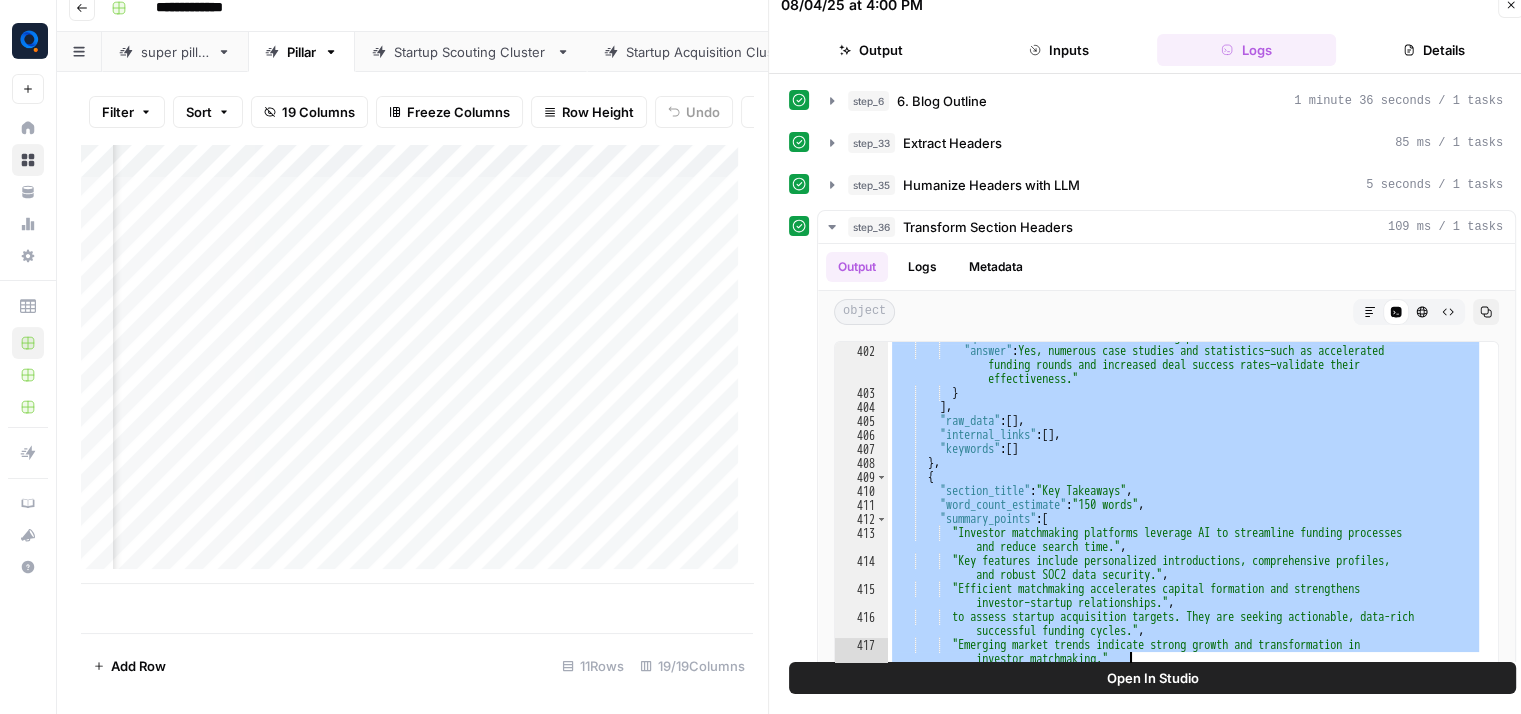 drag, startPoint x: 928, startPoint y: 414, endPoint x: 1212, endPoint y: 662, distance: 377.0411 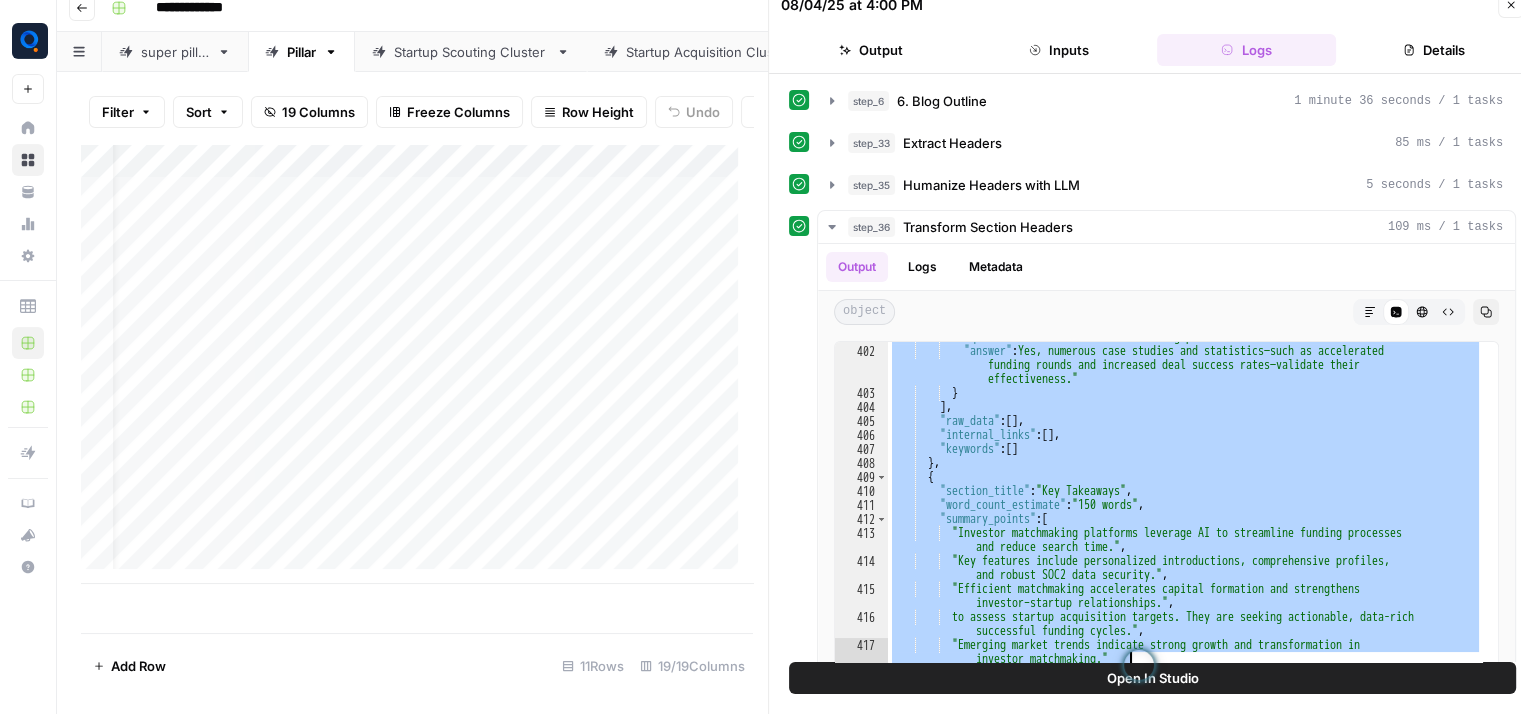 scroll, scrollTop: 0, scrollLeft: 0, axis: both 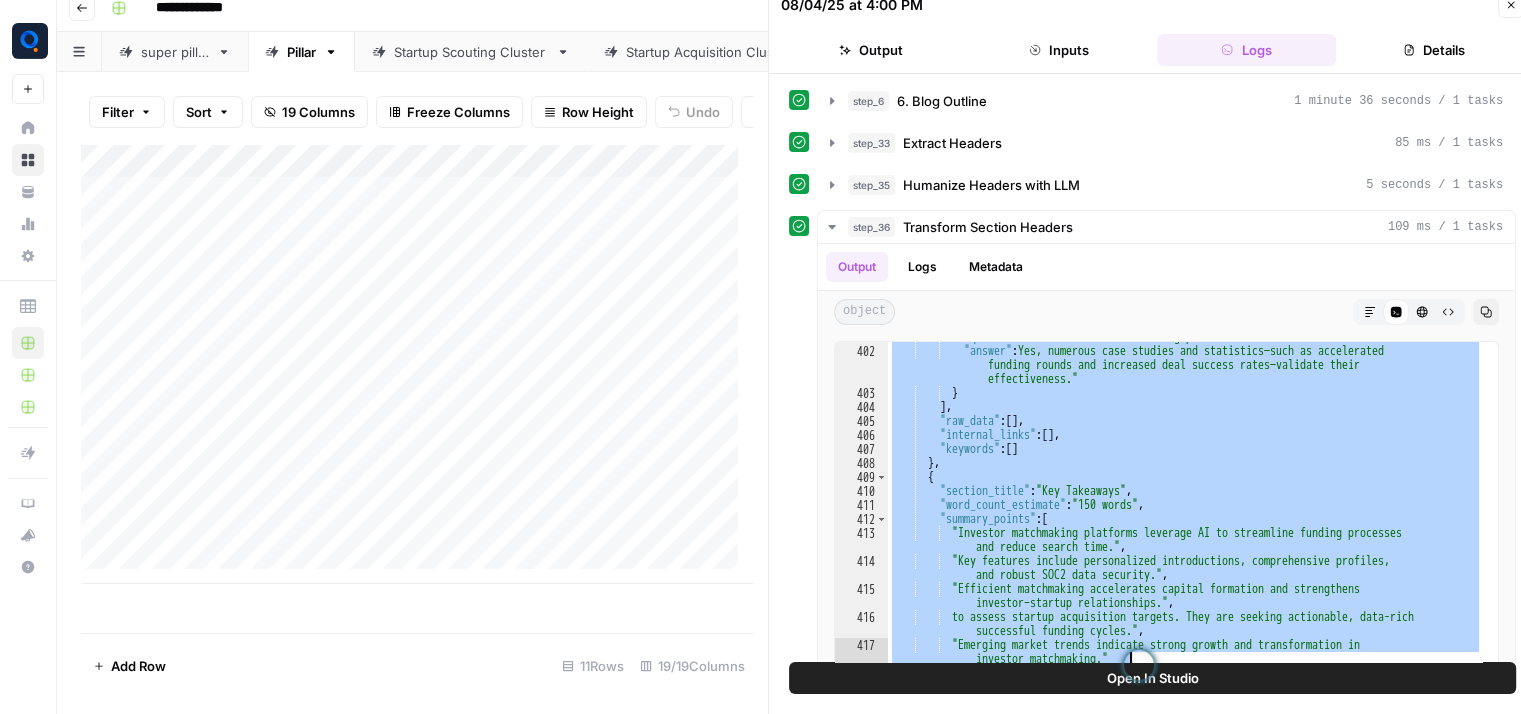 click on "Add Column" at bounding box center [417, 364] 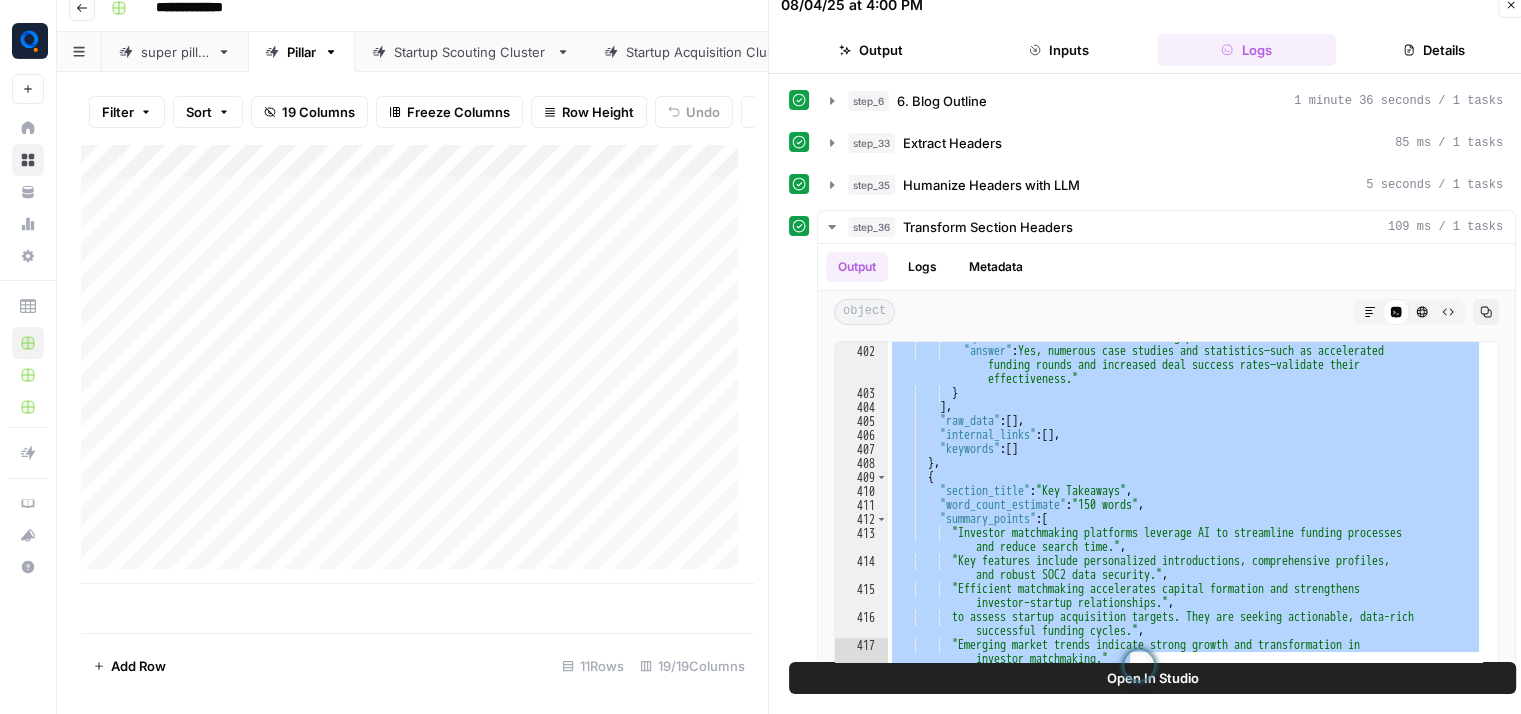 click on "Add Column" at bounding box center [417, 364] 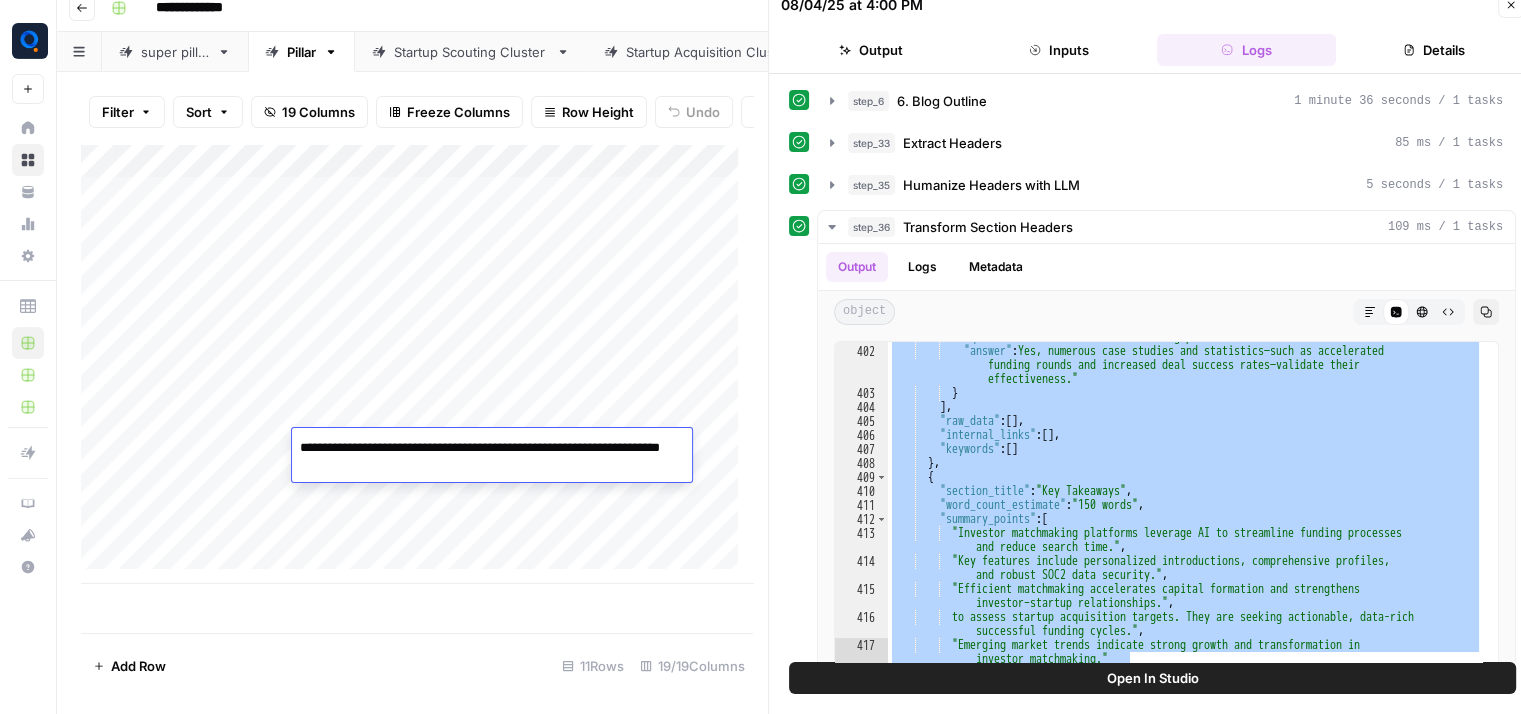 click on "**********" at bounding box center (492, 458) 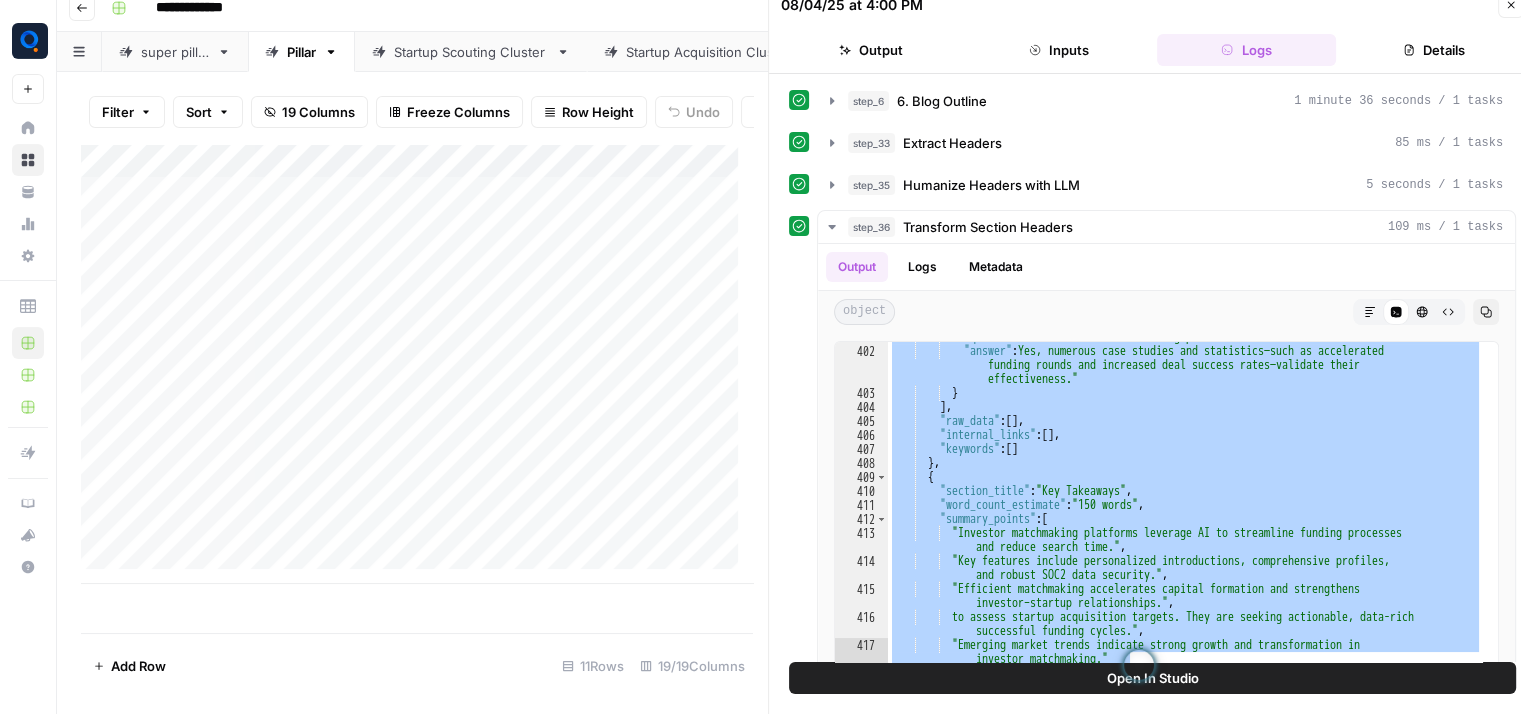 click on "Add Column" at bounding box center (417, 364) 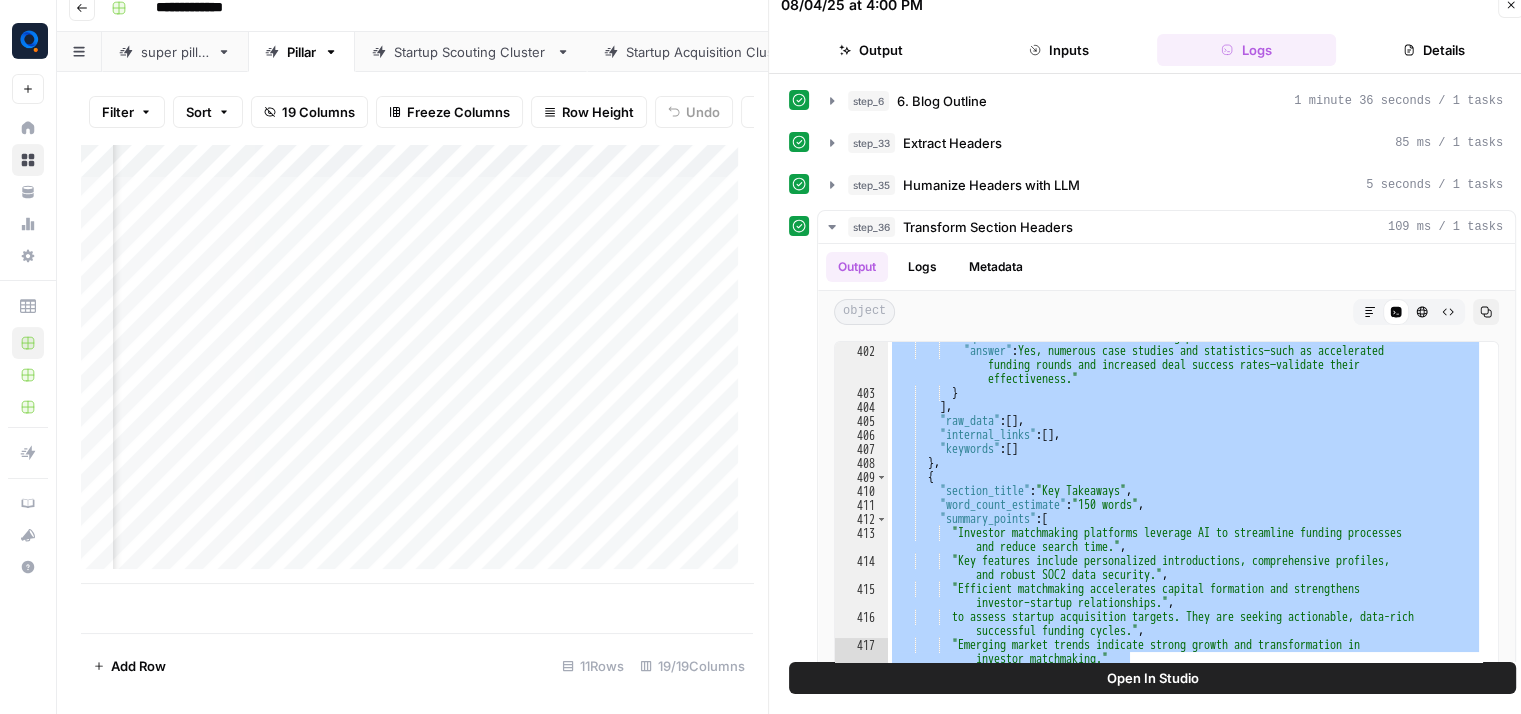 scroll, scrollTop: 0, scrollLeft: 1718, axis: horizontal 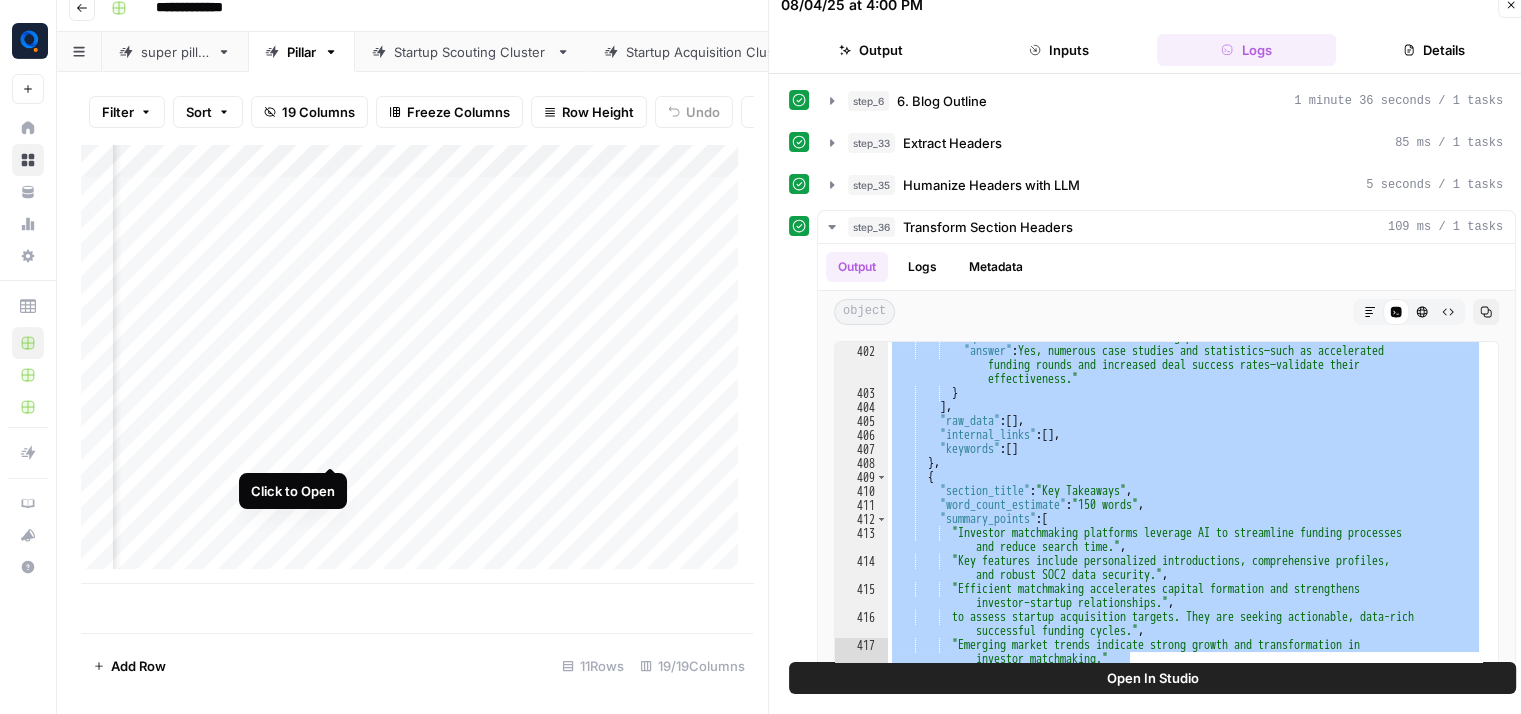 click on "Add Column" at bounding box center (417, 364) 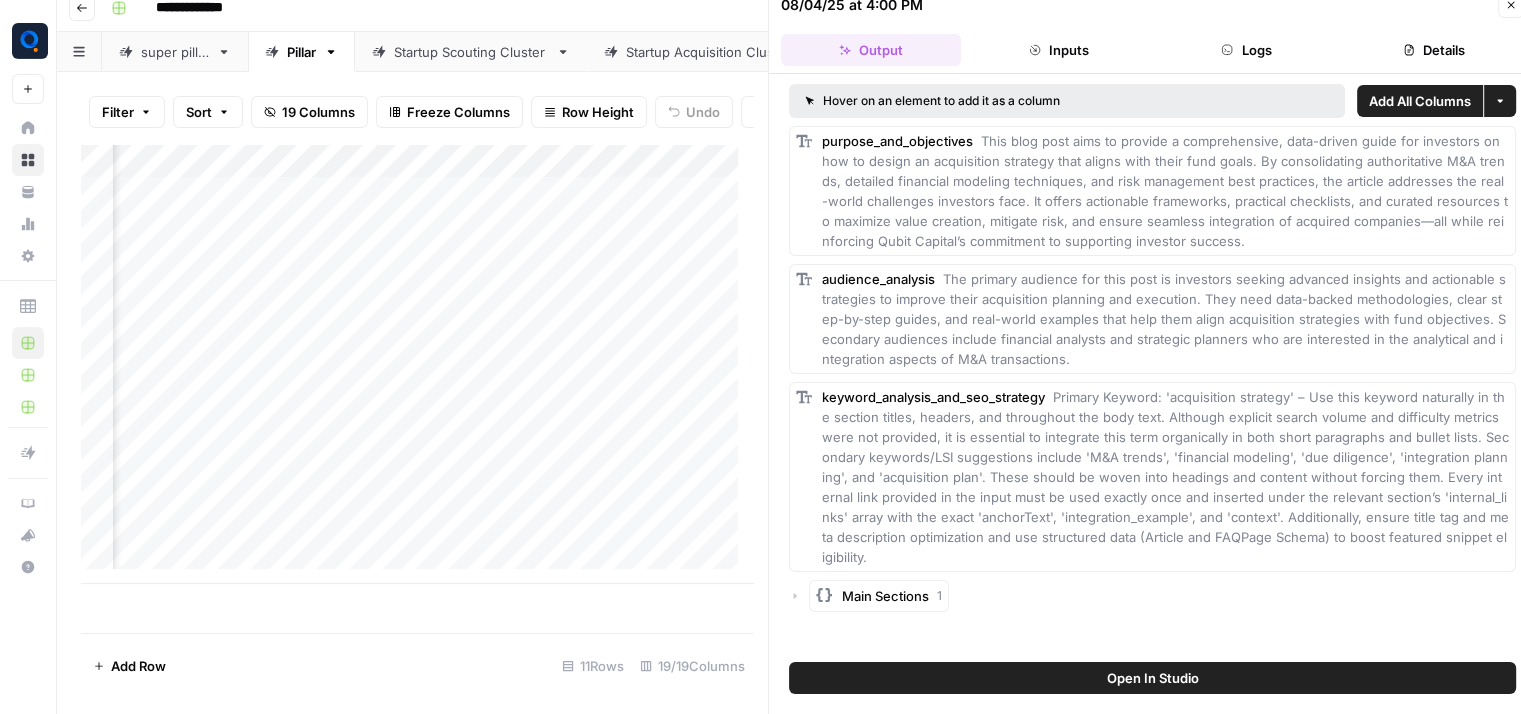 click on "Logs" at bounding box center (1247, 50) 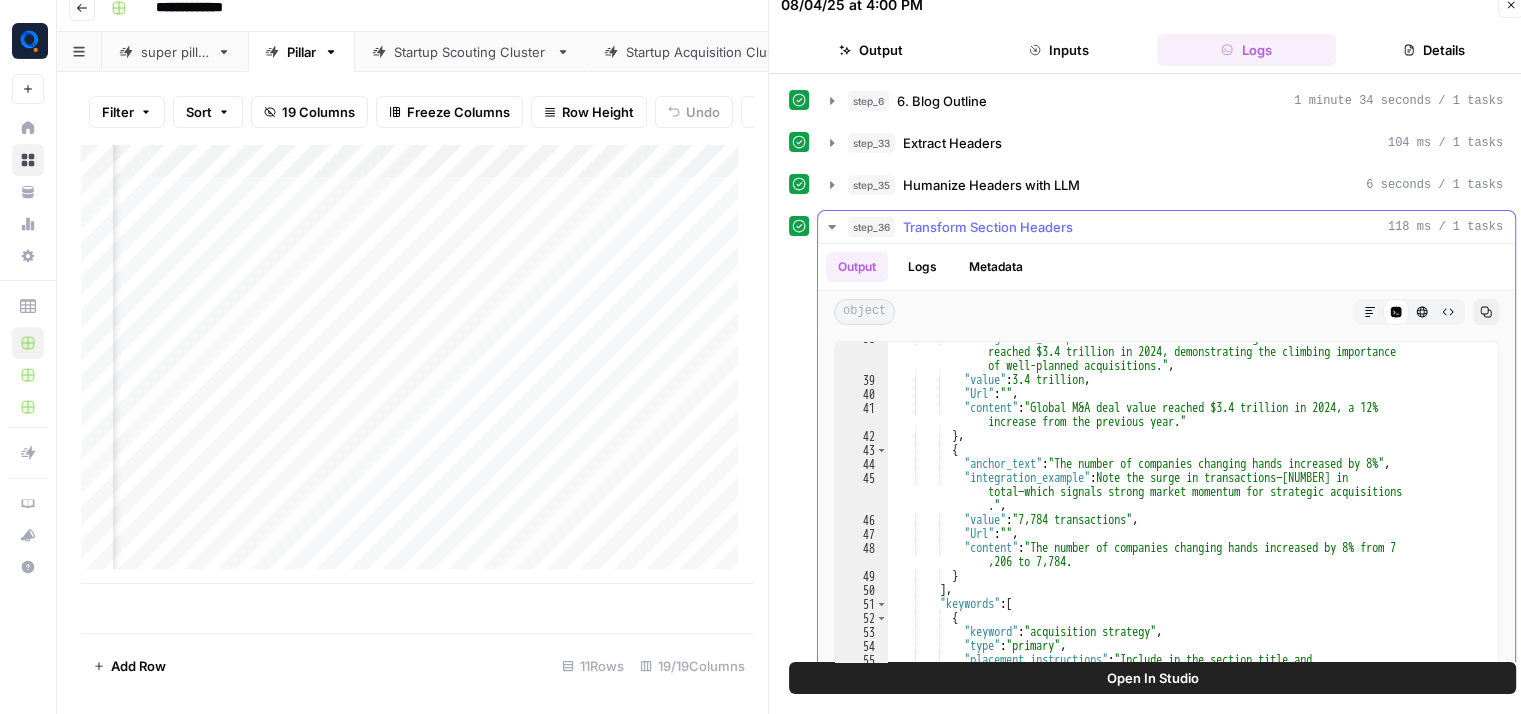 scroll, scrollTop: 1394, scrollLeft: 0, axis: vertical 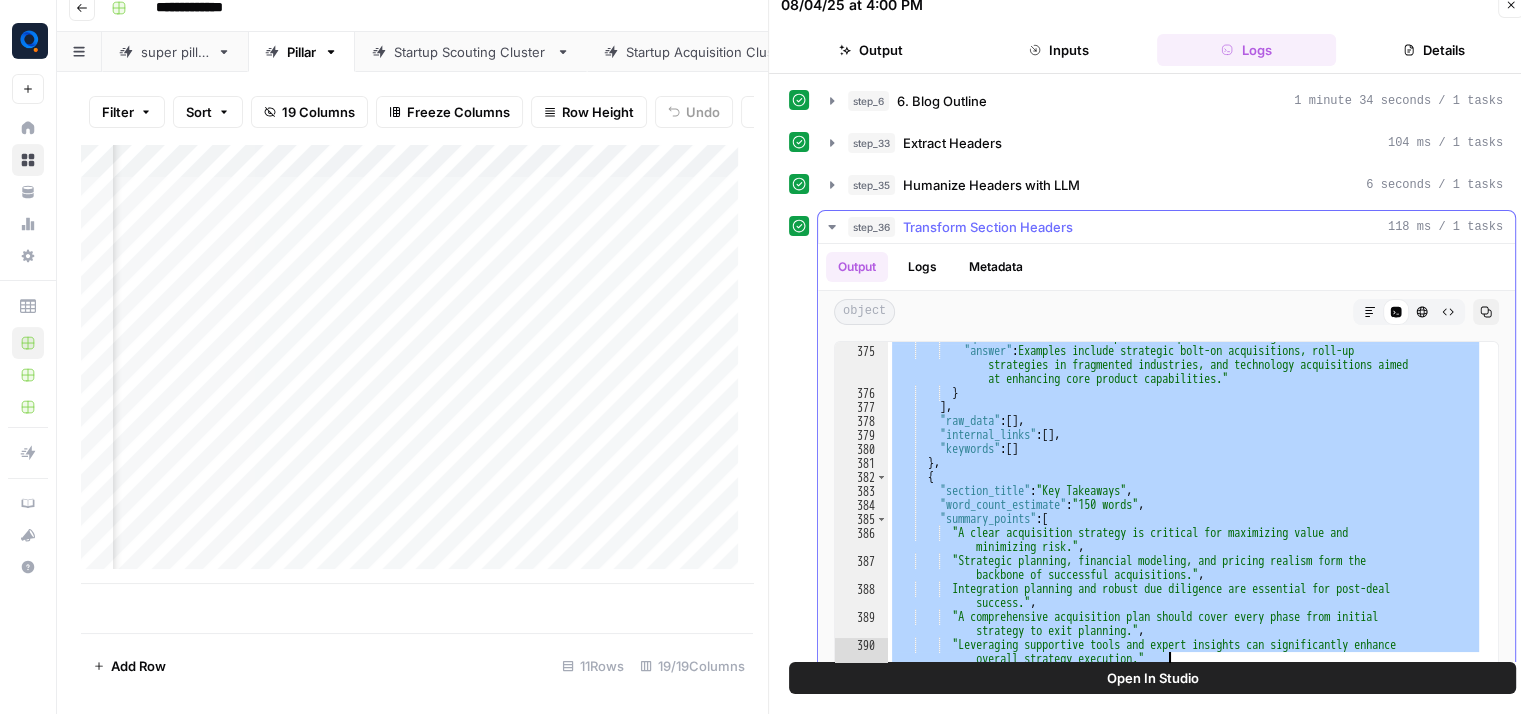 drag, startPoint x: 926, startPoint y: 417, endPoint x: 1196, endPoint y: 657, distance: 361.24783 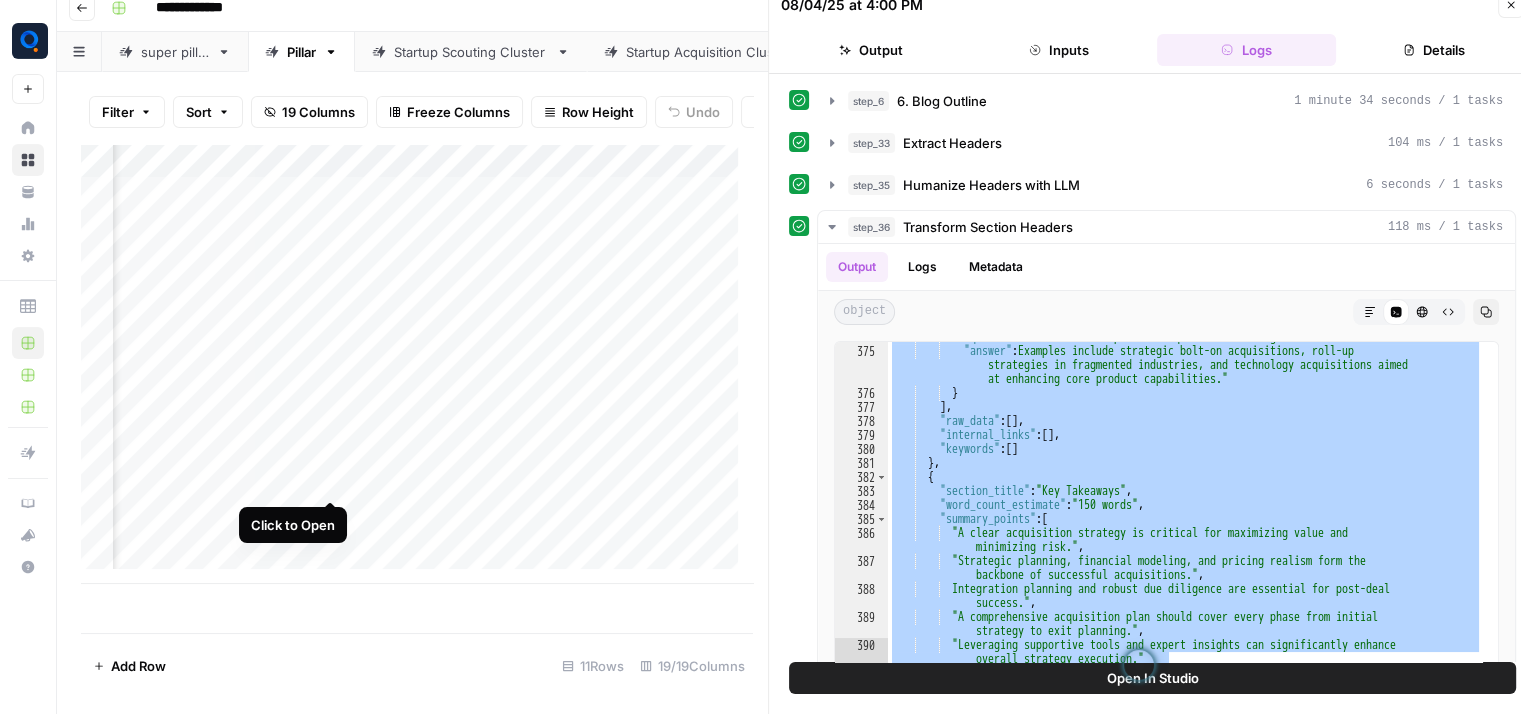click on "Add Column" at bounding box center (417, 364) 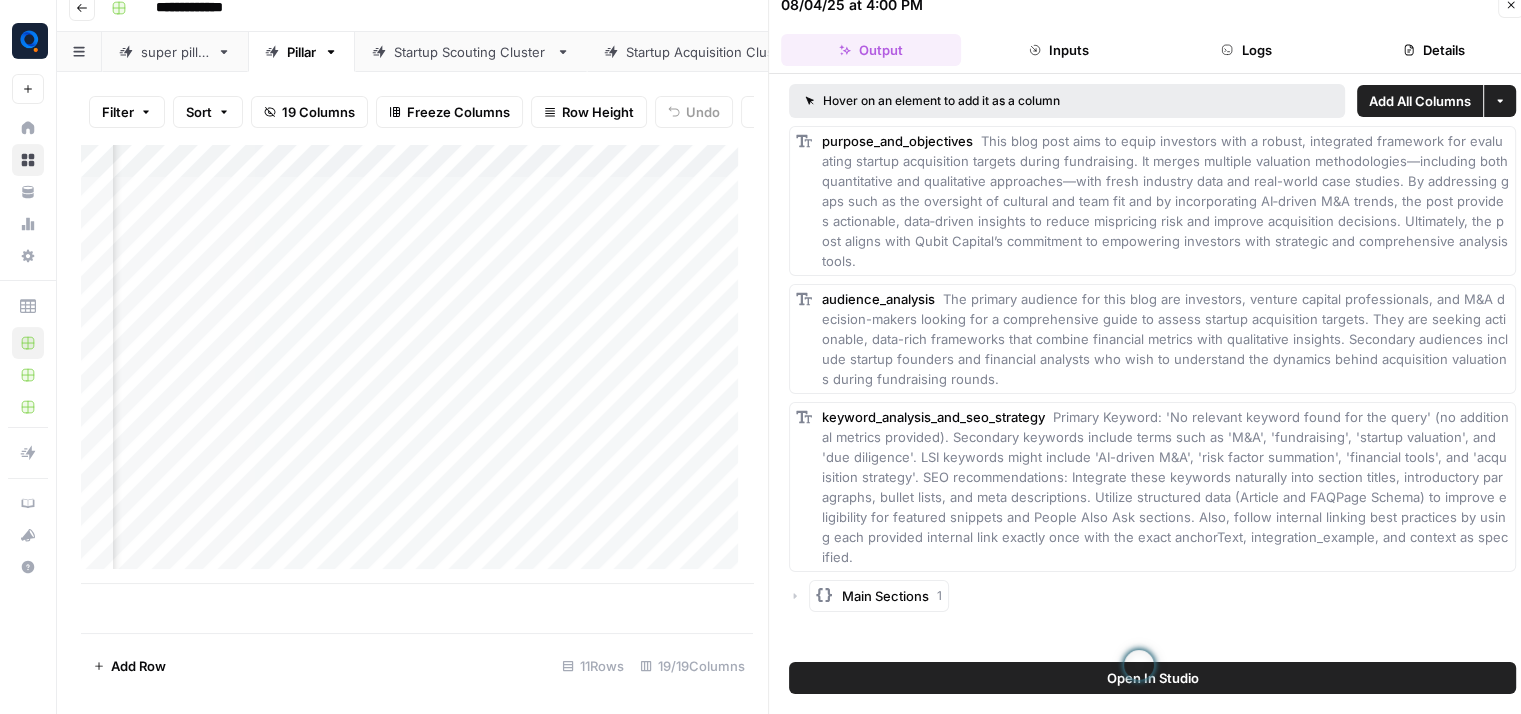 click on "Logs" at bounding box center (1247, 50) 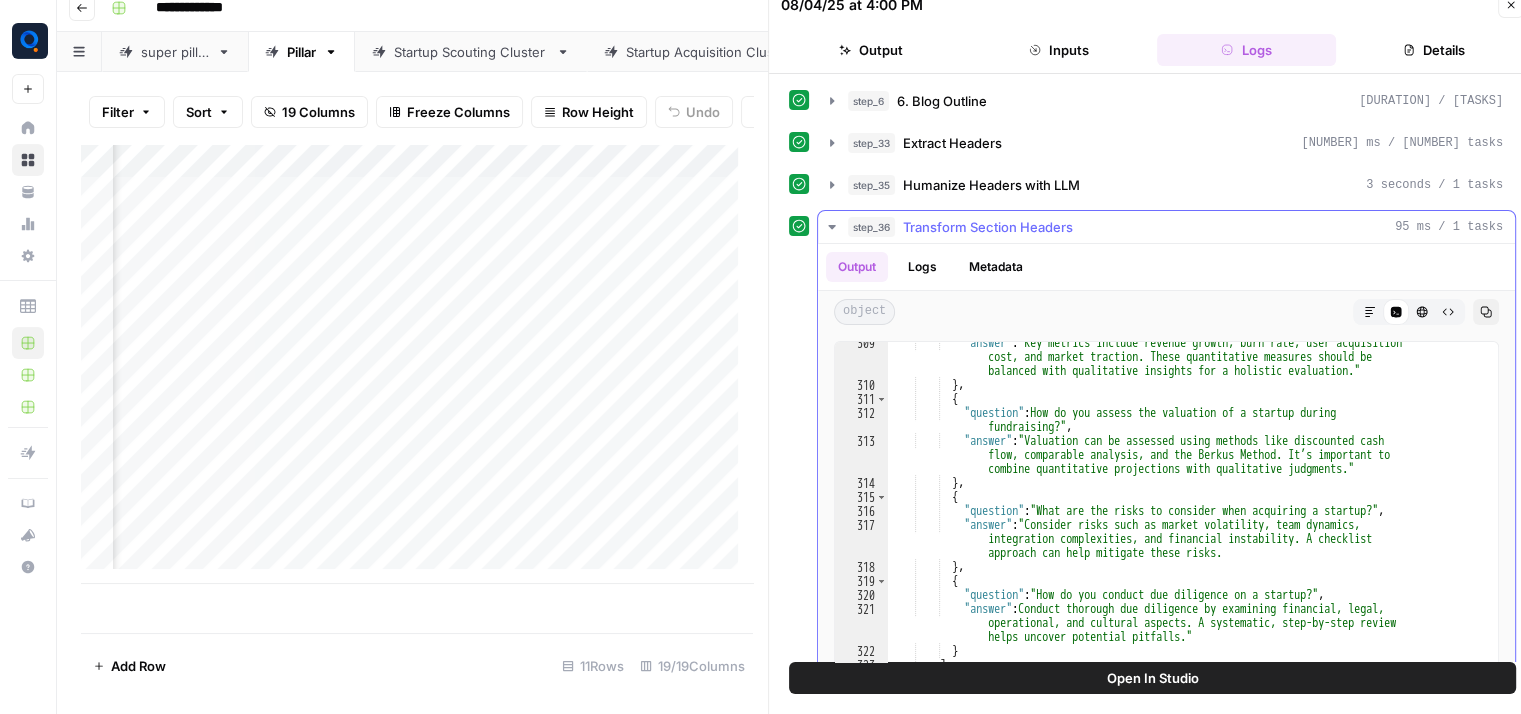 scroll, scrollTop: 6202, scrollLeft: 0, axis: vertical 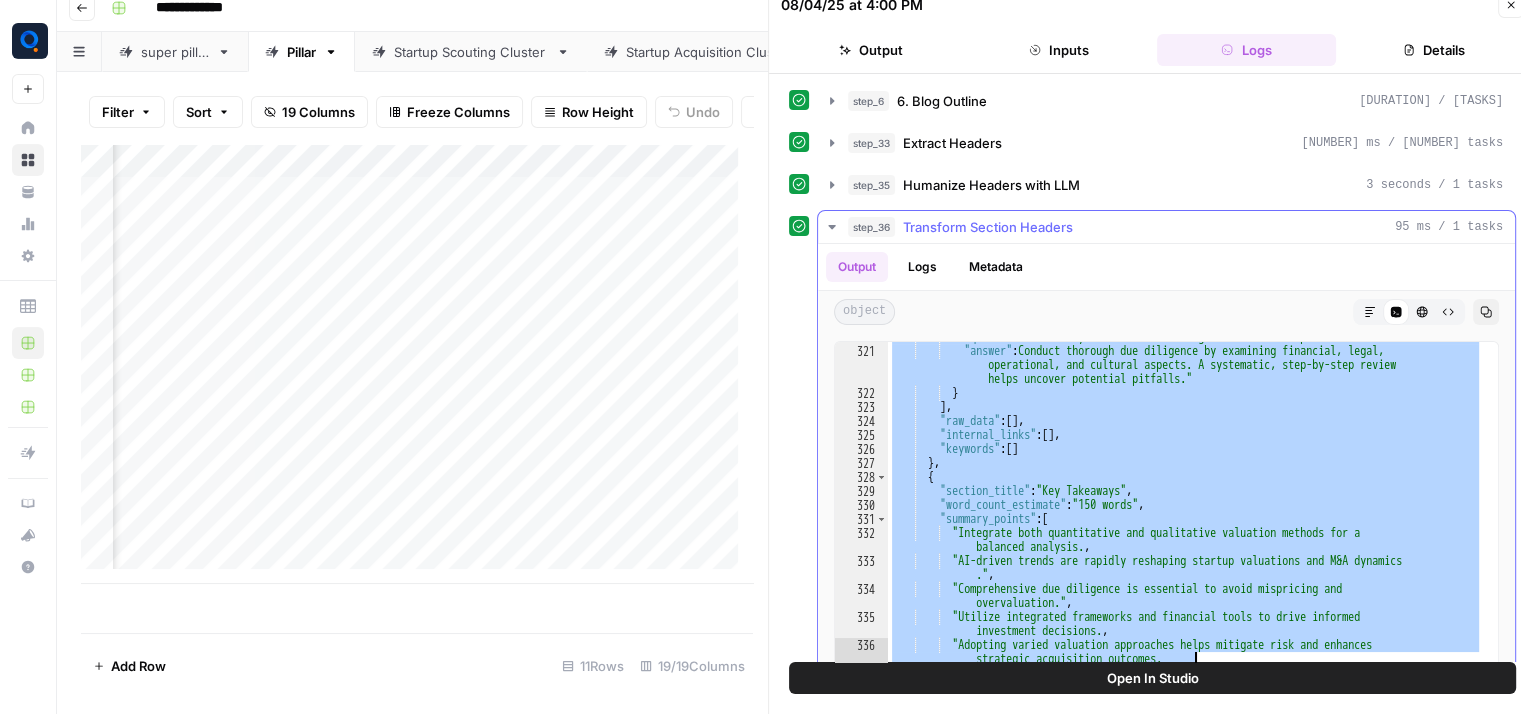 drag, startPoint x: 924, startPoint y: 350, endPoint x: 1235, endPoint y: 659, distance: 438.40848 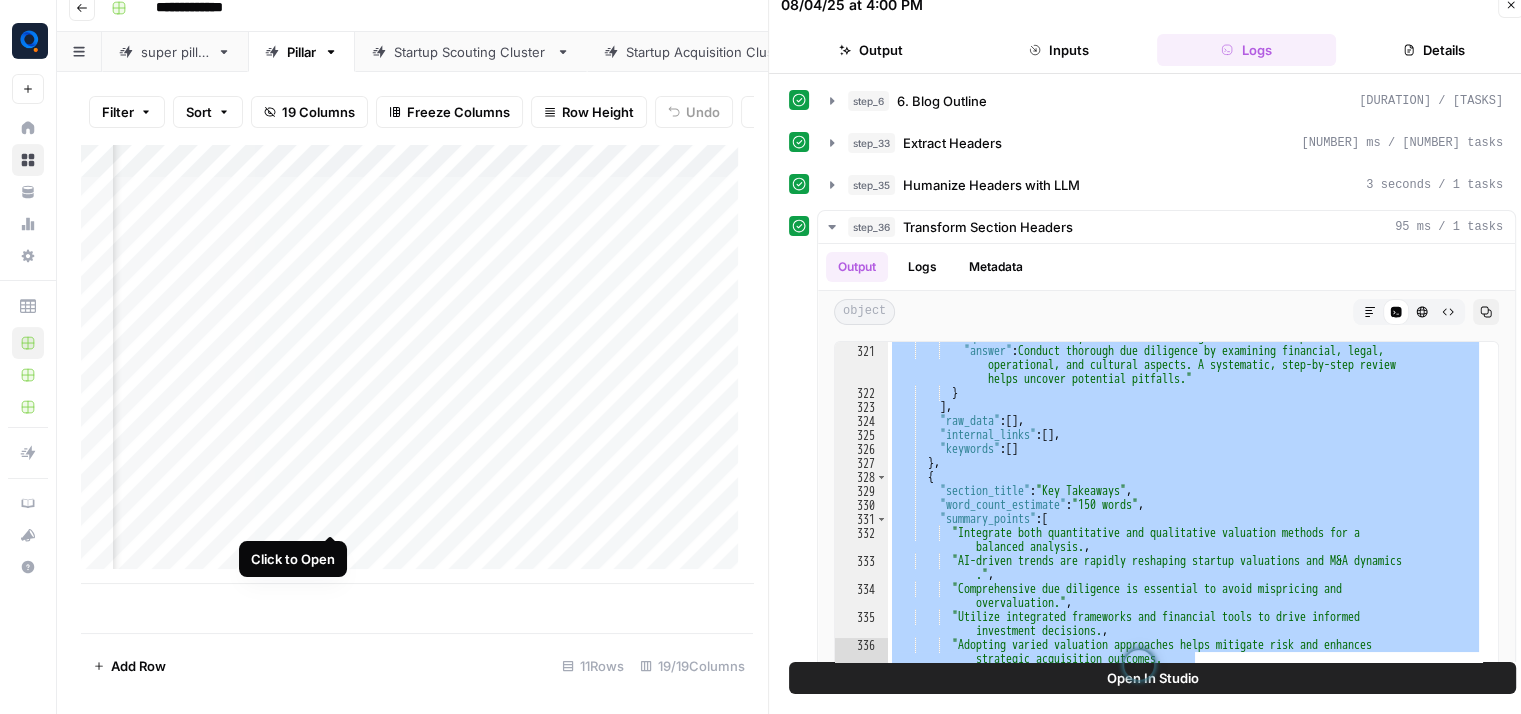 click on "Add Column" at bounding box center (417, 364) 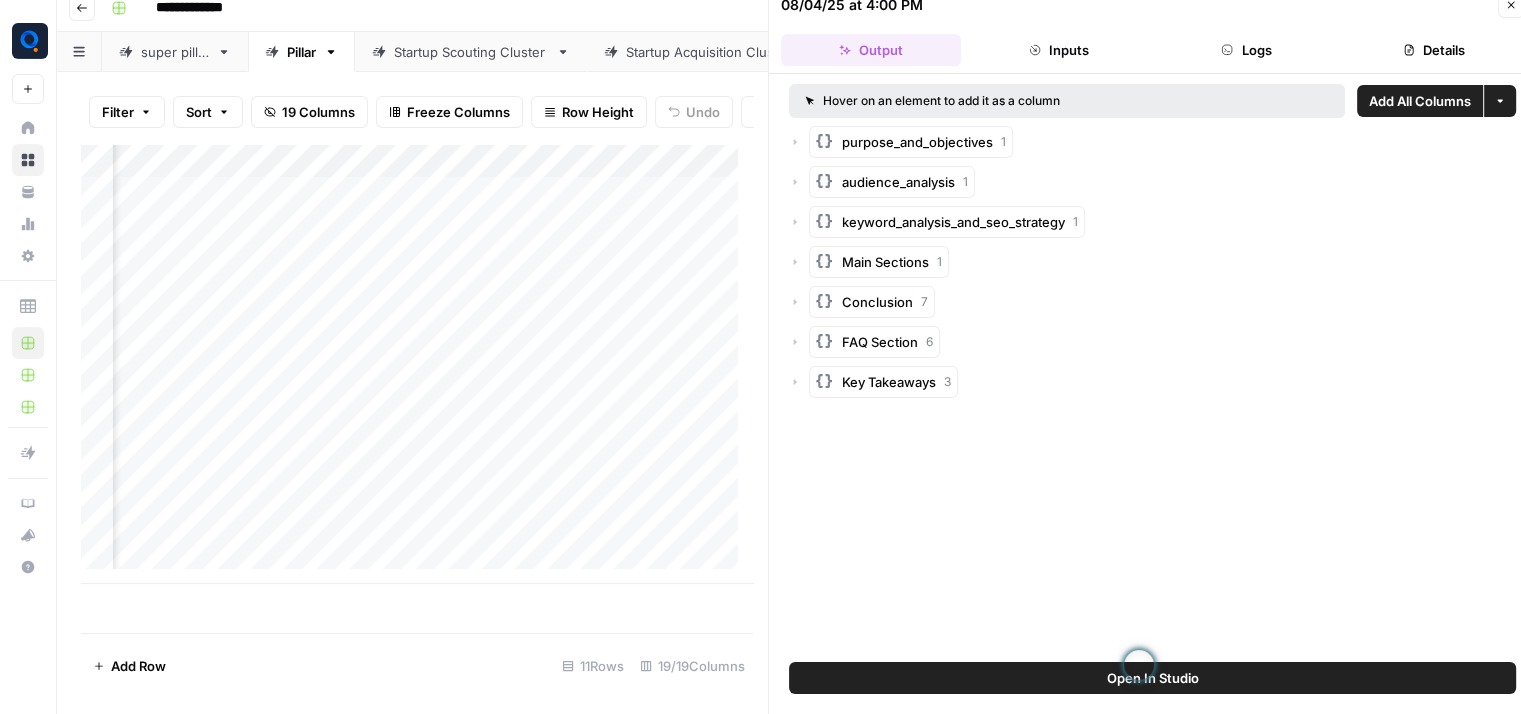 click on "Logs" at bounding box center [1247, 50] 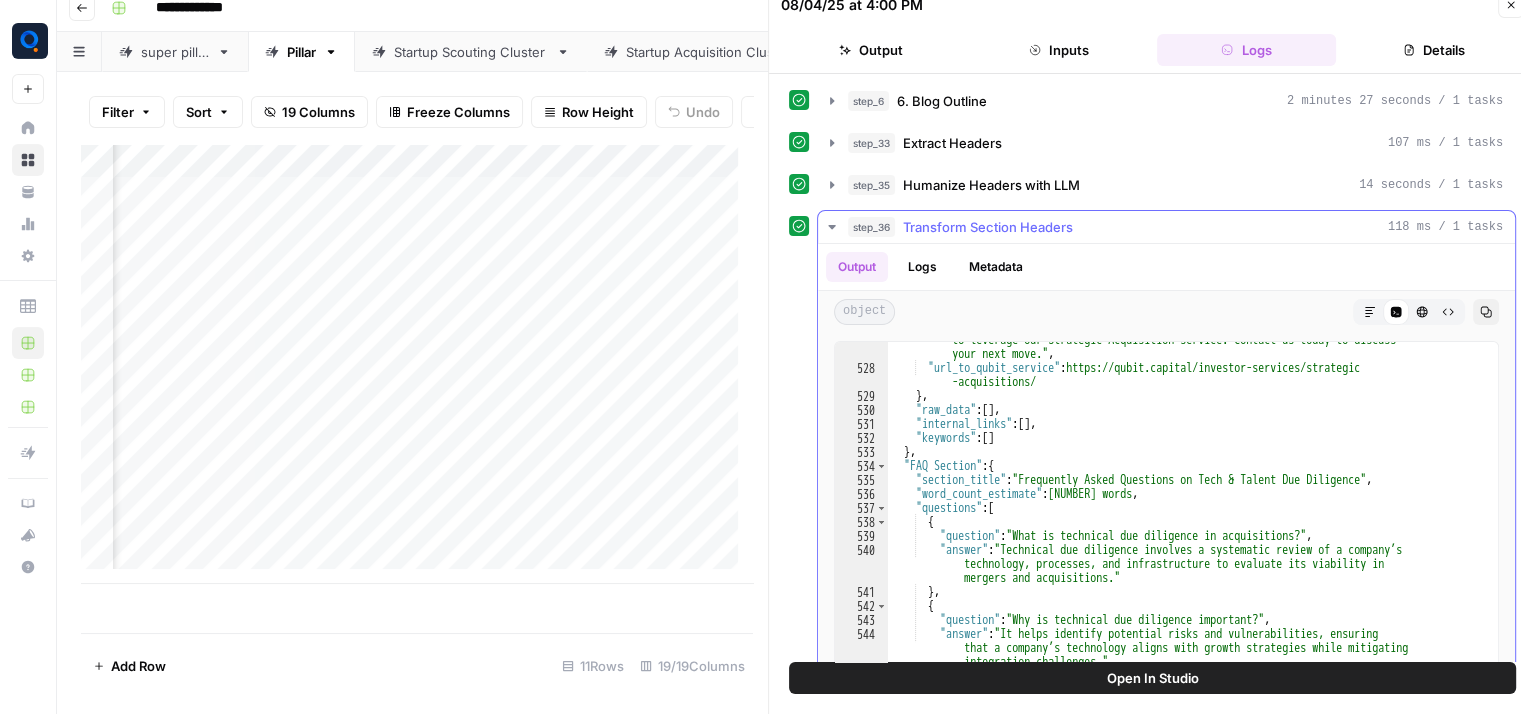 scroll, scrollTop: 9990, scrollLeft: 0, axis: vertical 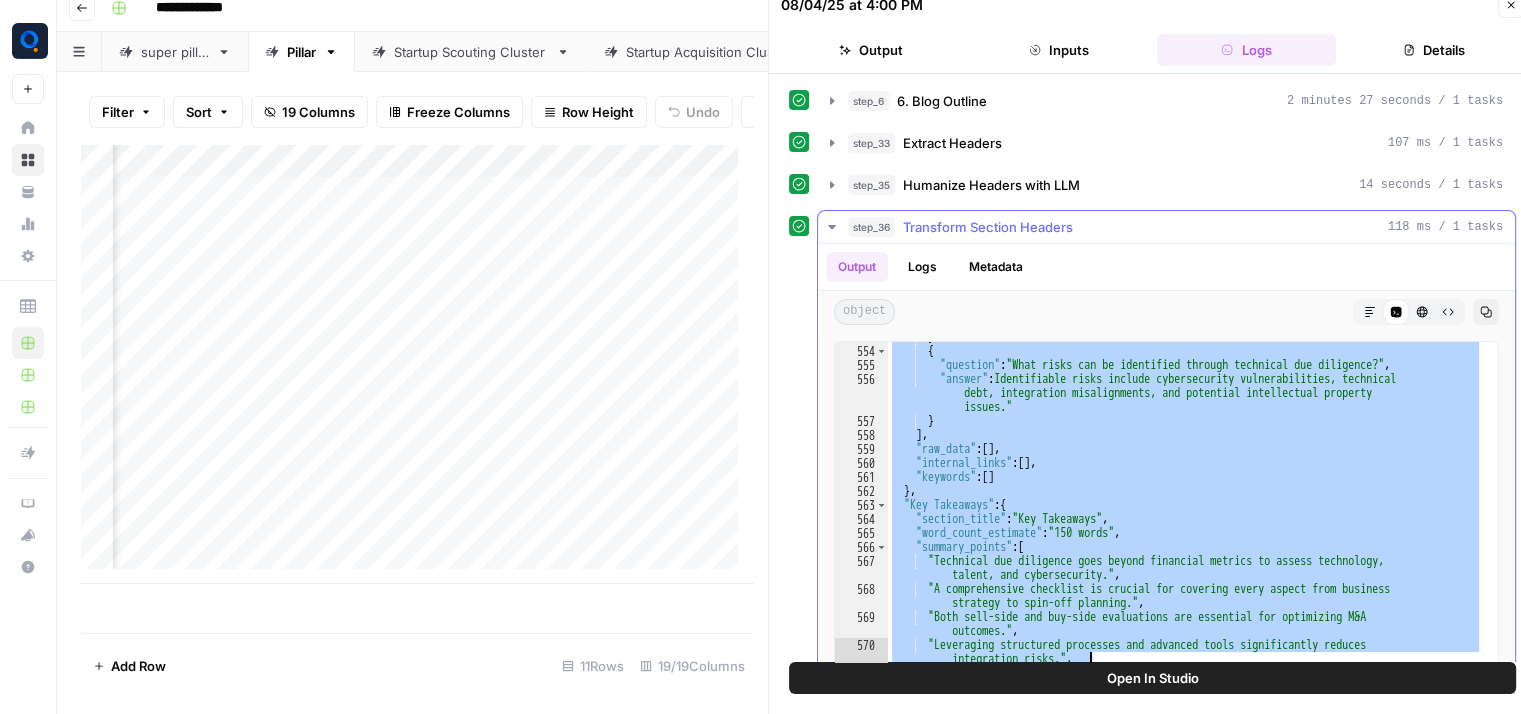 drag, startPoint x: 904, startPoint y: 468, endPoint x: 1118, endPoint y: 661, distance: 288.1753 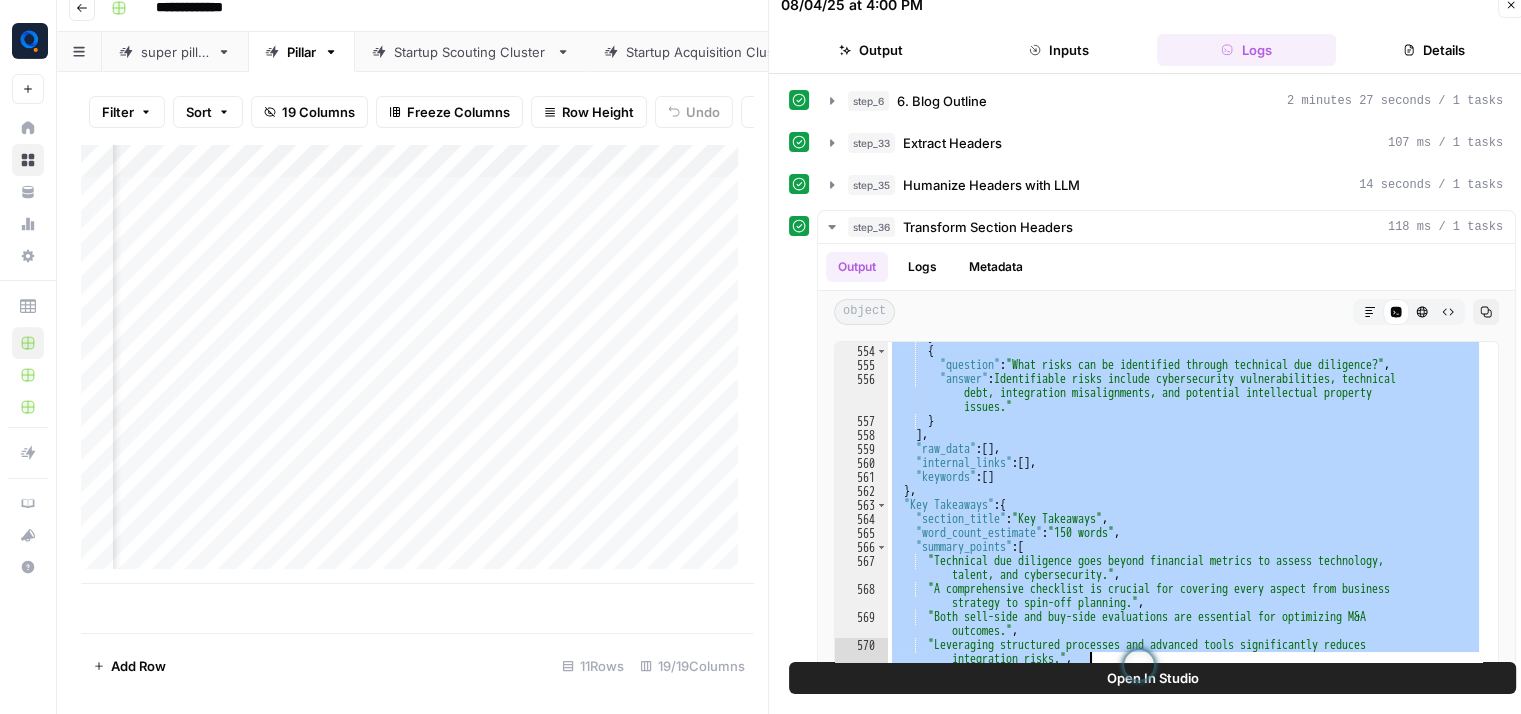scroll, scrollTop: 0, scrollLeft: 0, axis: both 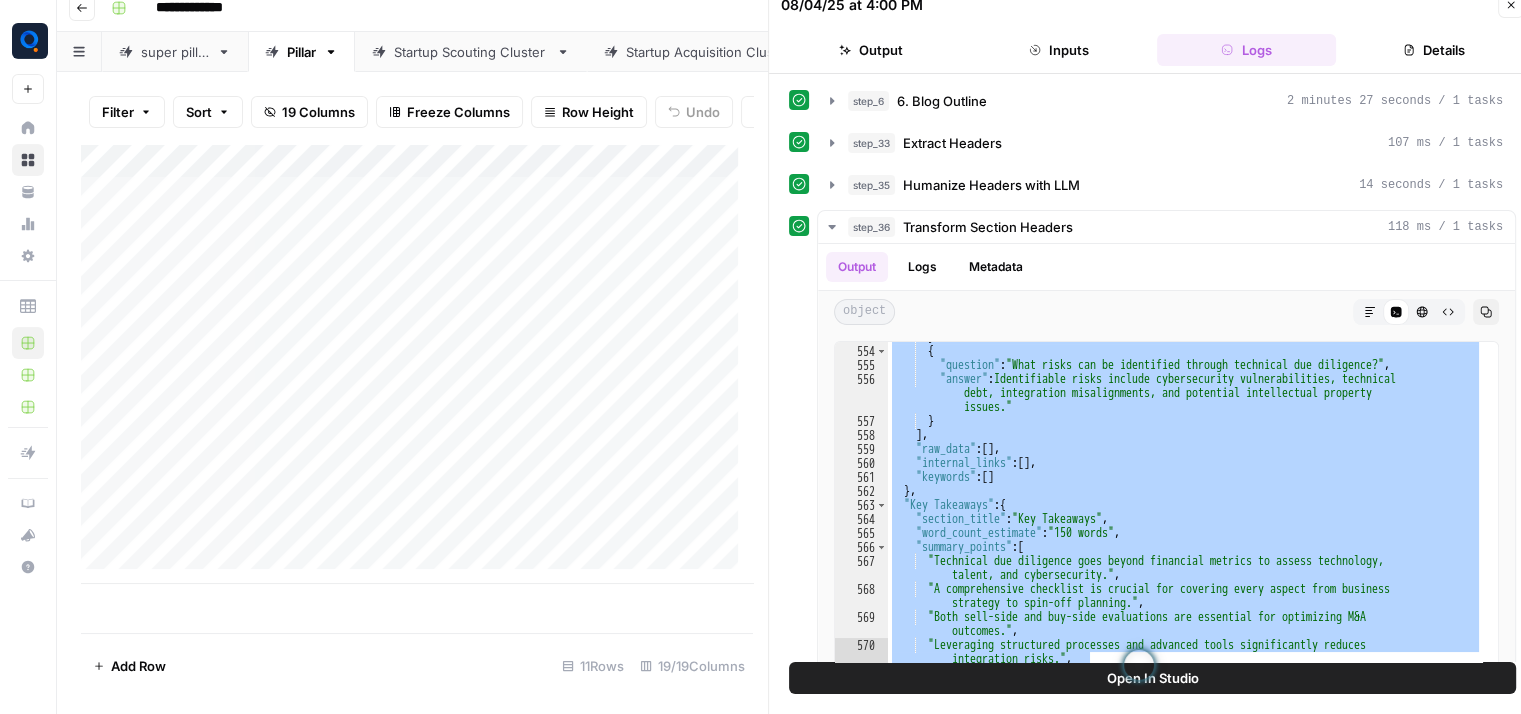 click on "Add Column" at bounding box center (417, 364) 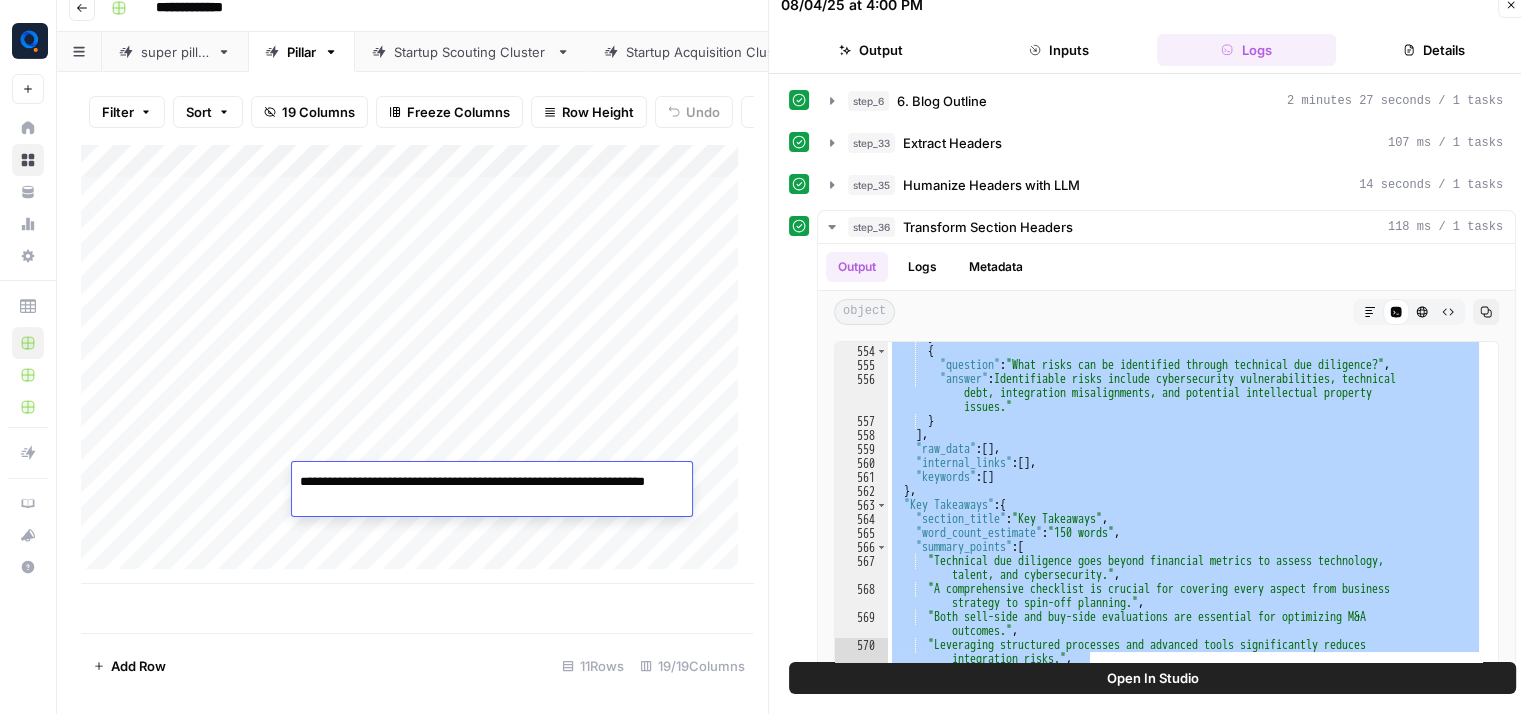 click on "**********" at bounding box center [492, 492] 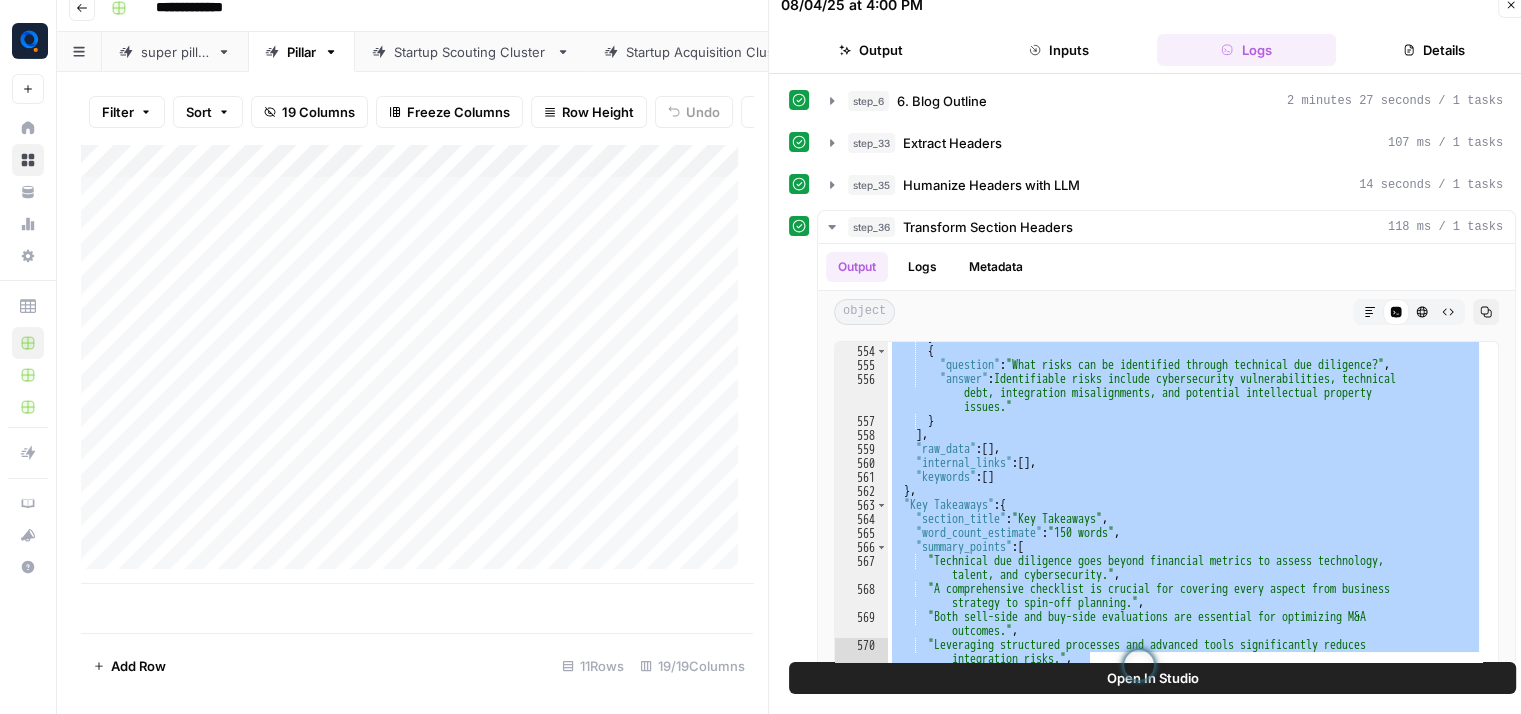 click on "Add Column" at bounding box center (417, 364) 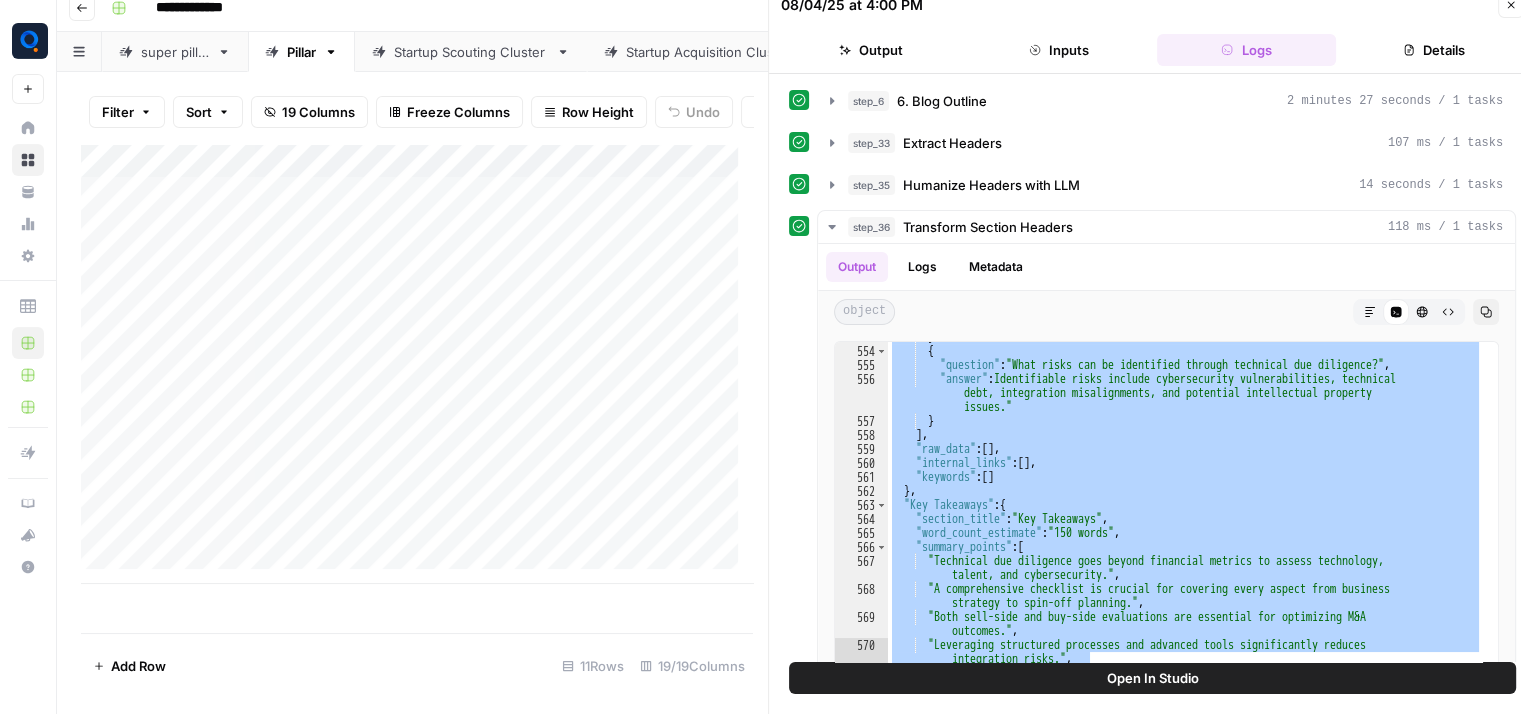 click on "Add Column" at bounding box center [417, 364] 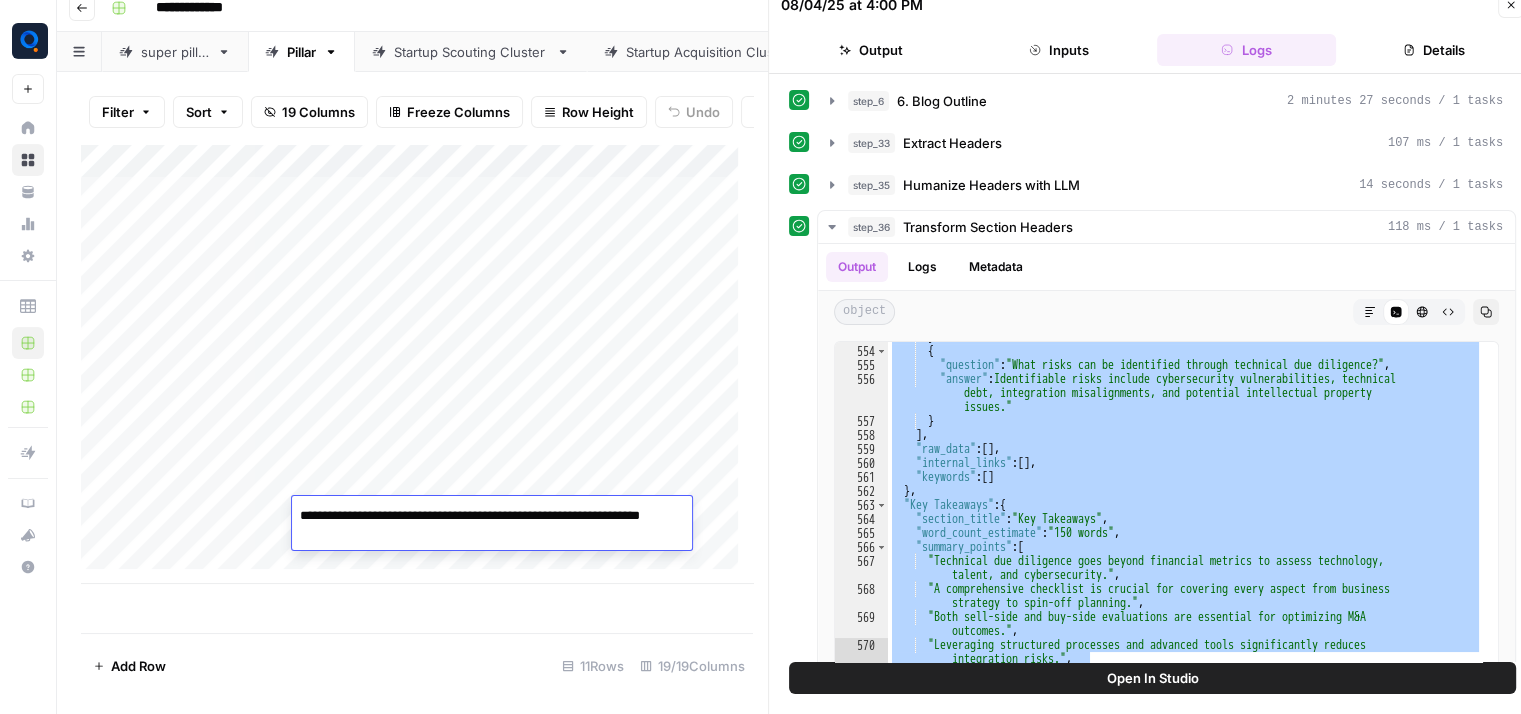 click on "**********" at bounding box center (492, 526) 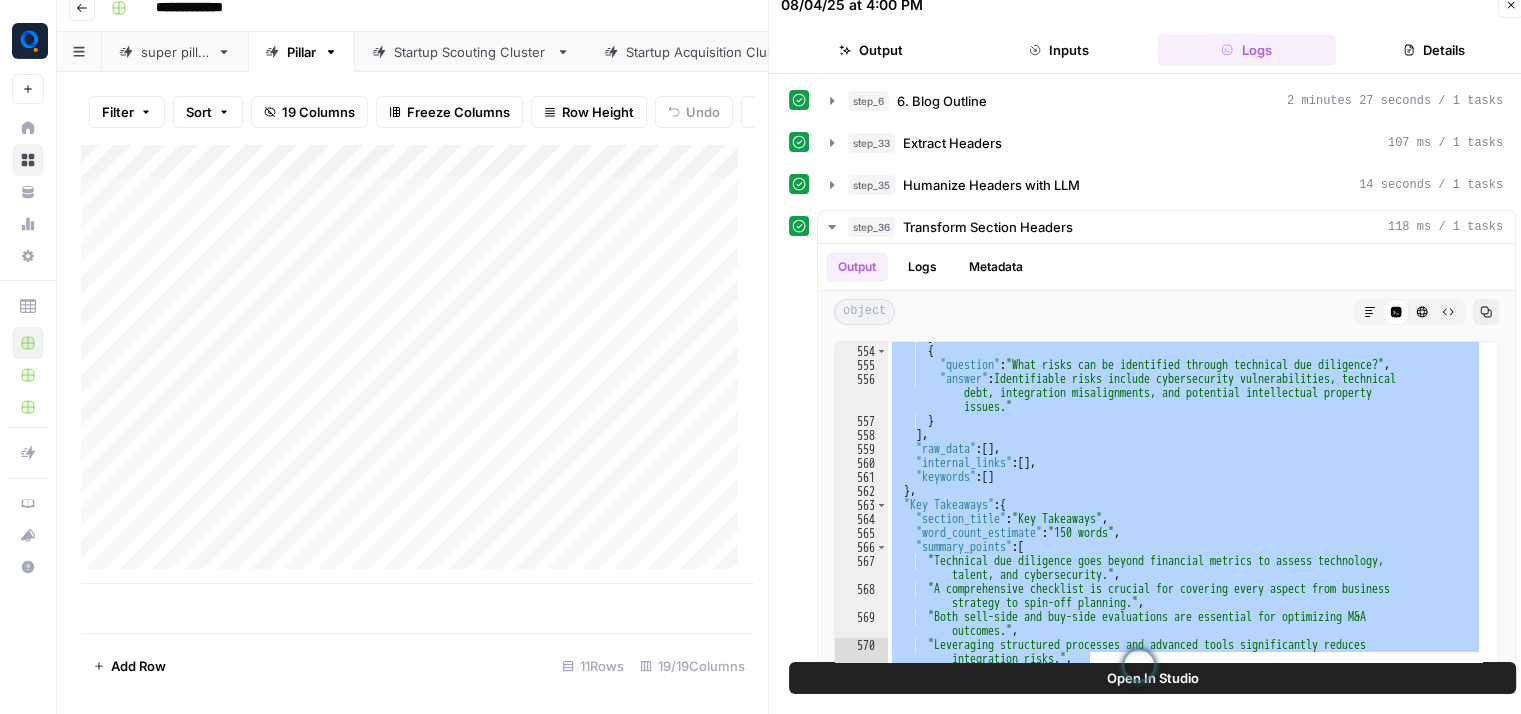click on "Add Column" at bounding box center (417, 364) 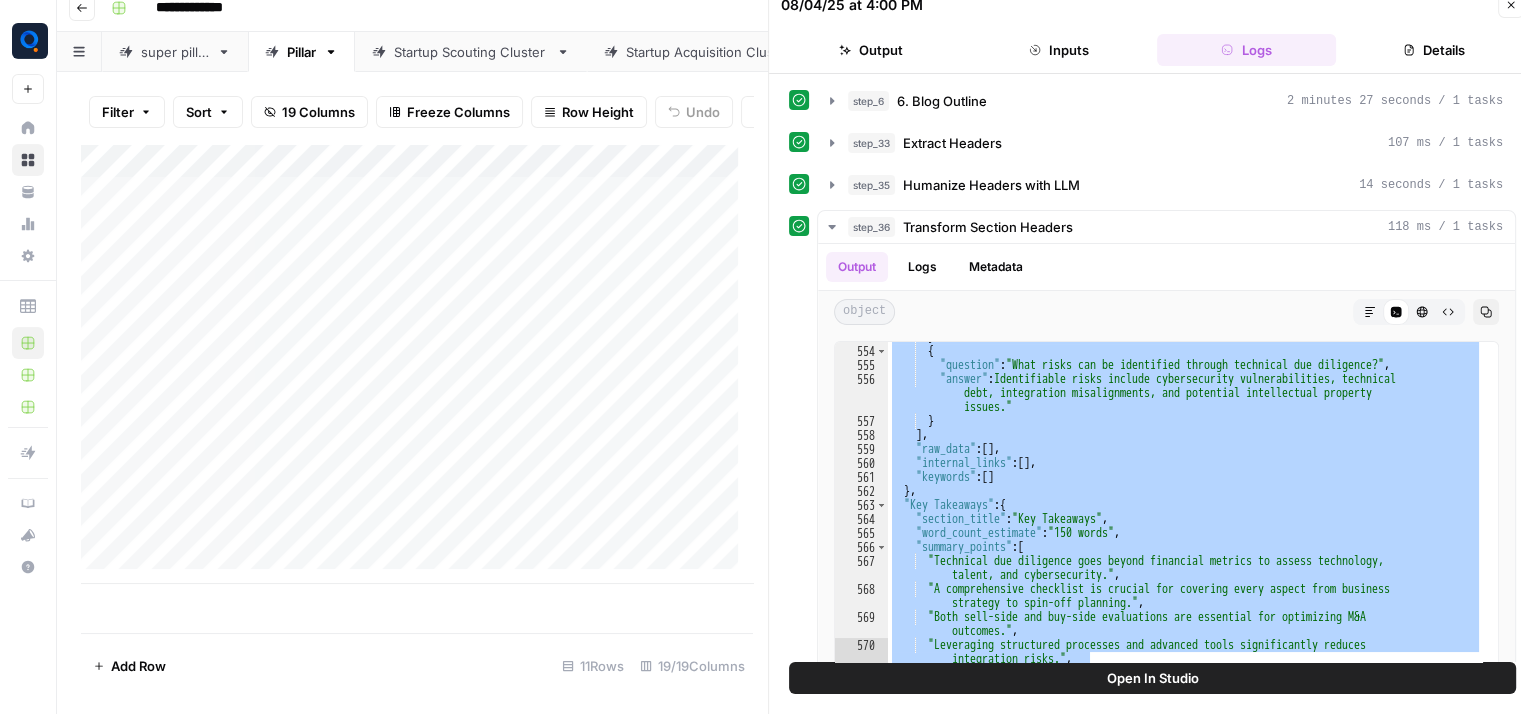 click on "Add Column" at bounding box center [417, 364] 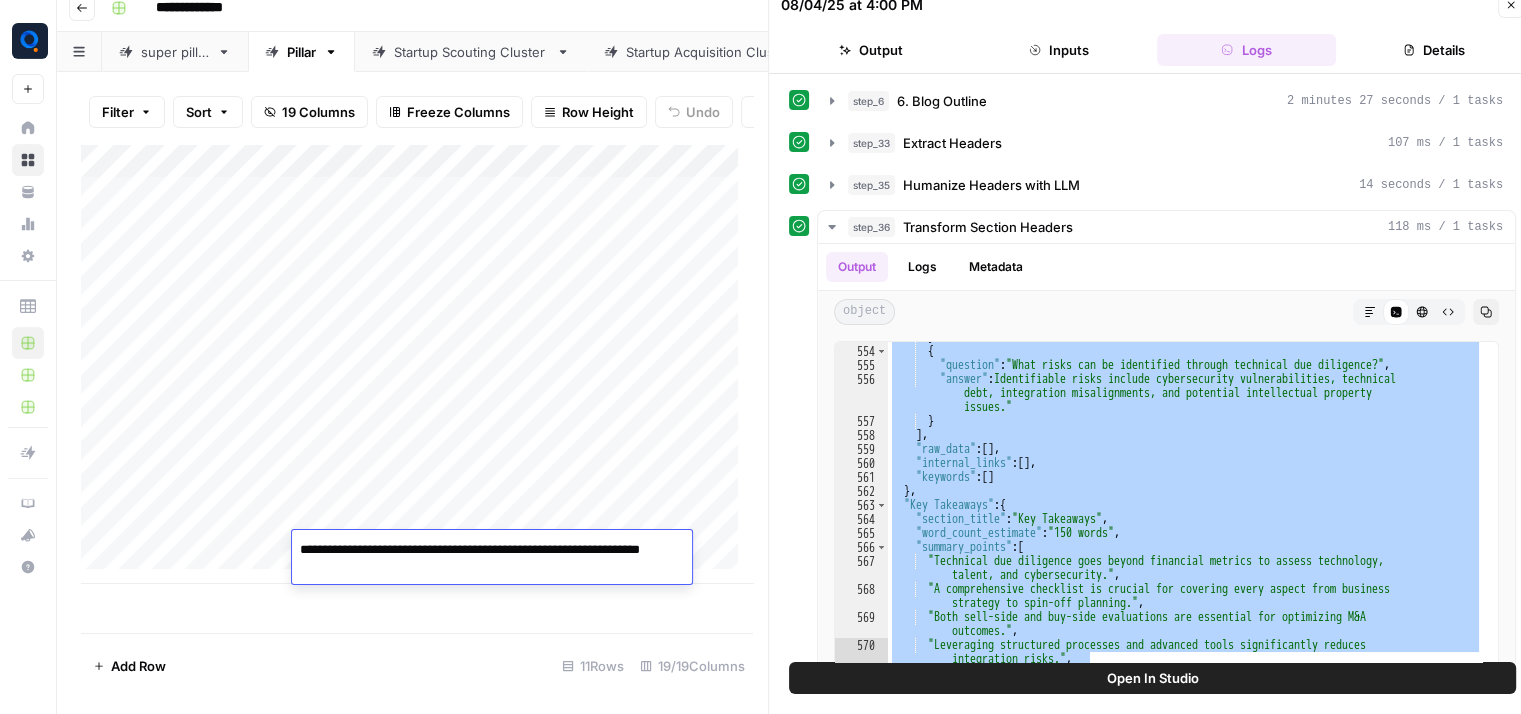 click on "**********" at bounding box center [492, 560] 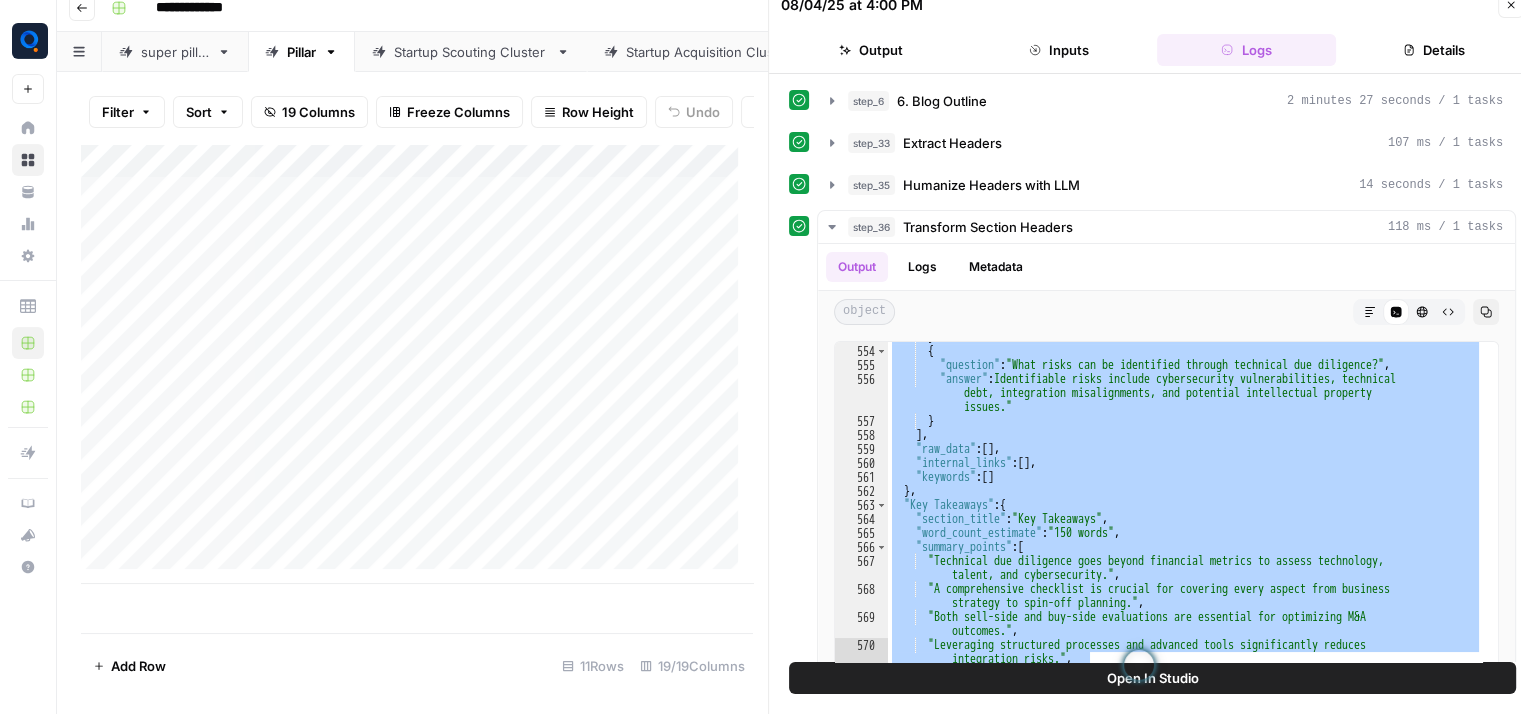 click on "Add Column" at bounding box center [417, 364] 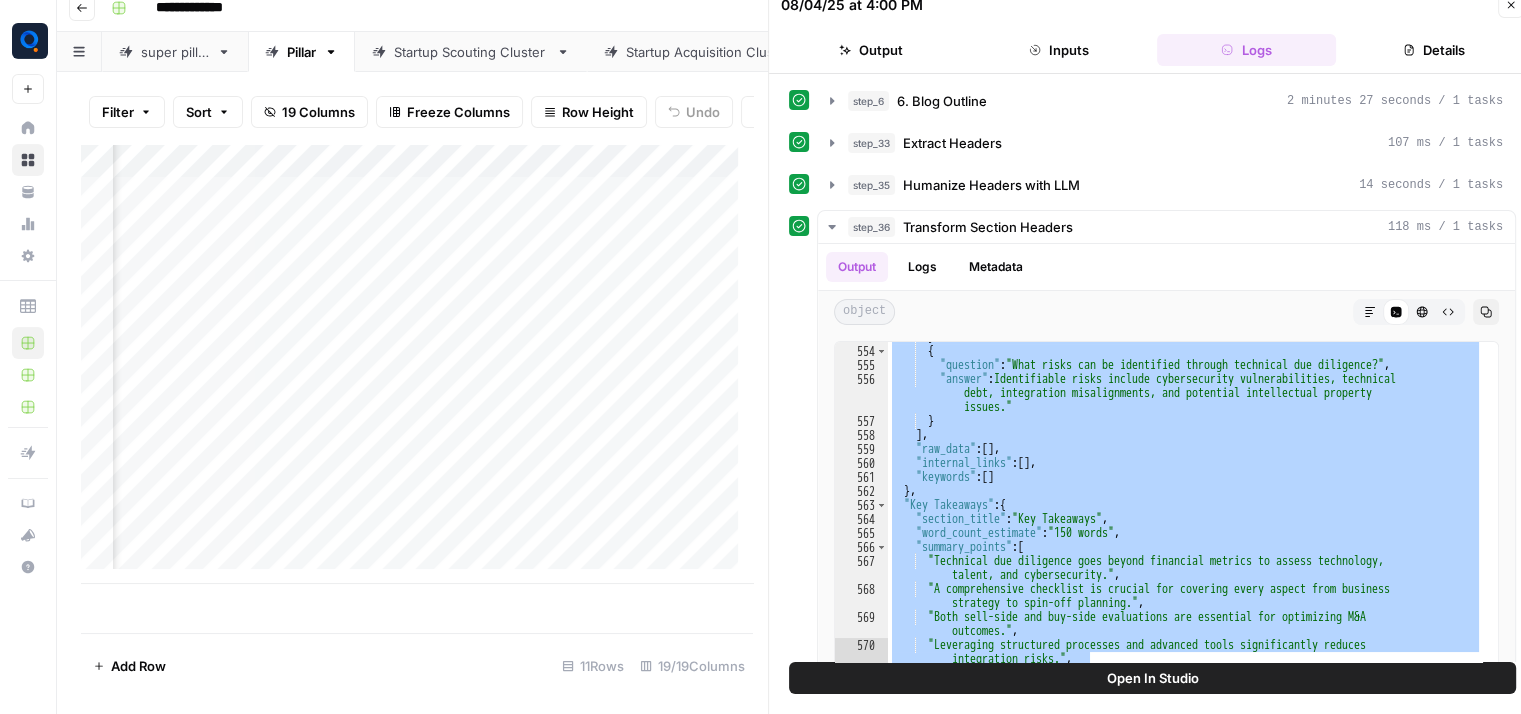 scroll, scrollTop: 0, scrollLeft: 1508, axis: horizontal 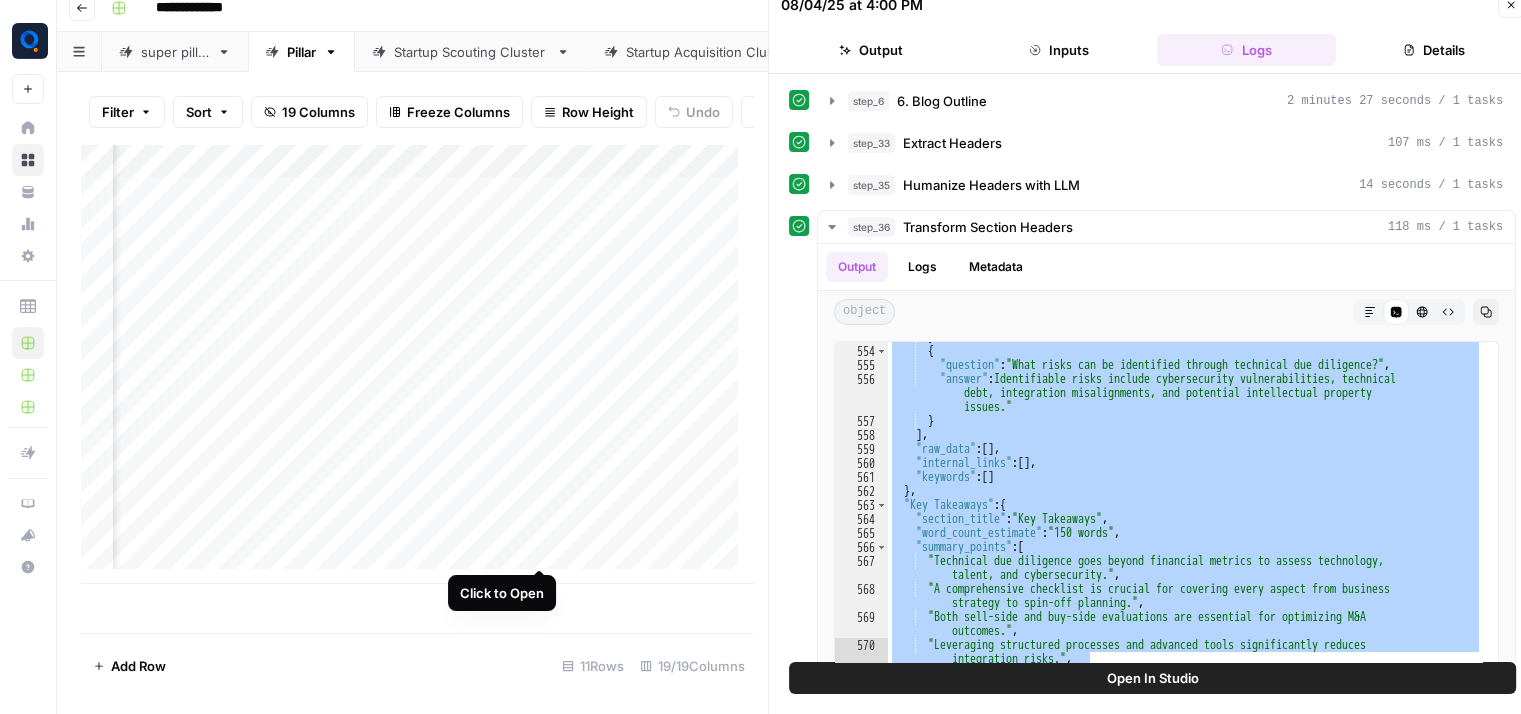 click on "Add Column" at bounding box center (417, 364) 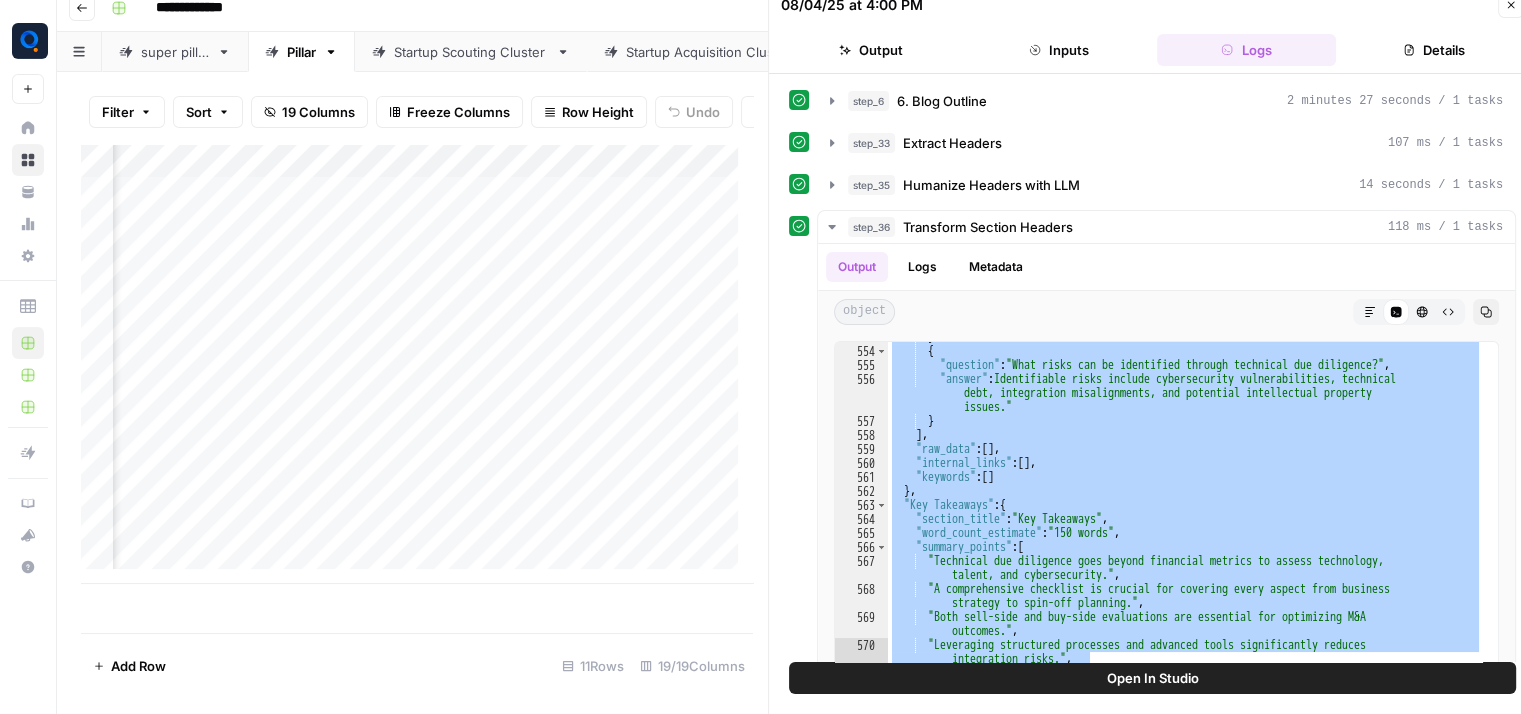 click on "Add Column" at bounding box center (417, 364) 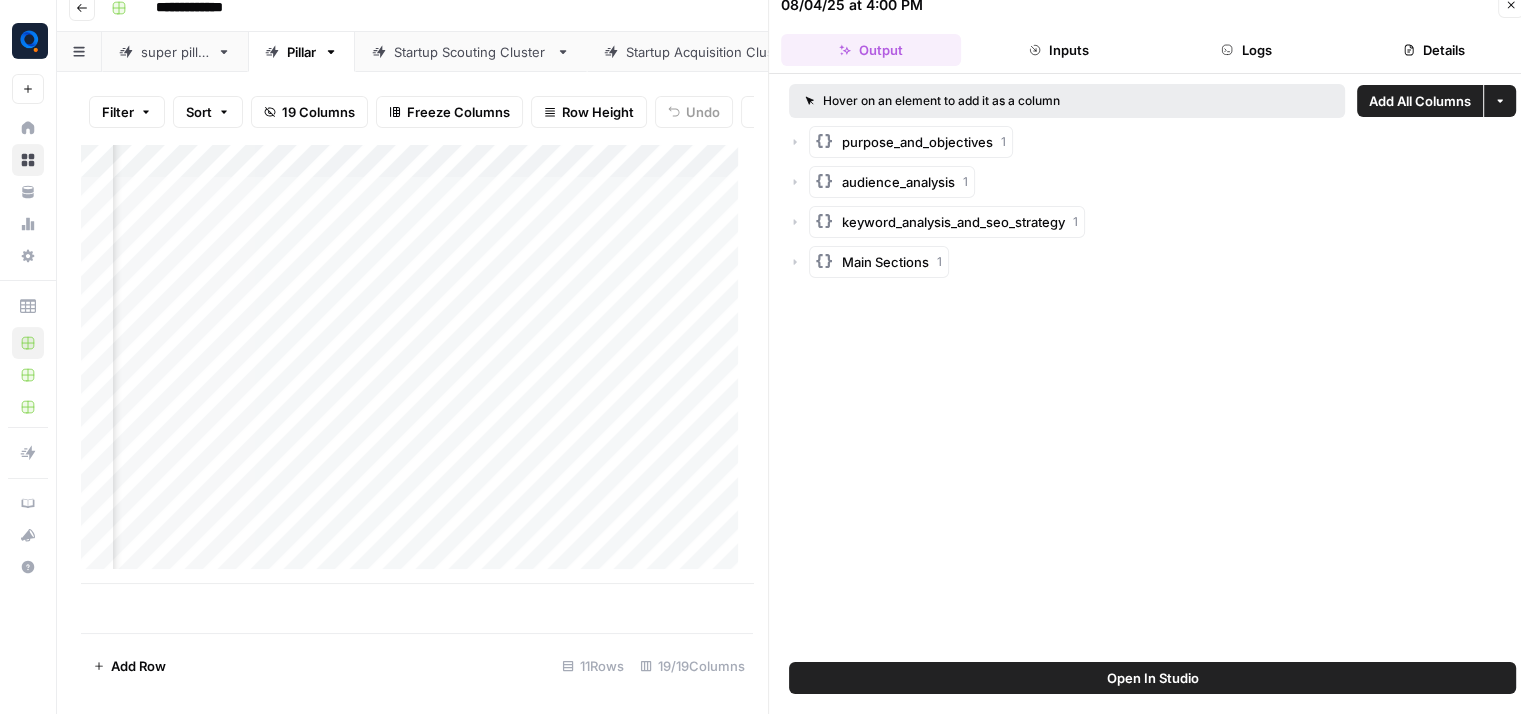 click on "Logs" at bounding box center [1247, 50] 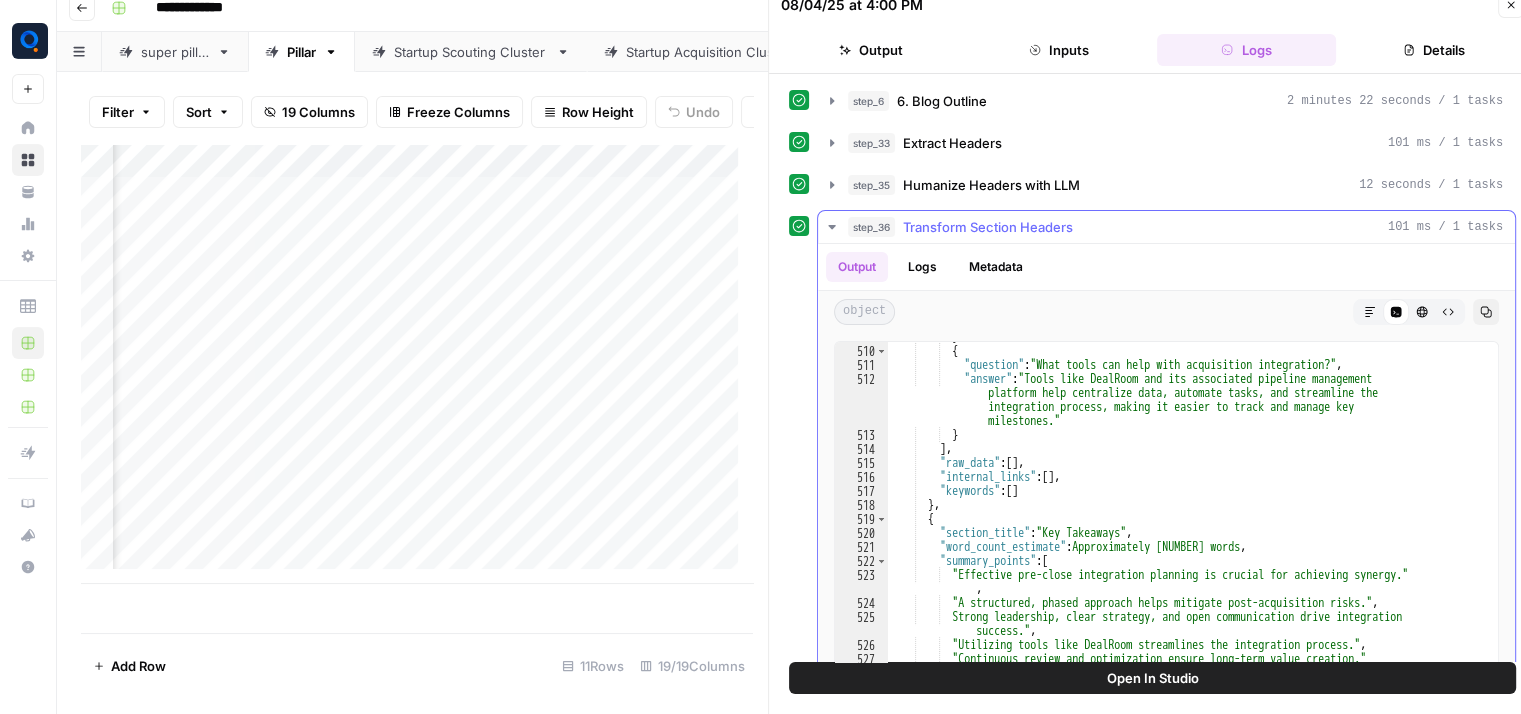 scroll, scrollTop: 9392, scrollLeft: 0, axis: vertical 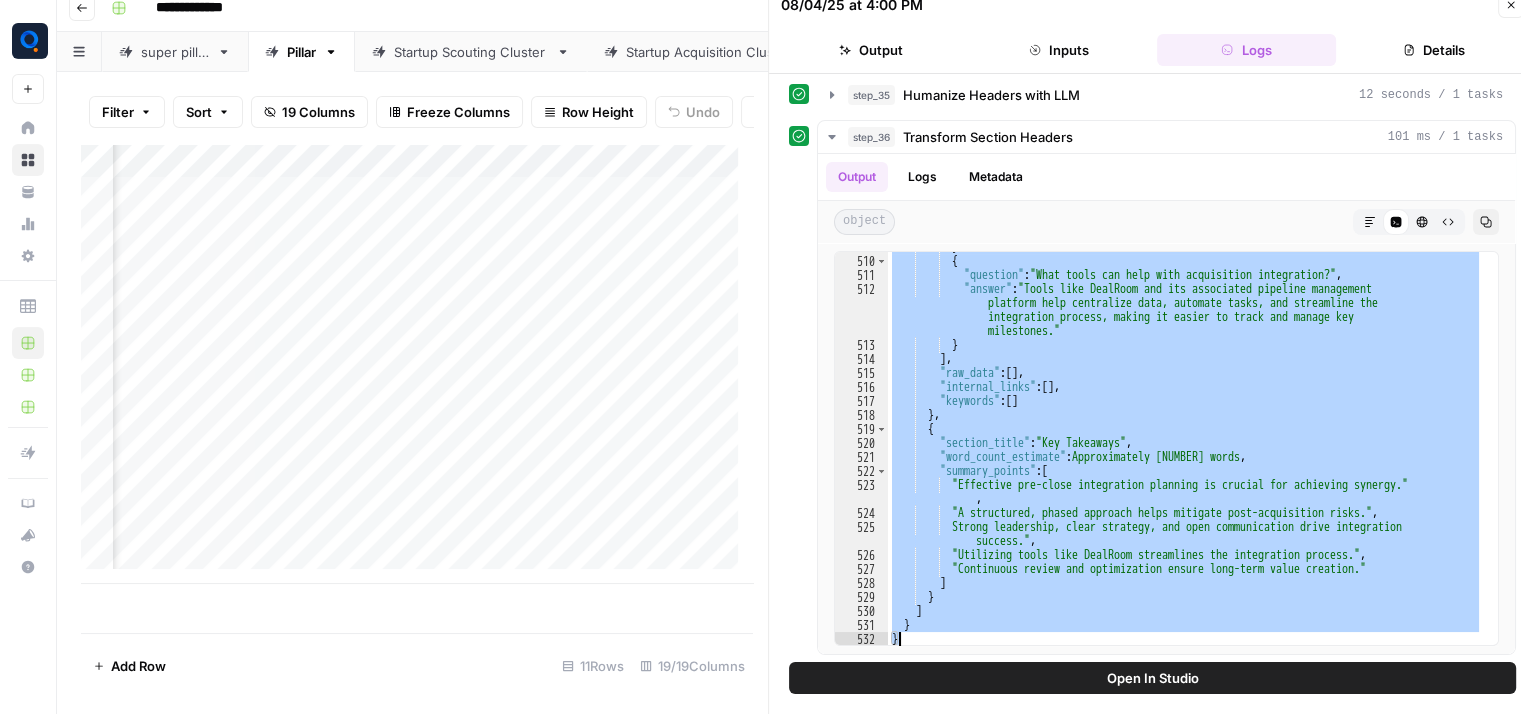 drag, startPoint x: 929, startPoint y: 299, endPoint x: 1181, endPoint y: 656, distance: 436.9817 